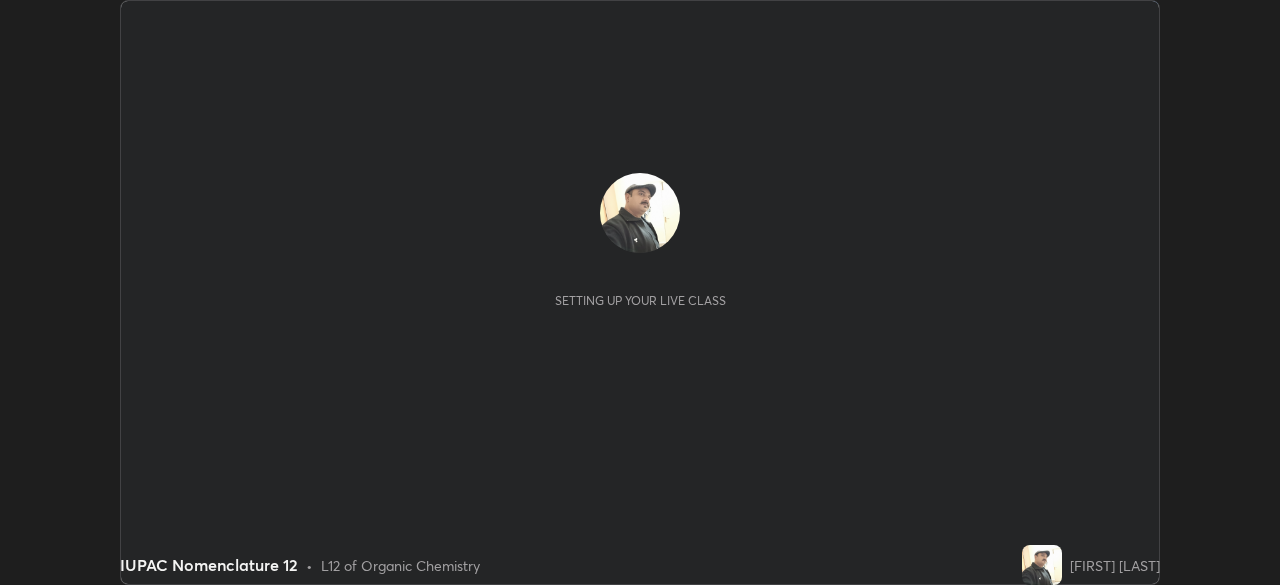scroll, scrollTop: 0, scrollLeft: 0, axis: both 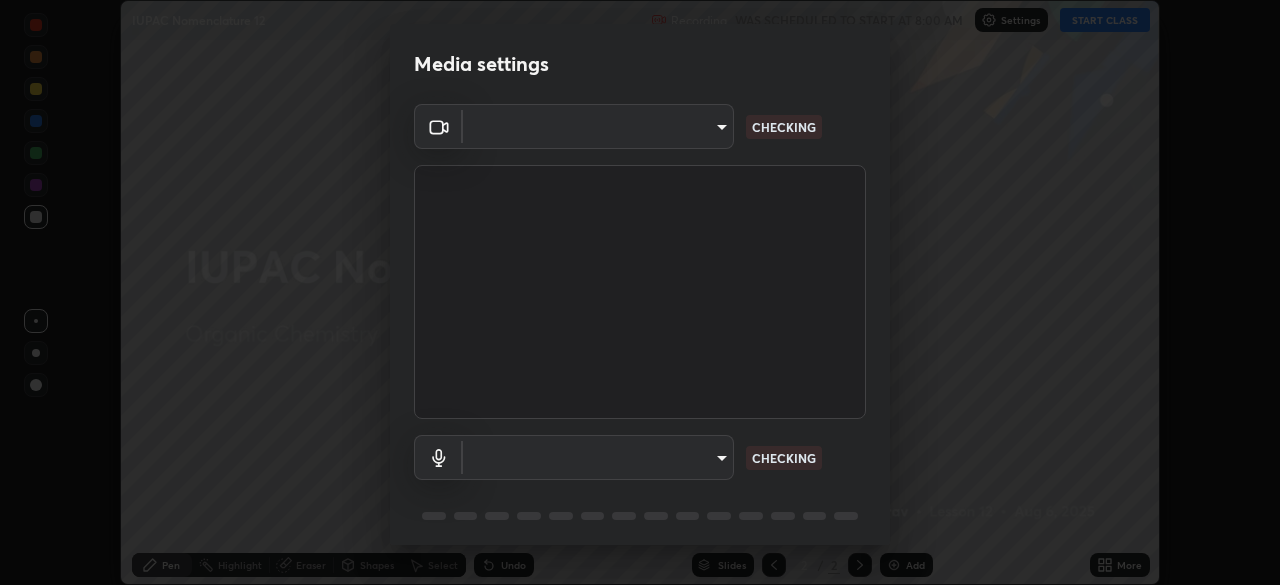 click on "Erase all IUPAC Nomenclature 12 Recording WAS SCHEDULED TO START AT  [TIME] Settings START CLASS Setting up your live class IUPAC Nomenclature 12 • L12 of Organic Chemistry [FIRST] [LAST] Pen Highlight Eraser Shapes Select Undo Slides 2 / 2 Add More No doubts shared Encourage your learners to ask a doubt for better clarity Report an issue Reason for reporting Buffering Chat not working Audio - Video sync issue Educator video quality low ​ Attach an image Report Media settings ​ CHECKING ​ CHECKING 1 / 5 Next" at bounding box center (640, 292) 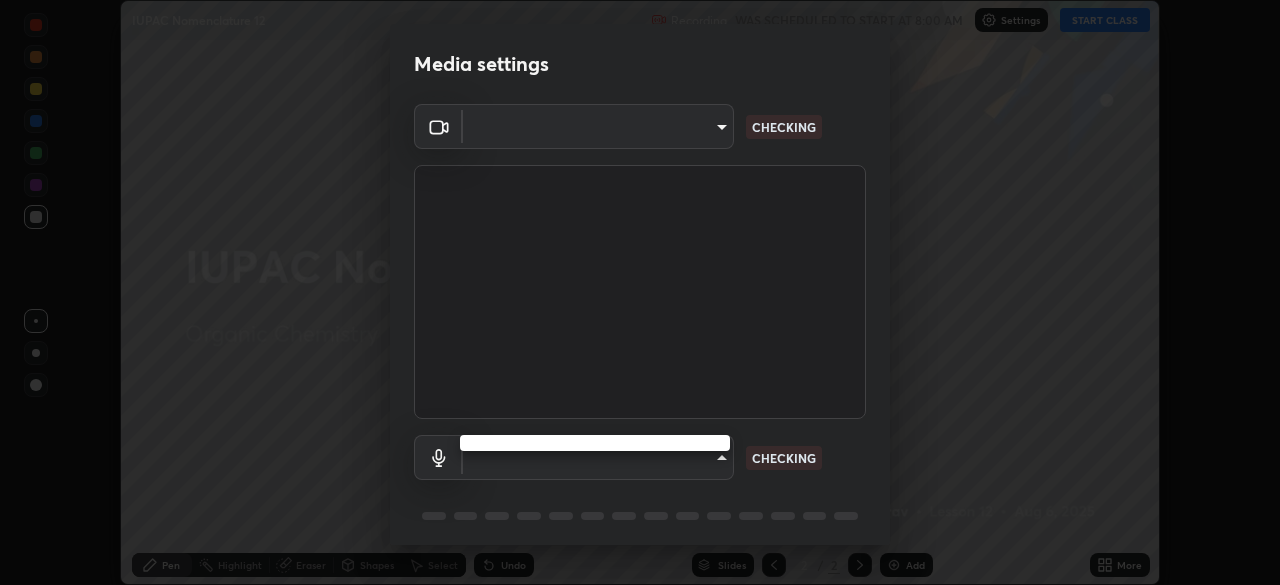 type on "3c4be69abd8bb188fc60b7a87b38b9327546bf8dc7ab004798ed2a43d01158aa" 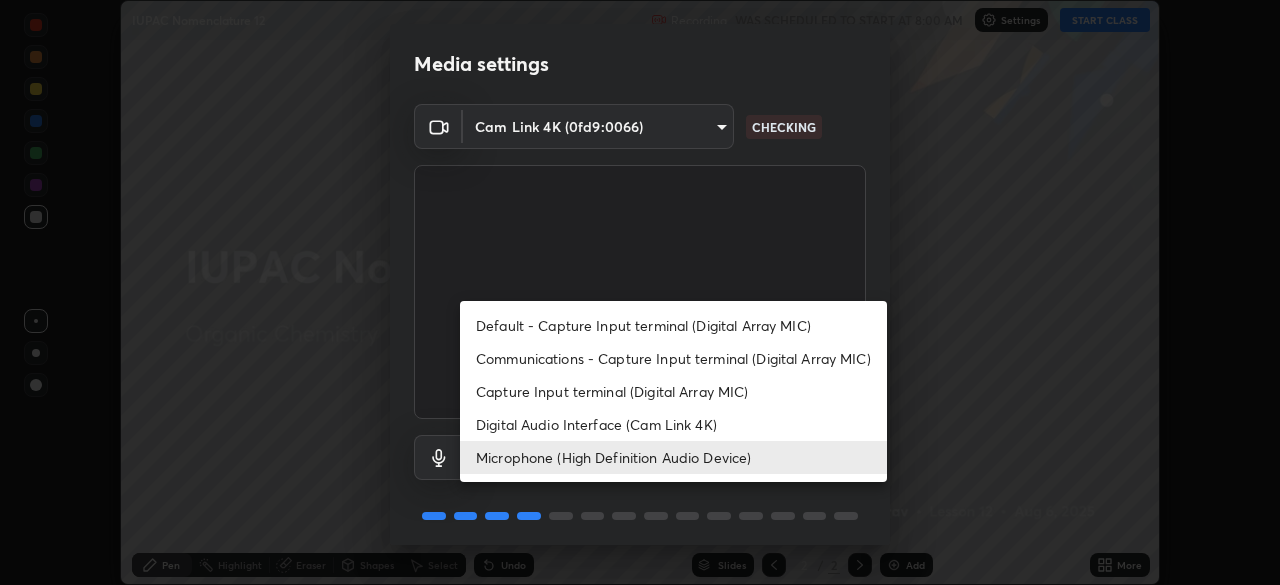 click on "Microphone (High Definition Audio Device)" at bounding box center [673, 457] 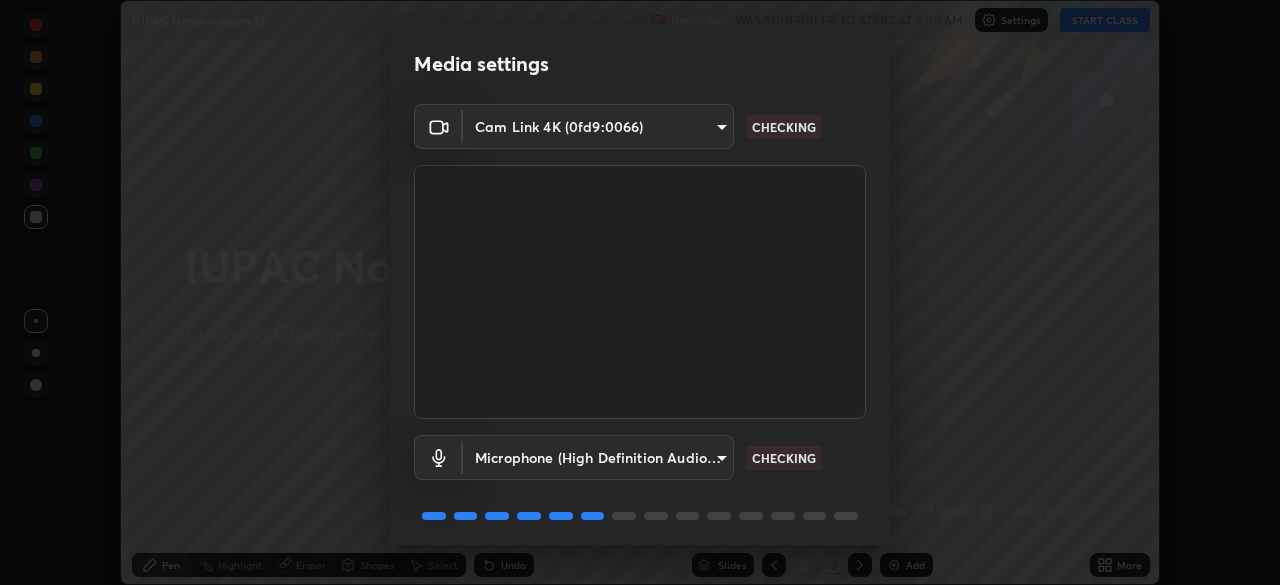 scroll, scrollTop: 71, scrollLeft: 0, axis: vertical 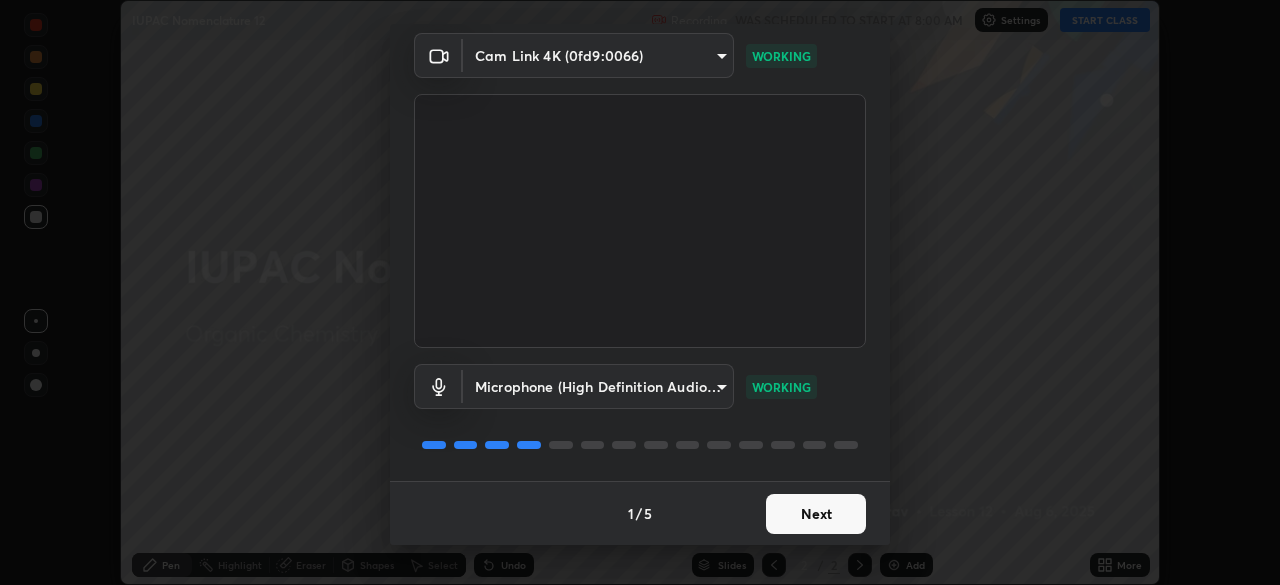 click on "Next" at bounding box center [816, 514] 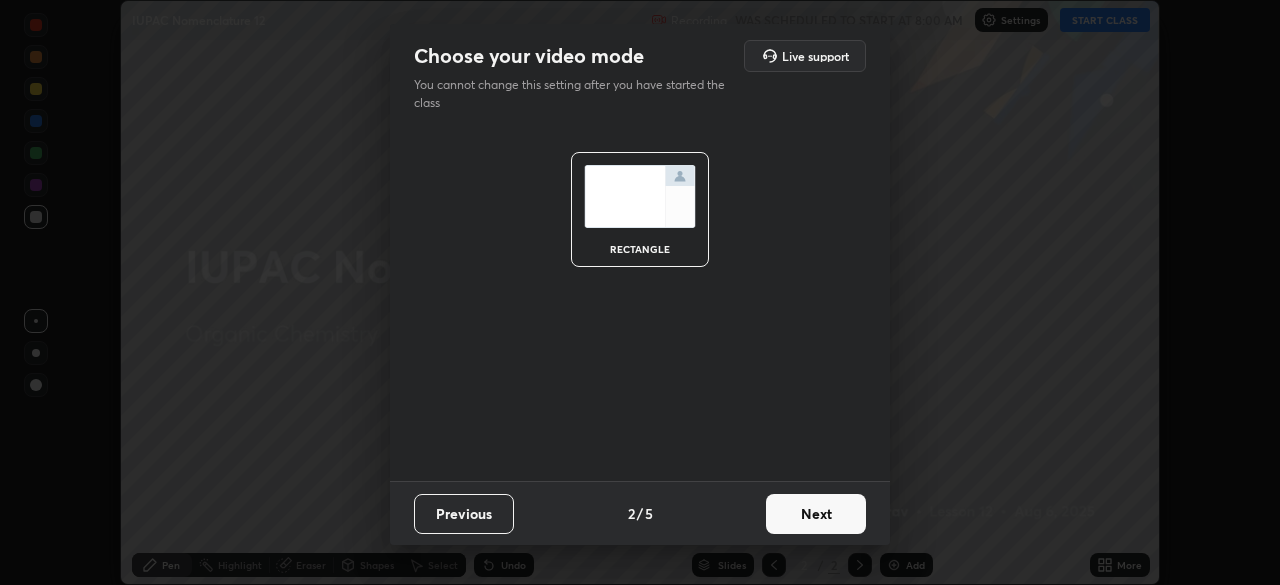 scroll, scrollTop: 0, scrollLeft: 0, axis: both 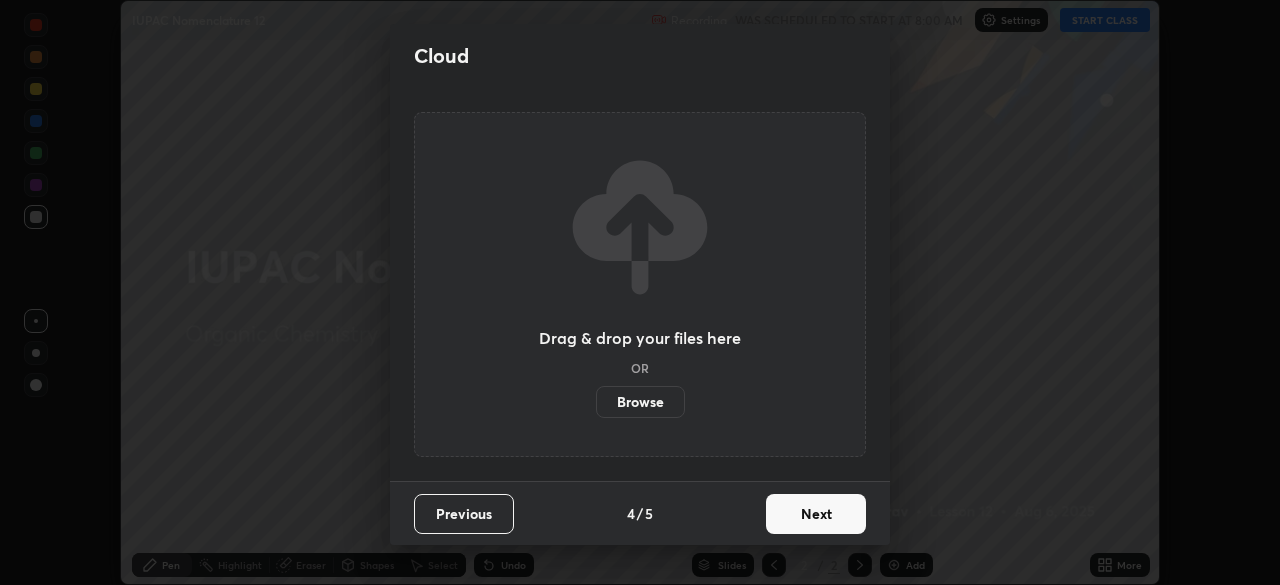 click on "Next" at bounding box center (816, 514) 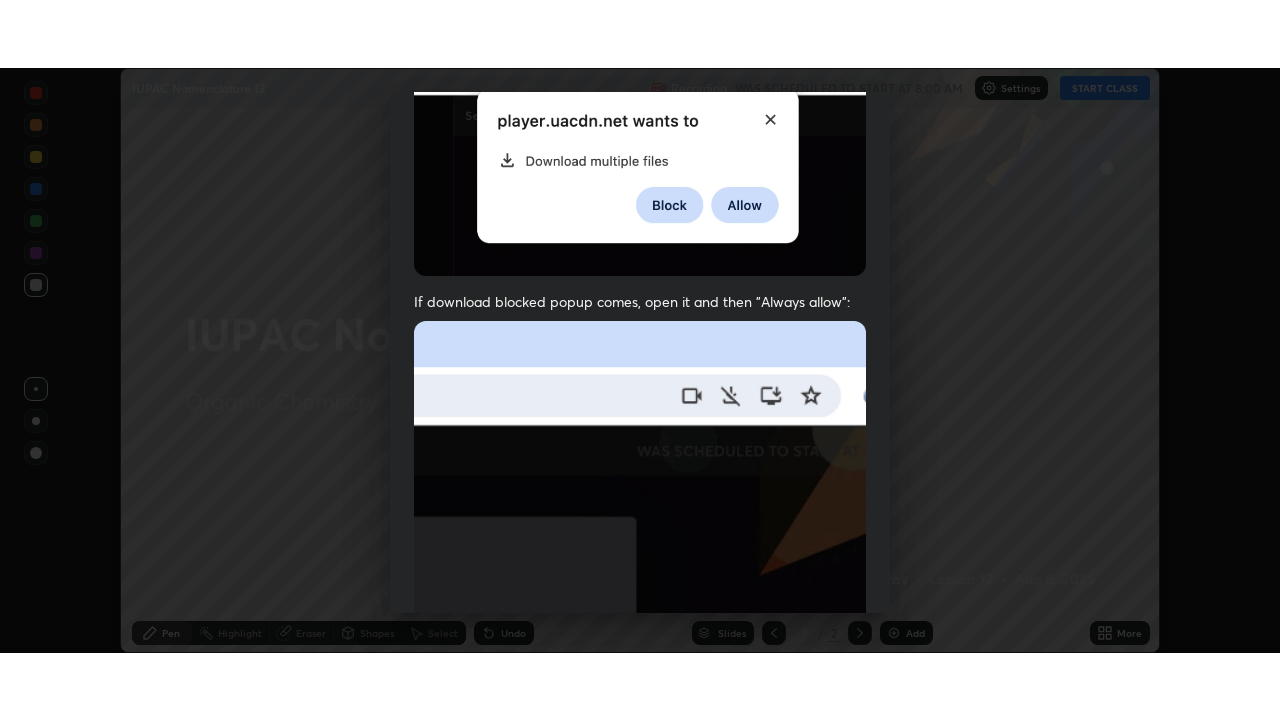 scroll, scrollTop: 479, scrollLeft: 0, axis: vertical 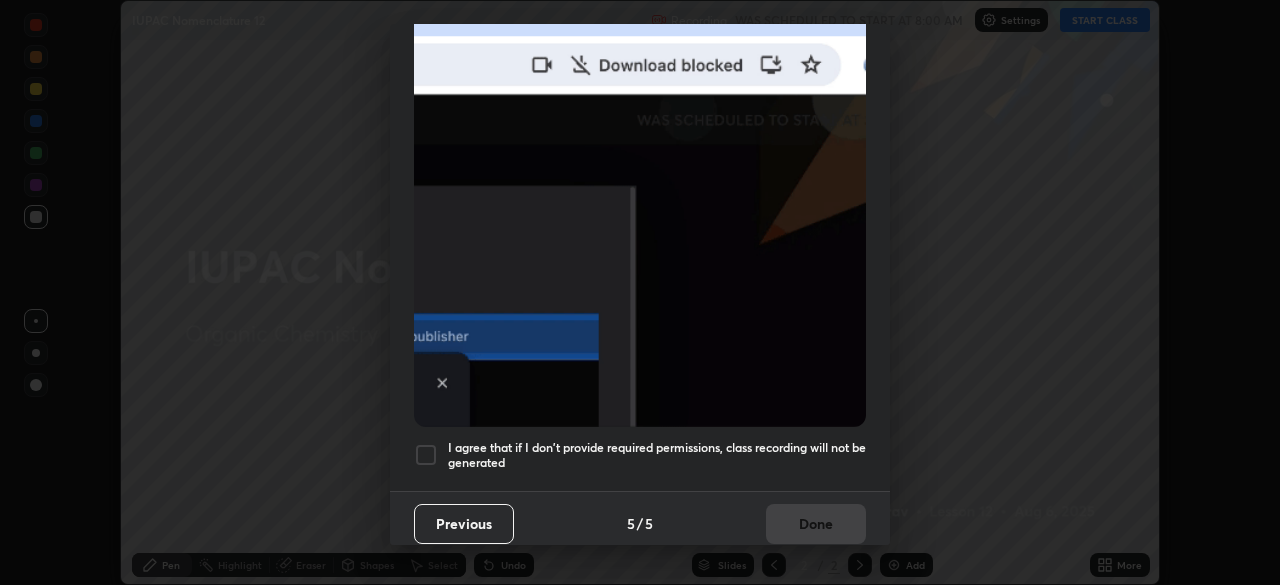 click on "I agree that if I don't provide required permissions, class recording will not be generated" at bounding box center (657, 455) 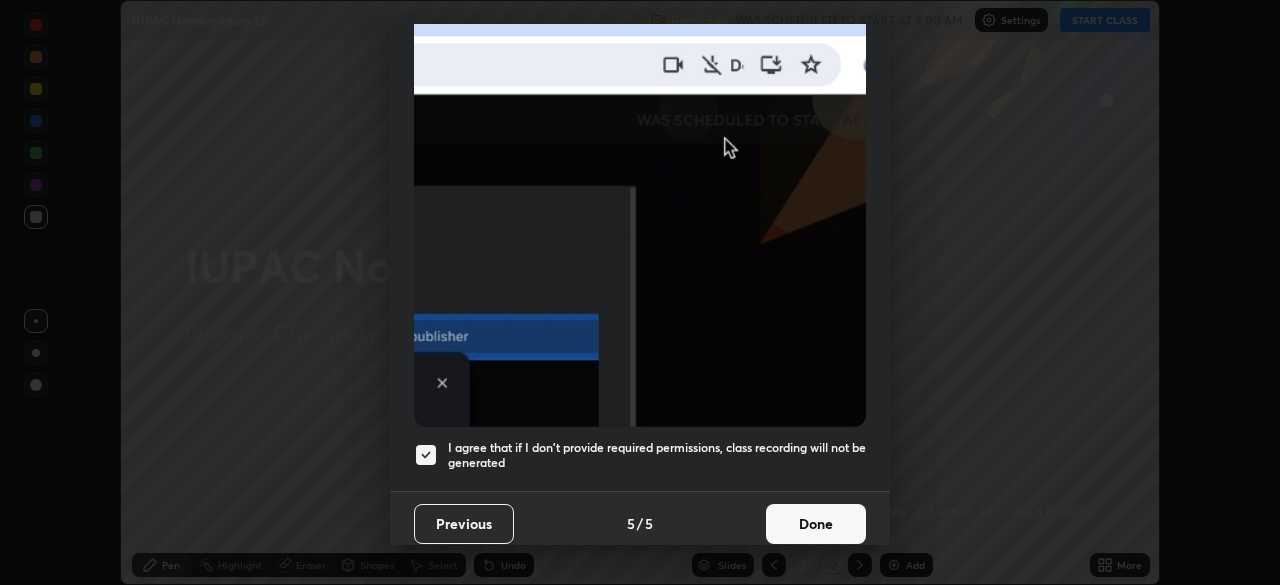 click on "Done" at bounding box center [816, 524] 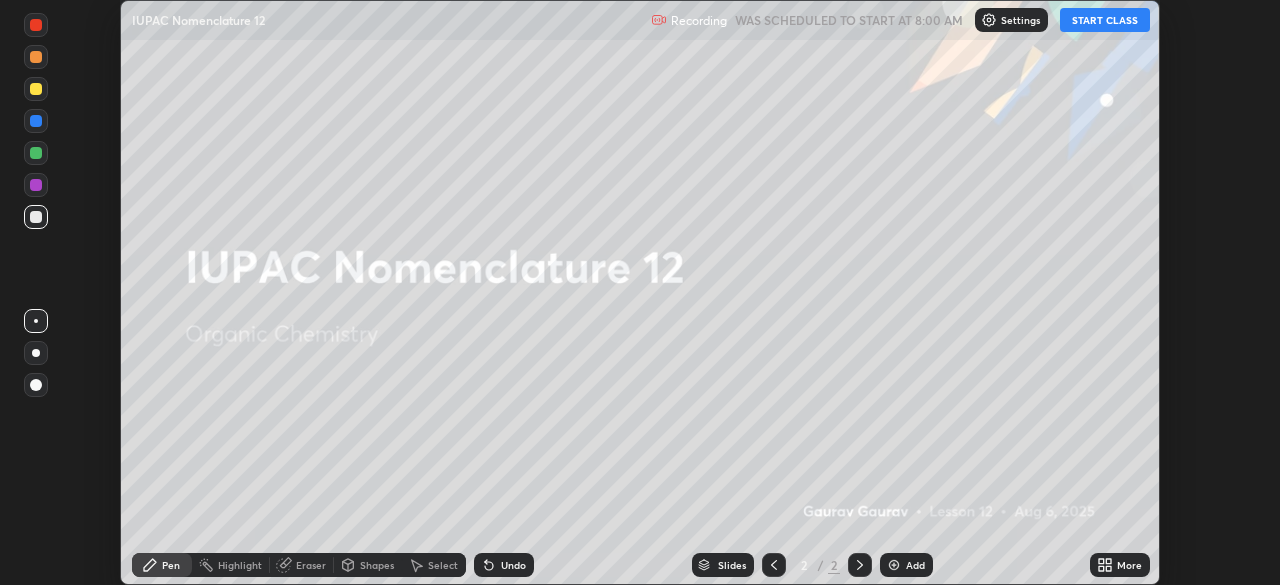 click on "START CLASS" at bounding box center [1105, 20] 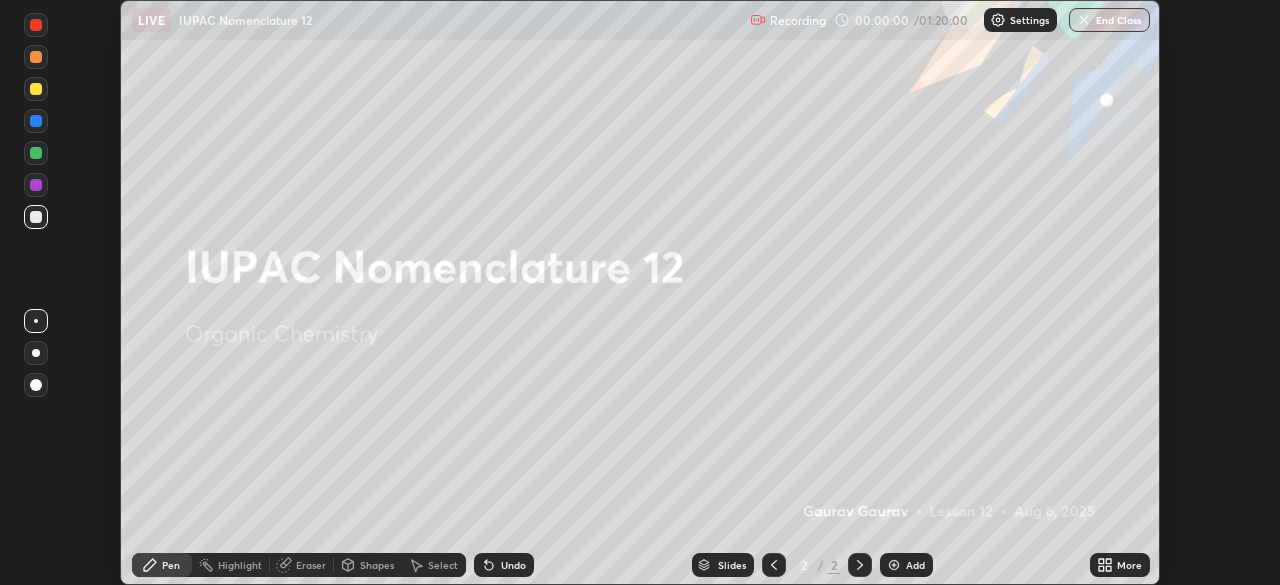 click on "Add" at bounding box center [906, 565] 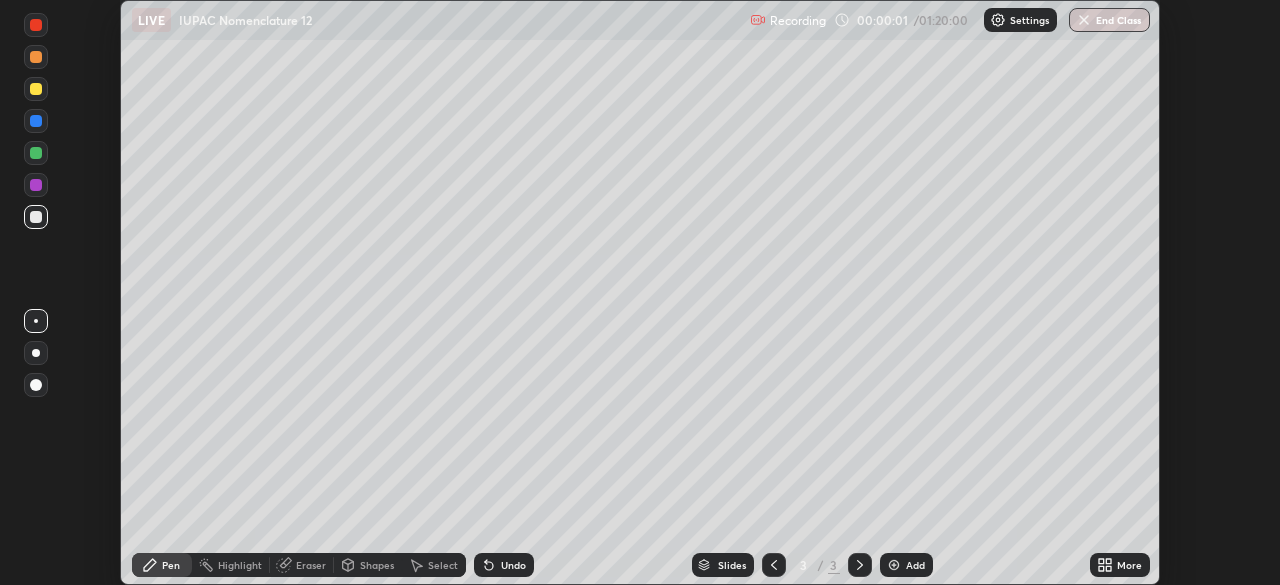 click 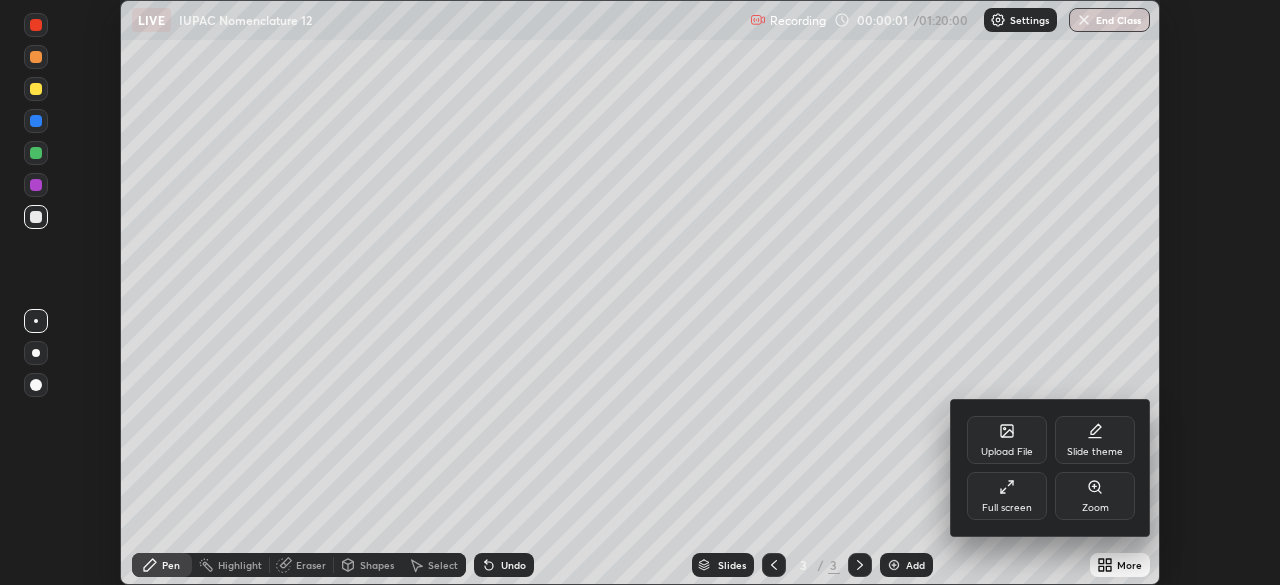 click 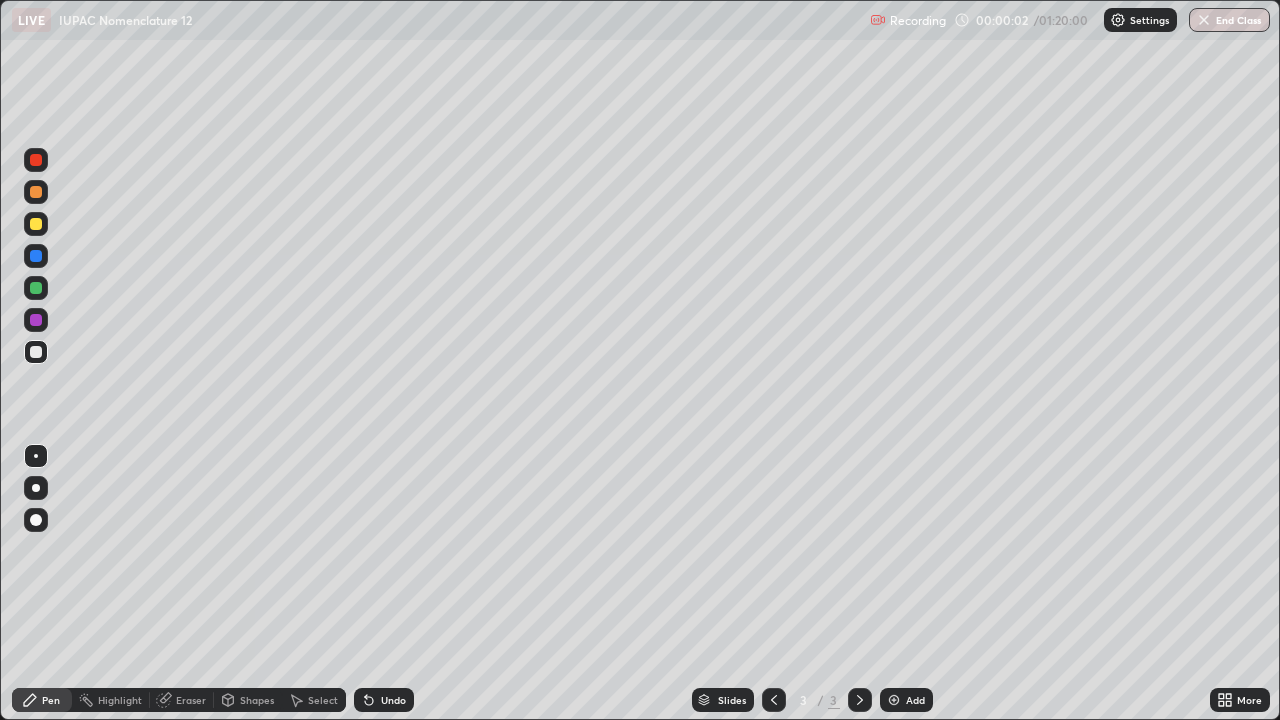 scroll, scrollTop: 99280, scrollLeft: 98720, axis: both 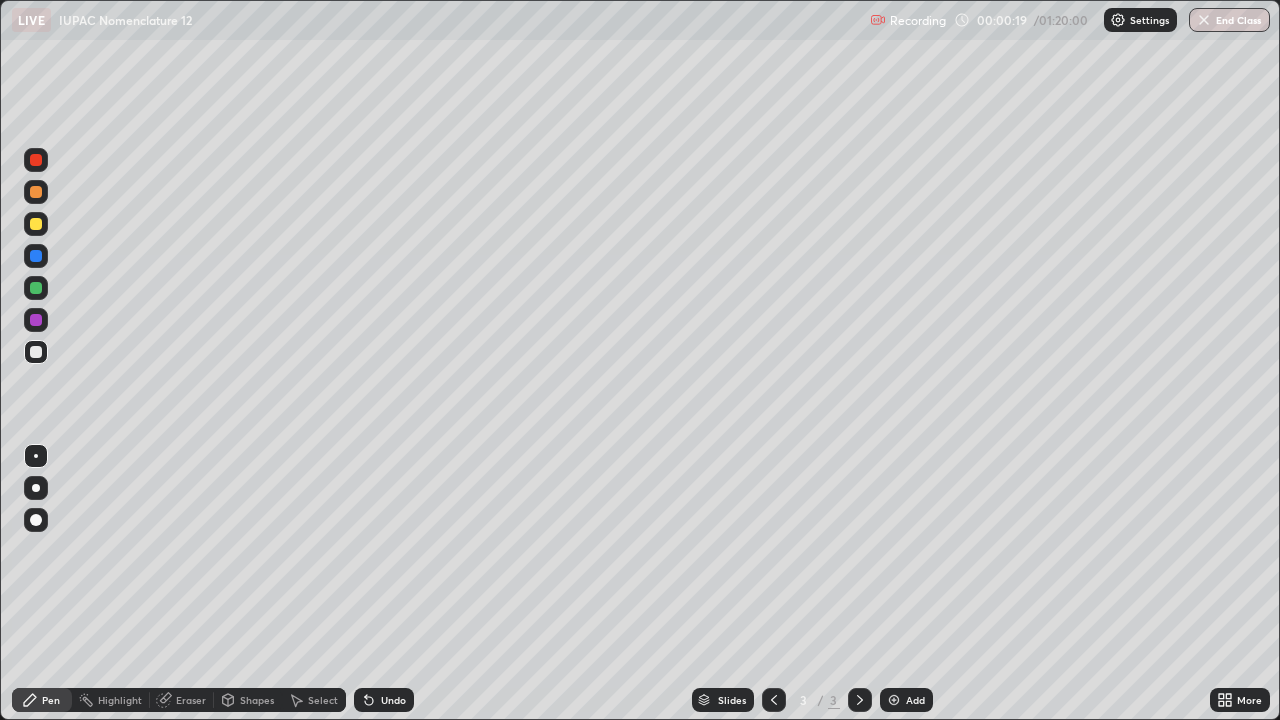 click at bounding box center [36, 224] 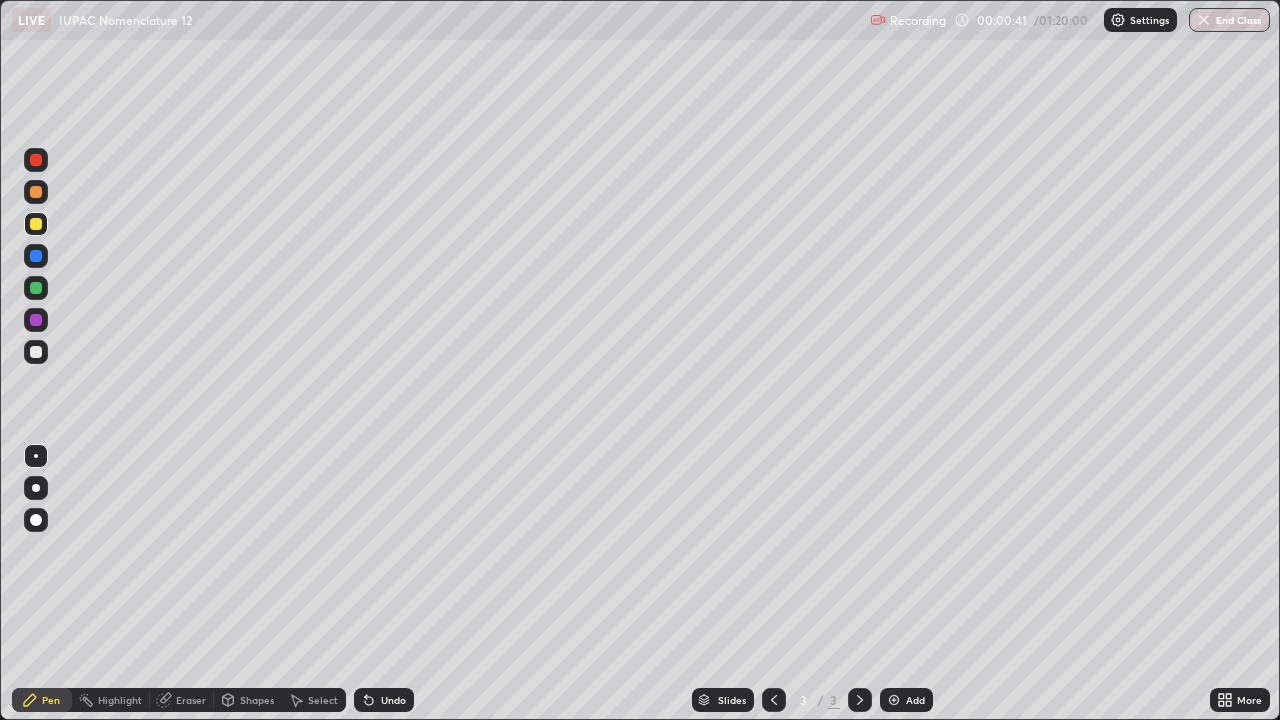 click on "Eraser" at bounding box center (191, 700) 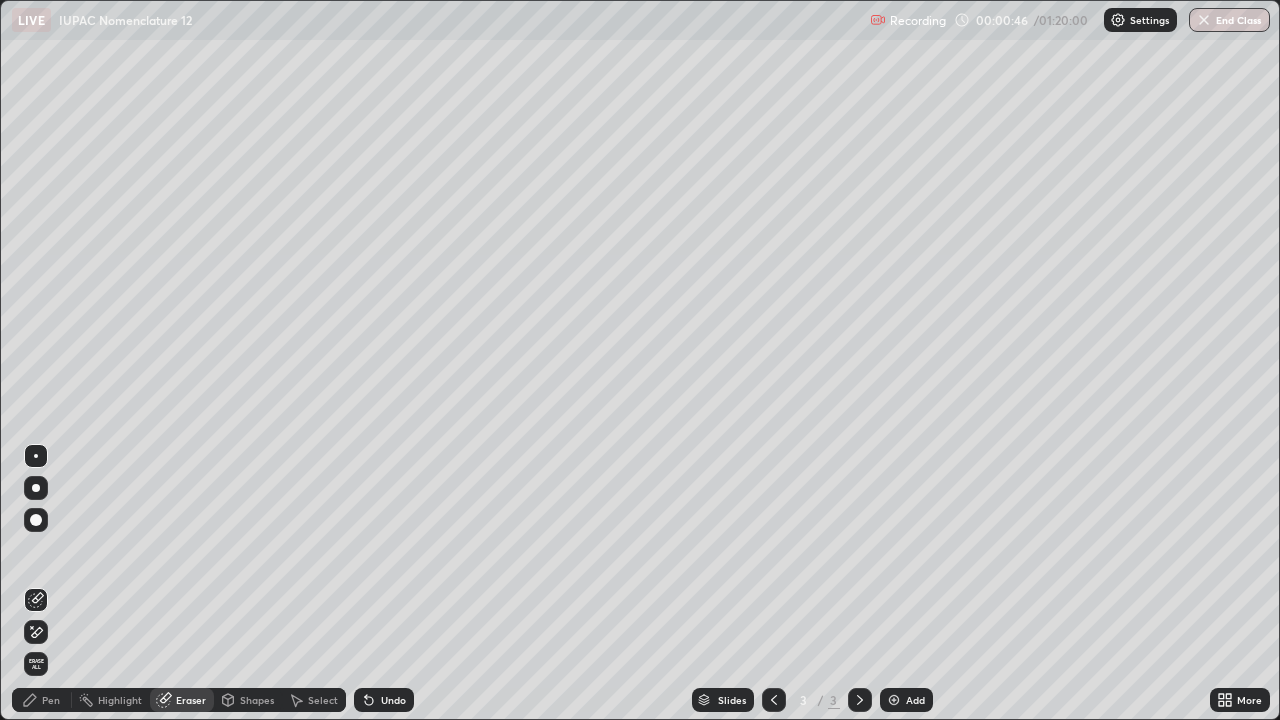 click on "Pen" at bounding box center [51, 700] 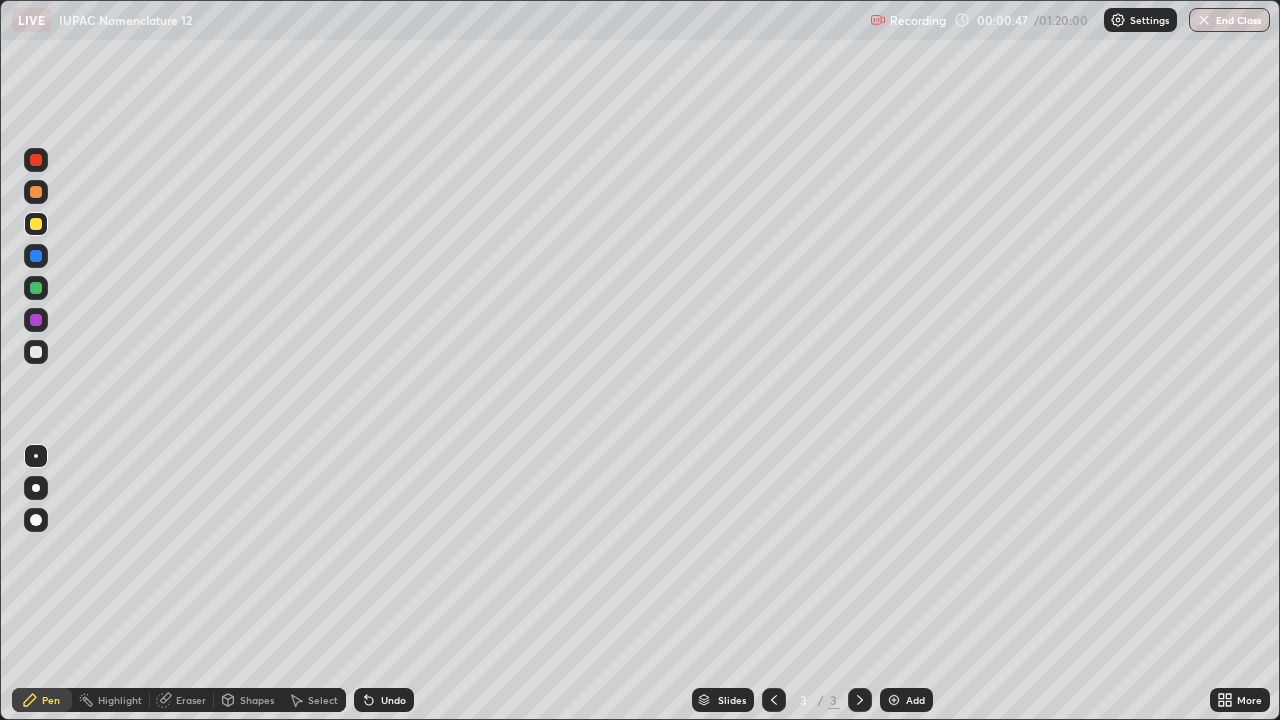 click at bounding box center [36, 352] 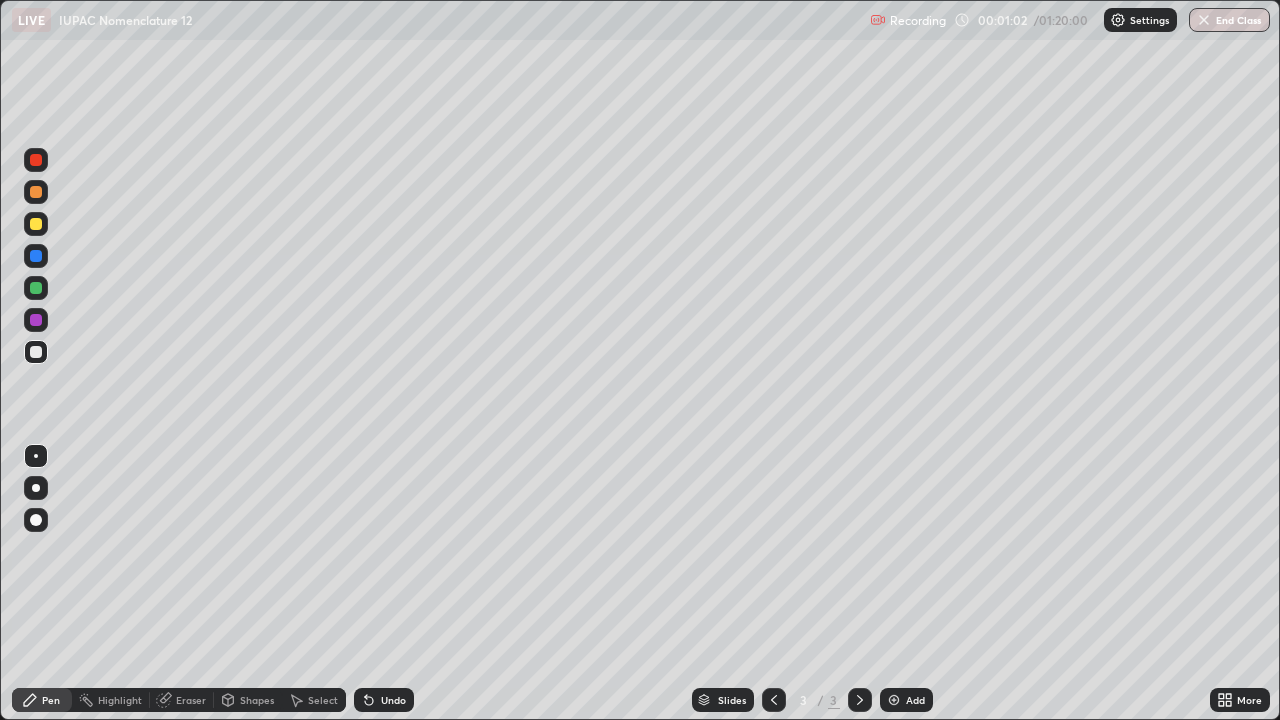 click on "Undo" at bounding box center (384, 700) 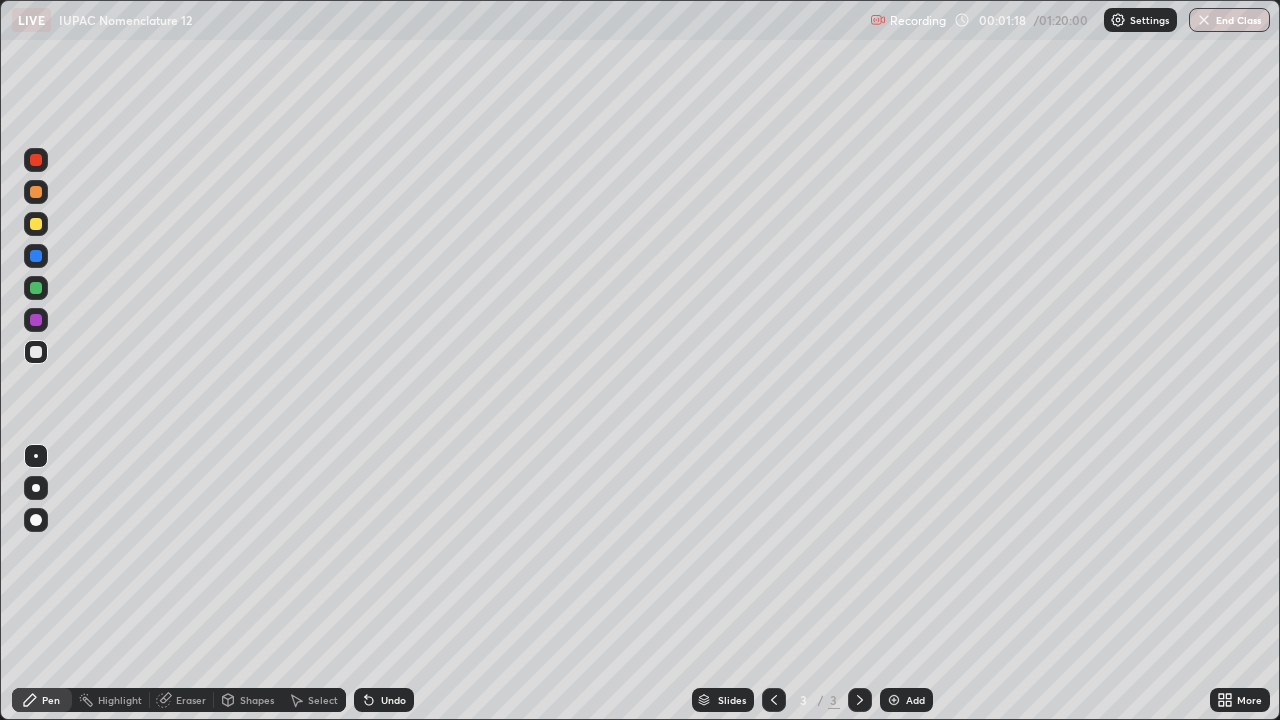 click at bounding box center (36, 224) 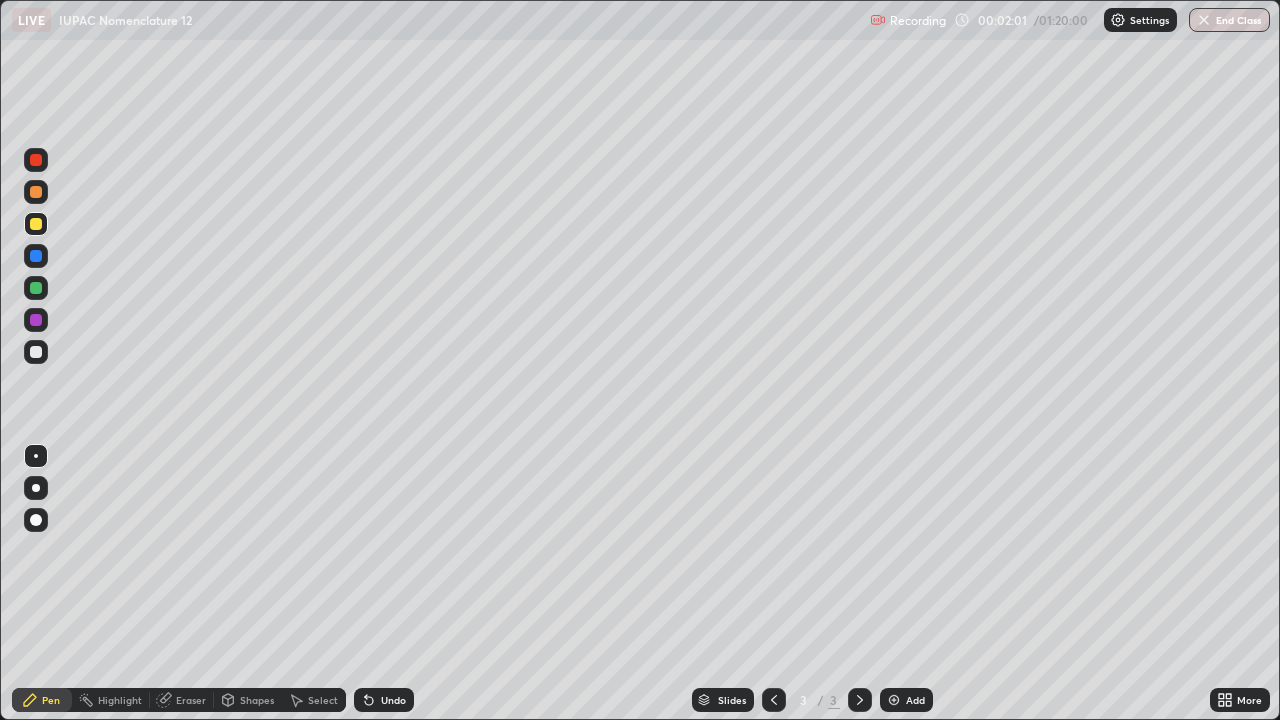 click on "Eraser" at bounding box center [191, 700] 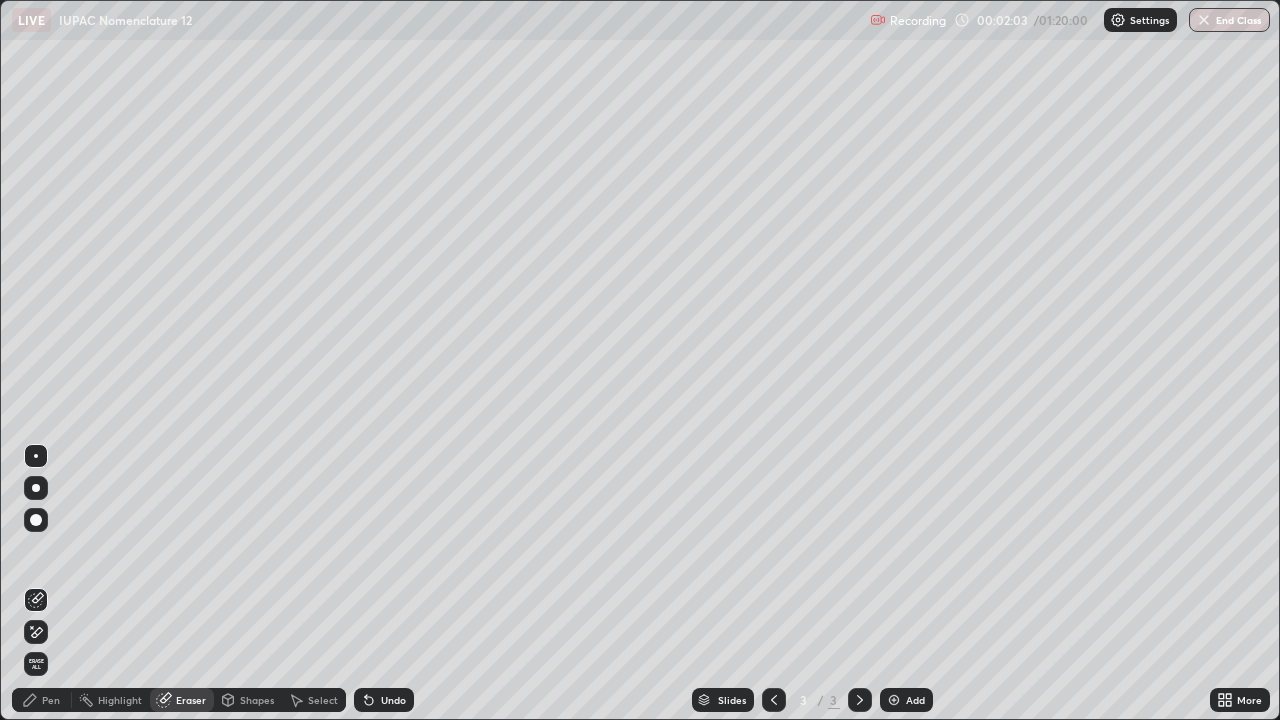 click on "Pen" at bounding box center [51, 700] 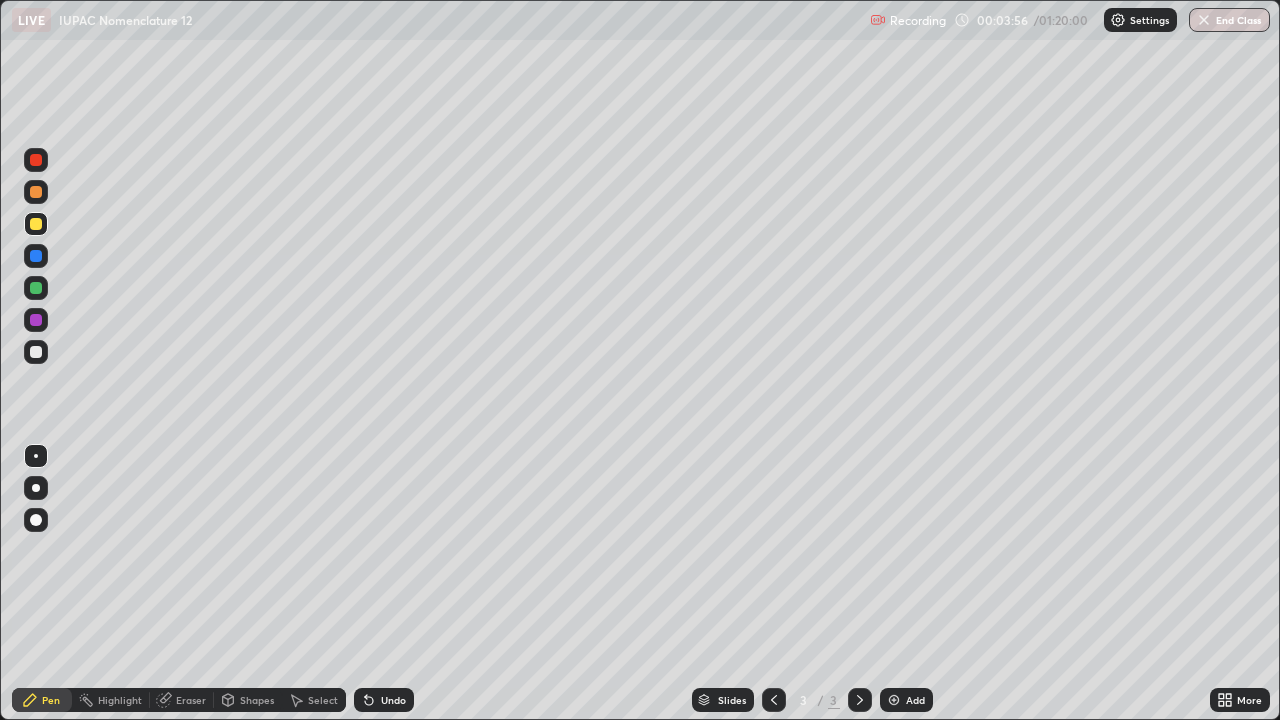 click on "Eraser" at bounding box center [191, 700] 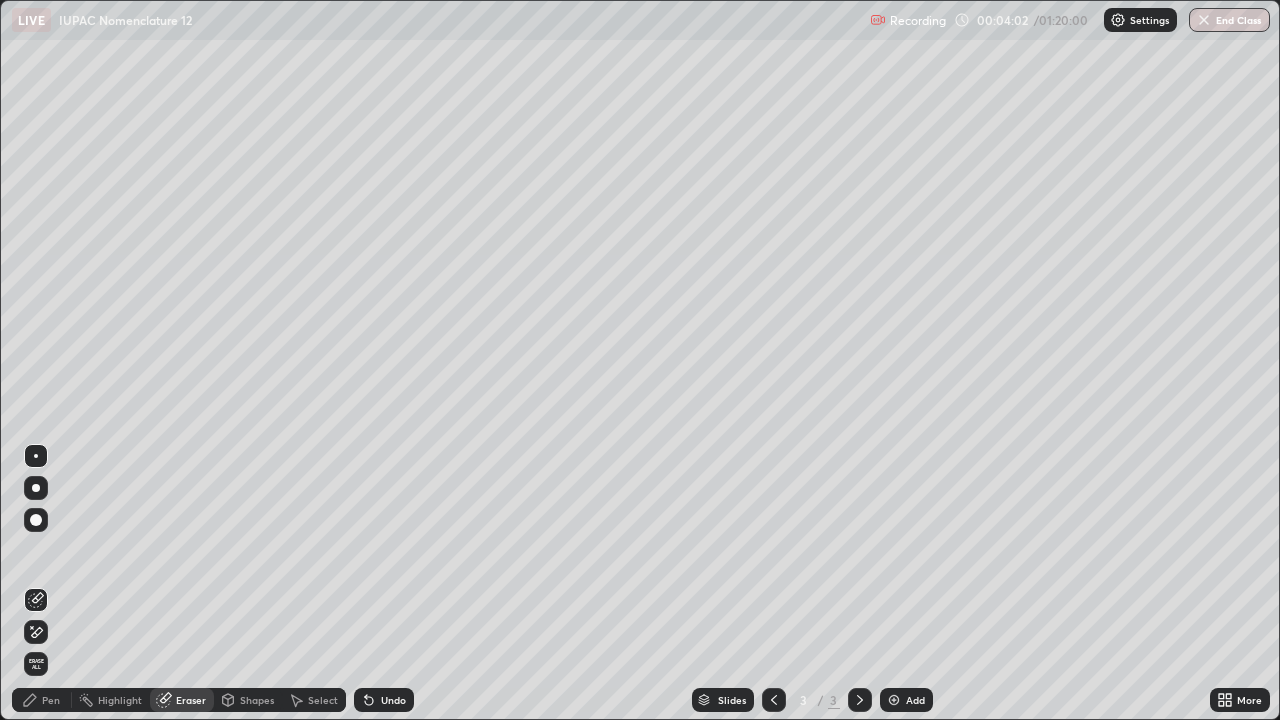 click on "Pen" at bounding box center (51, 700) 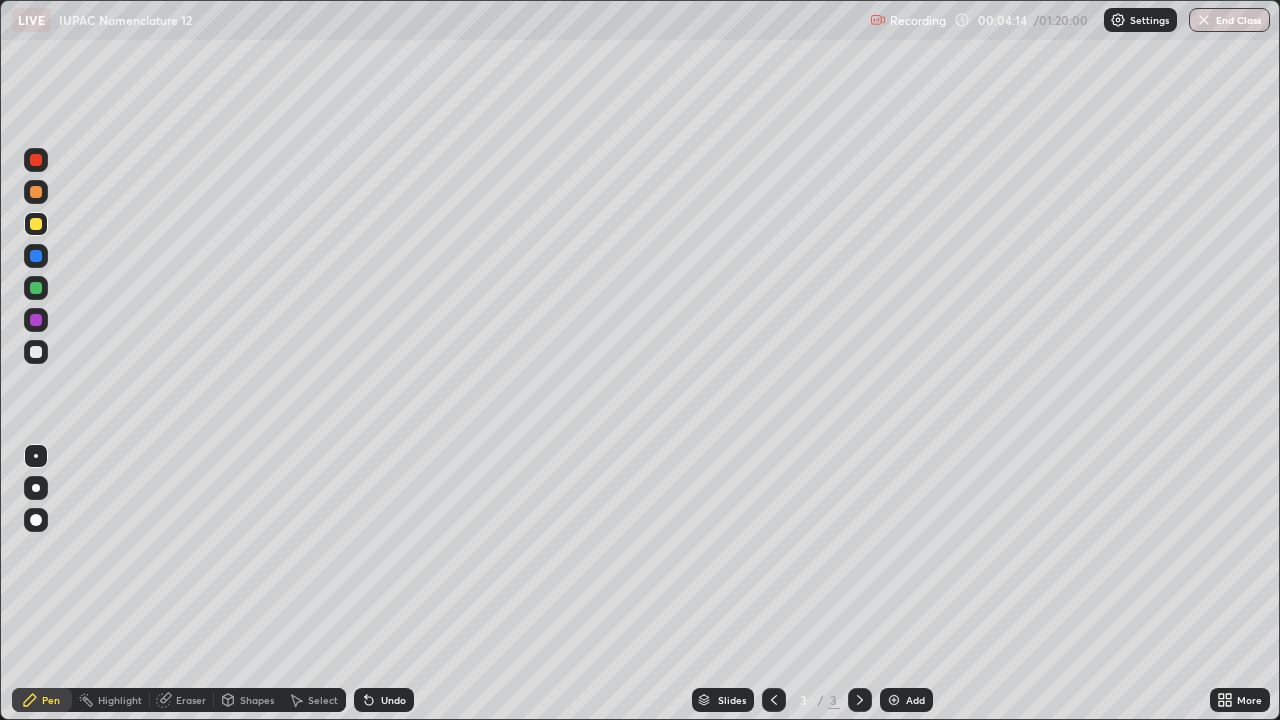 click on "Pen" at bounding box center (51, 700) 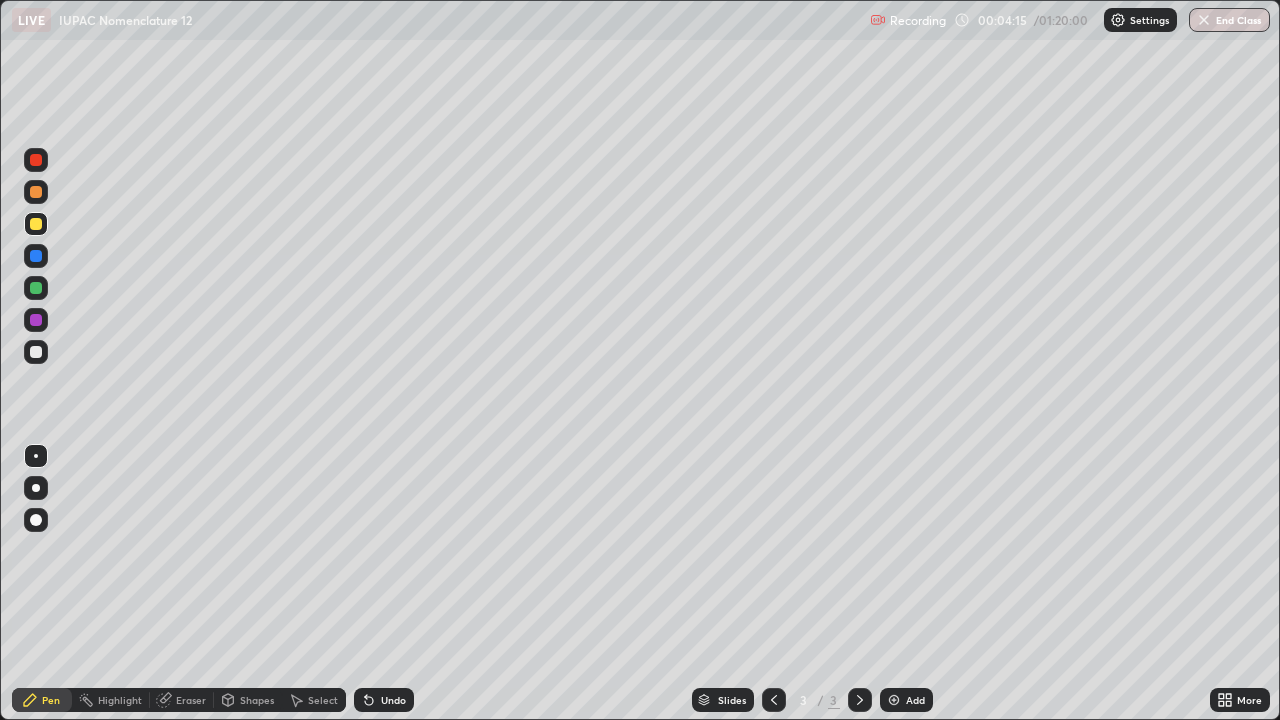 click at bounding box center [36, 352] 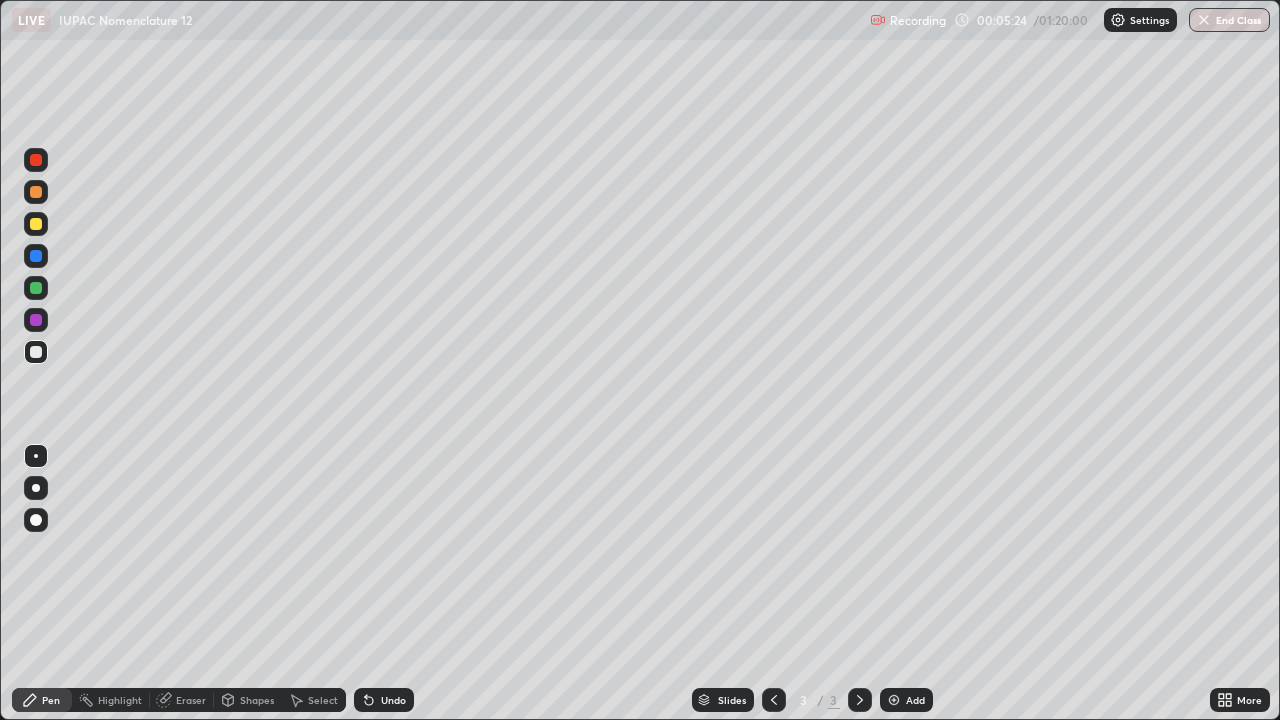 click at bounding box center (36, 224) 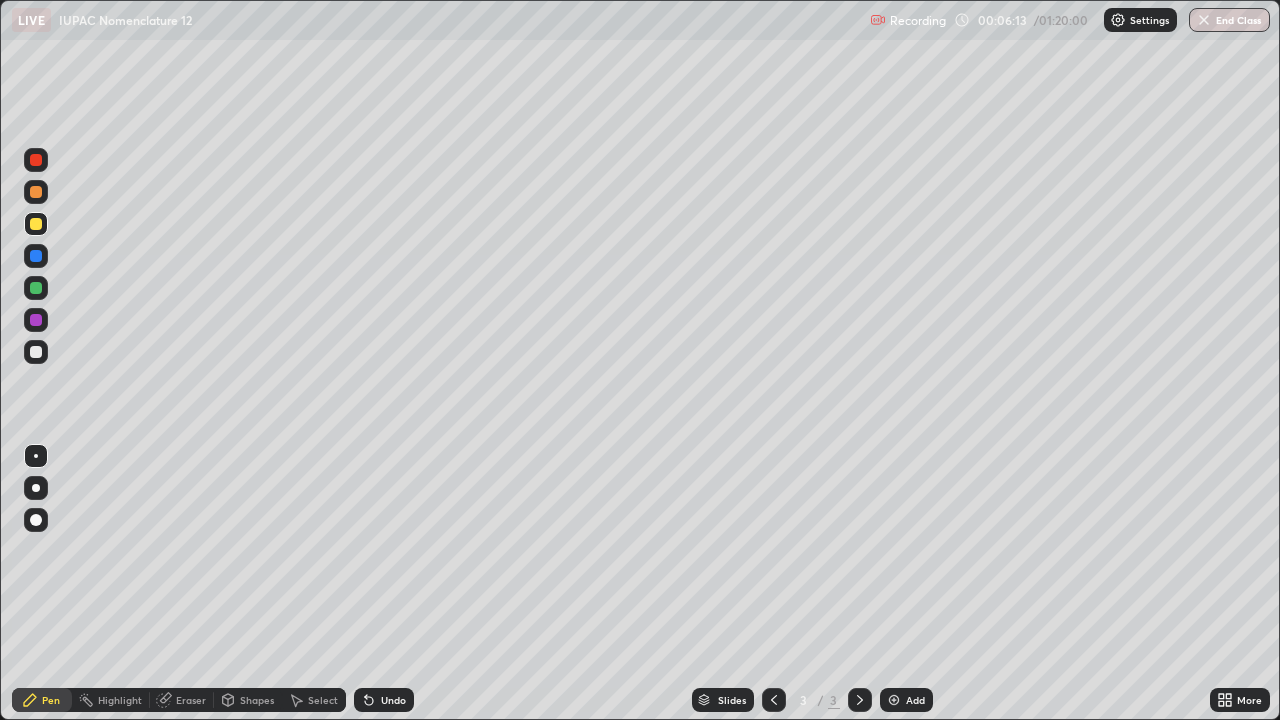 click at bounding box center (36, 352) 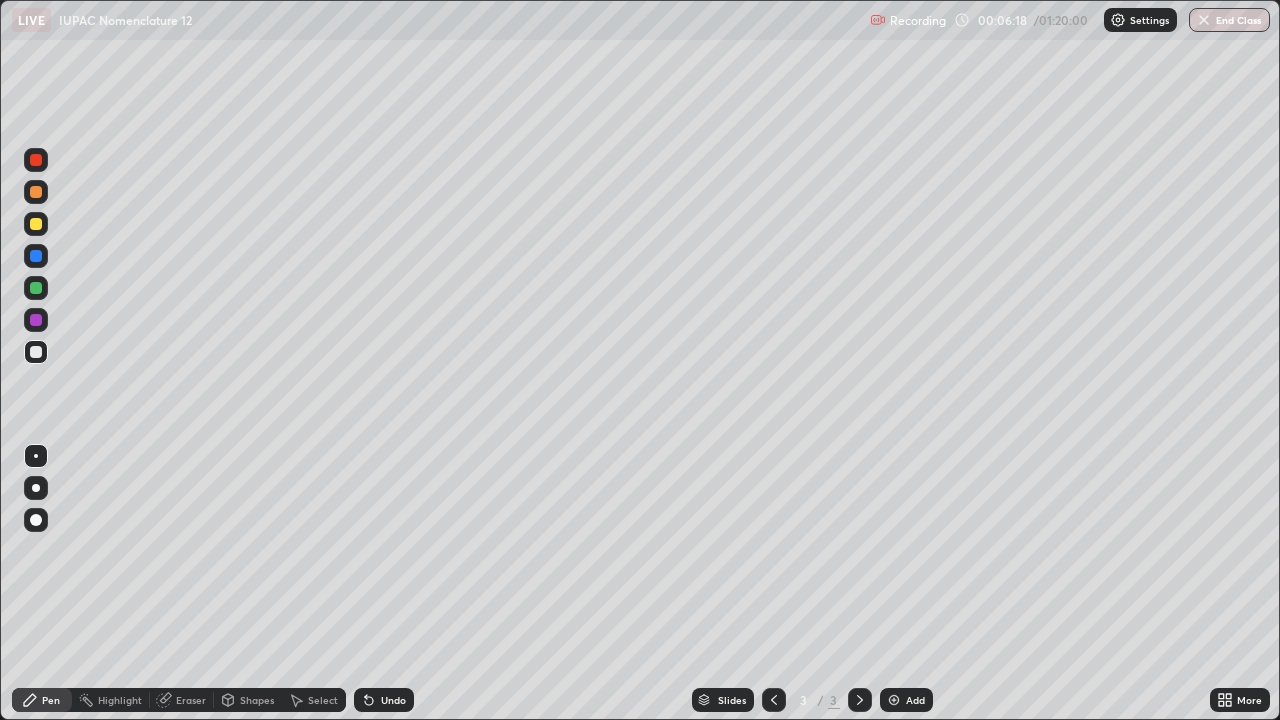 click at bounding box center [894, 700] 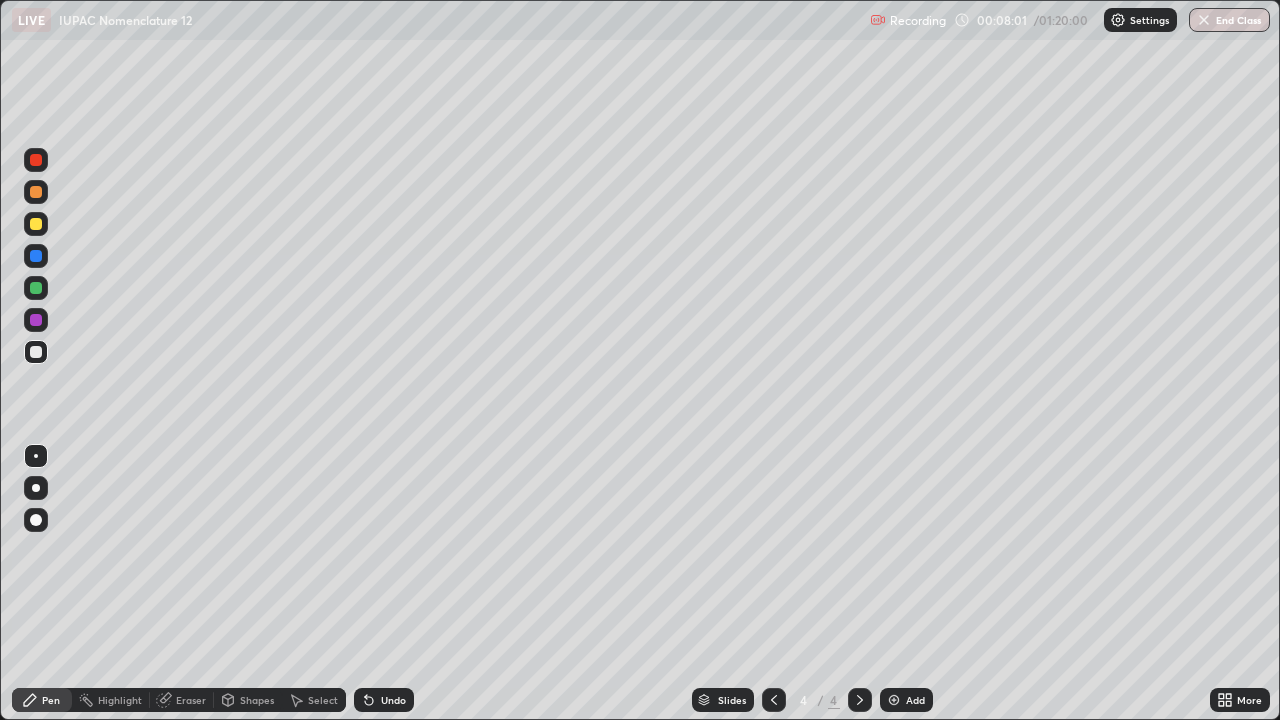 click on "Eraser" at bounding box center [191, 700] 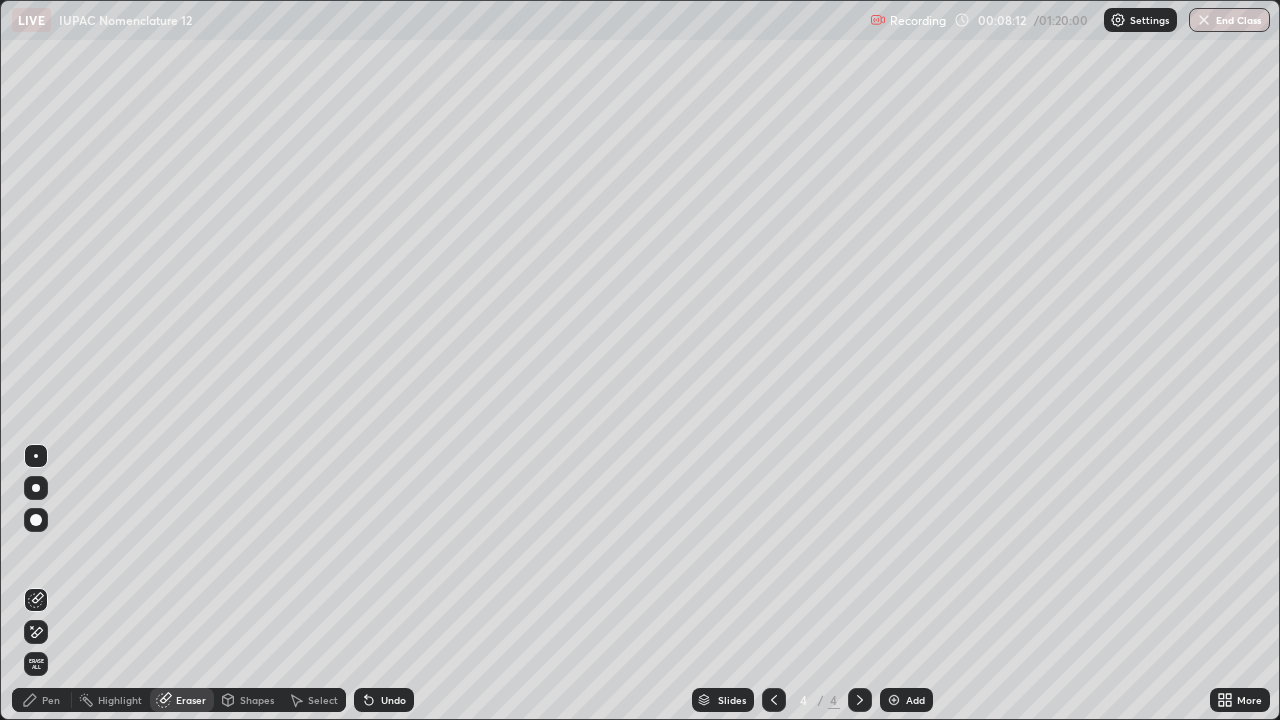click on "Pen" at bounding box center (51, 700) 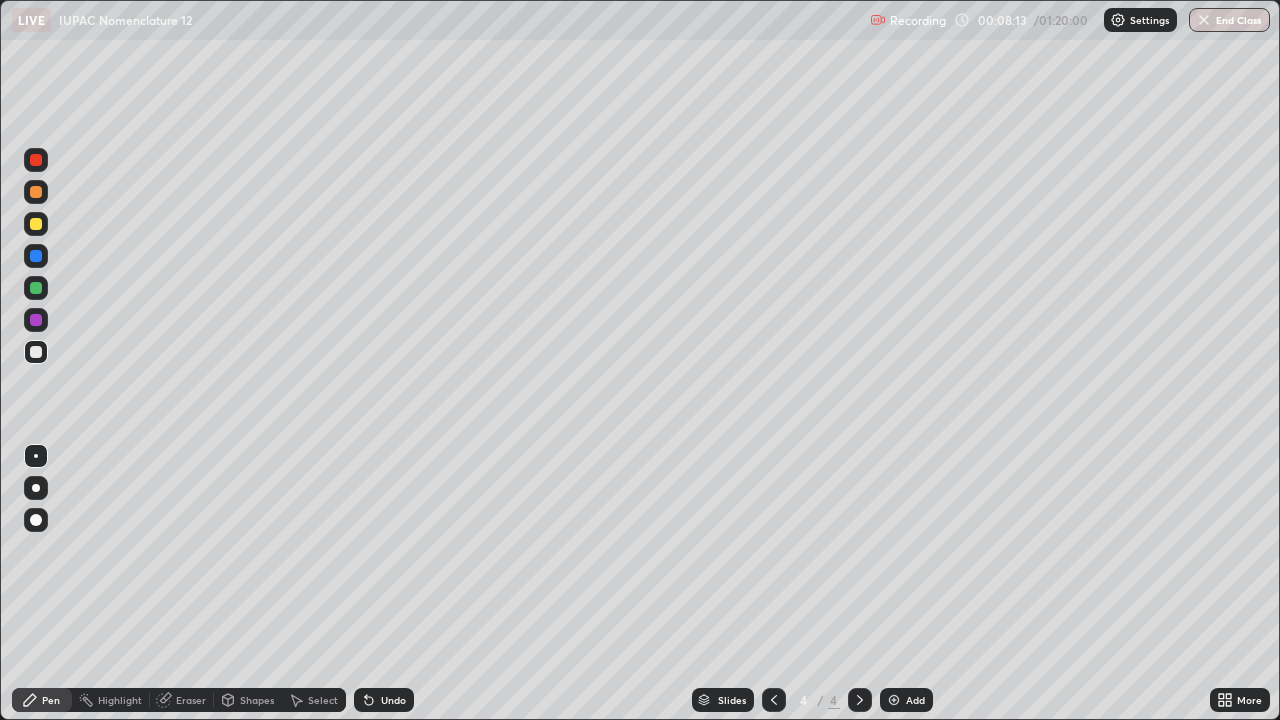 click at bounding box center (36, 224) 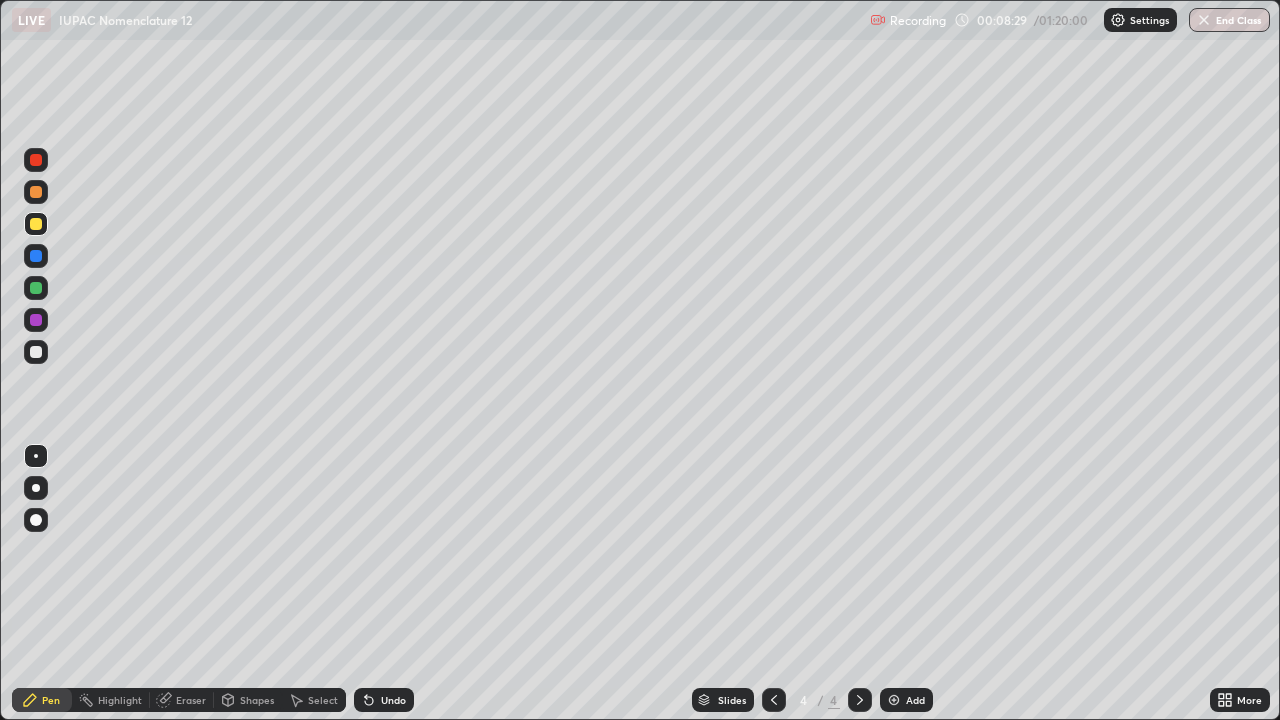 click on "Eraser" at bounding box center [191, 700] 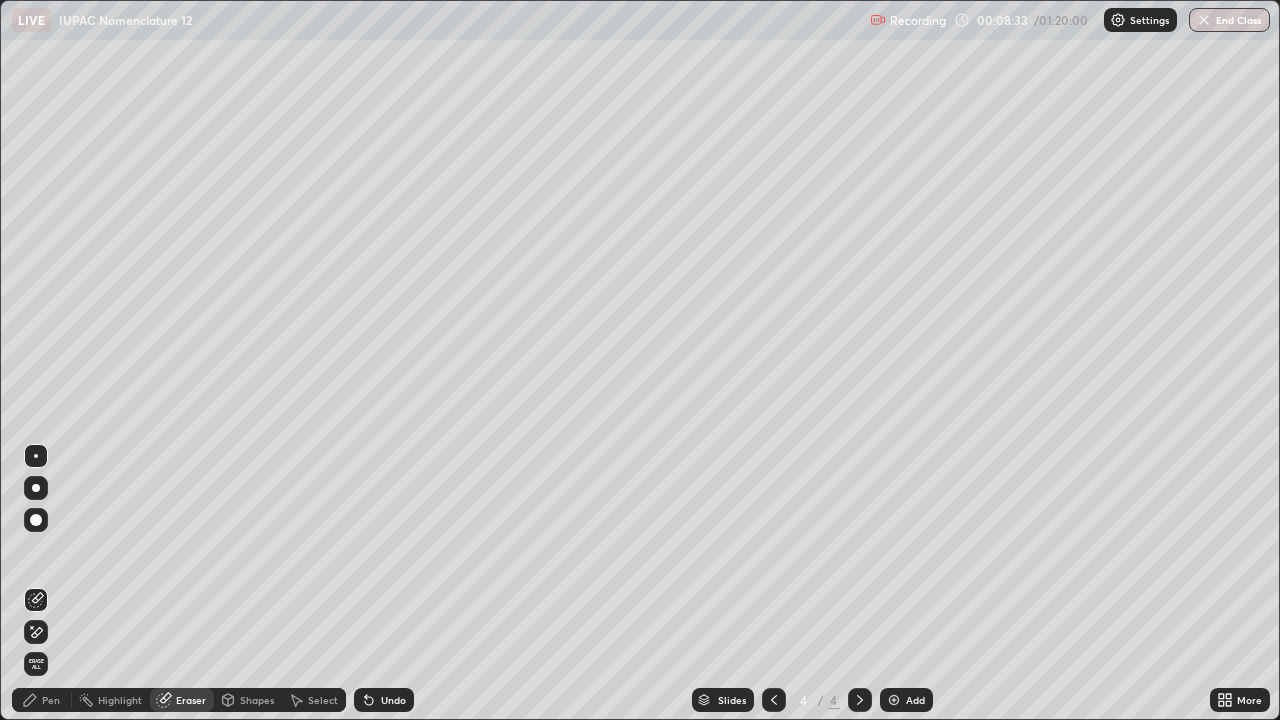 click on "Pen" at bounding box center (51, 700) 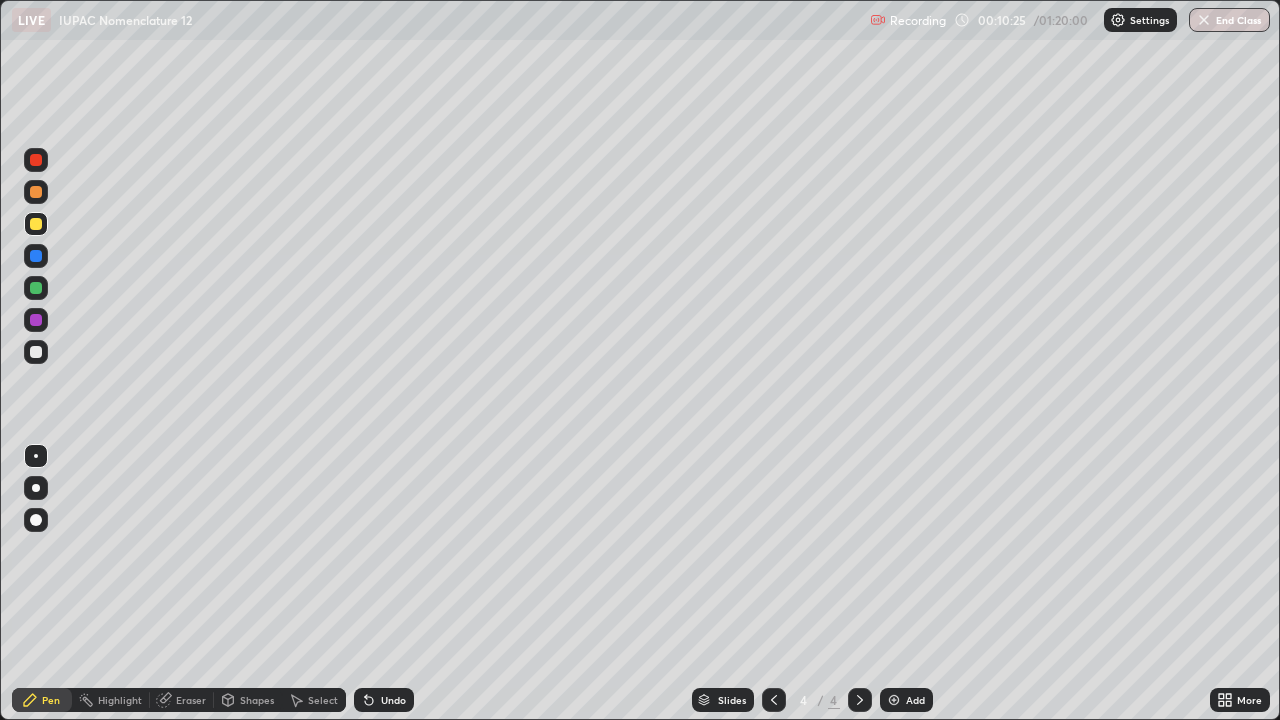 click at bounding box center [36, 352] 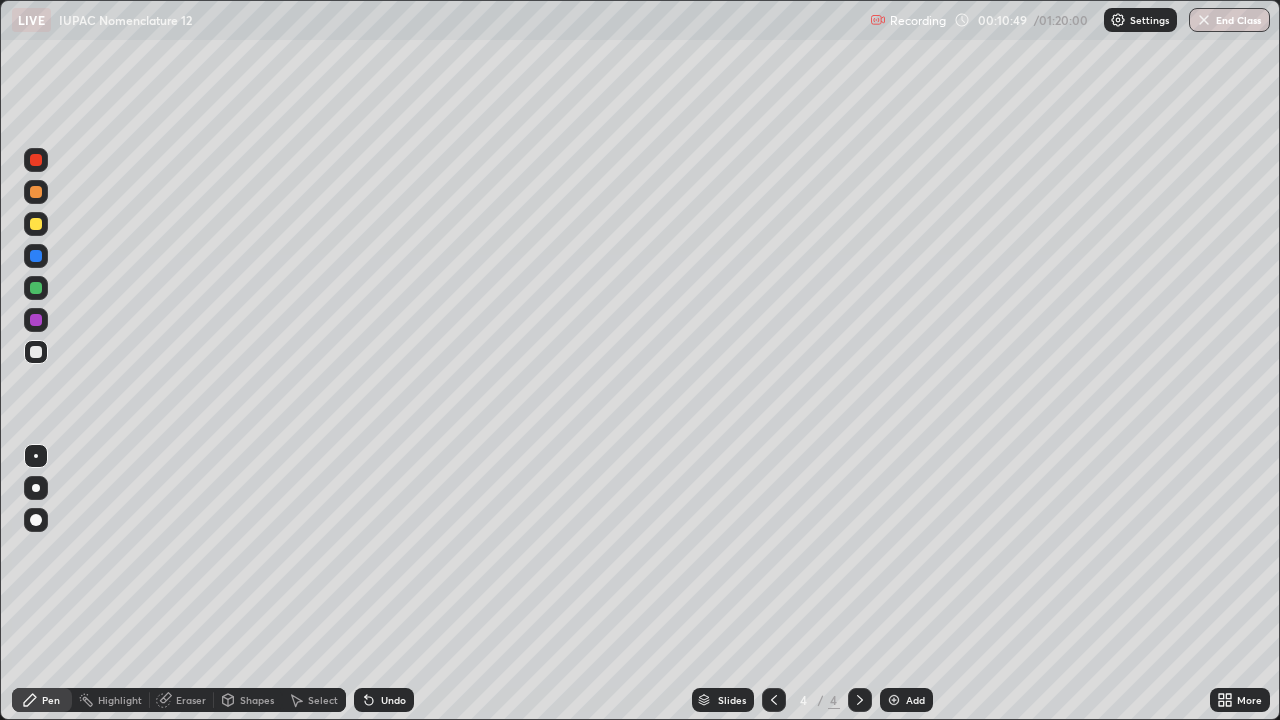 click at bounding box center (36, 352) 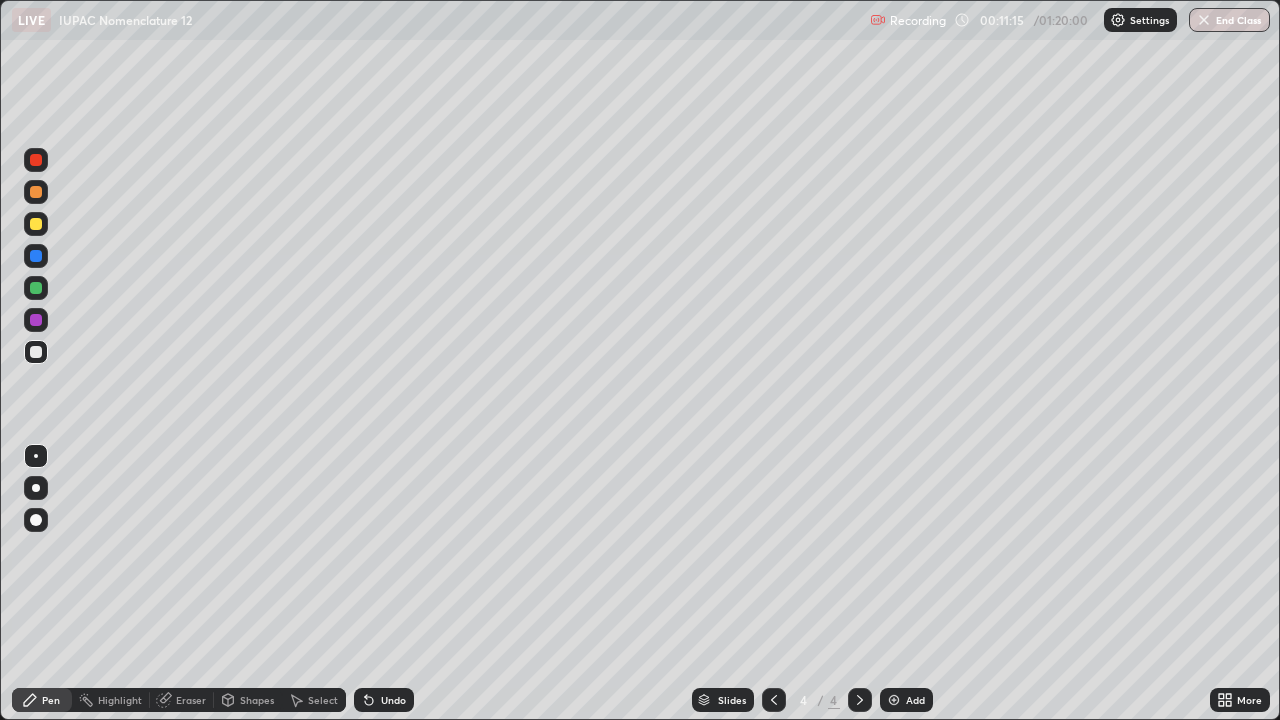 click at bounding box center [894, 700] 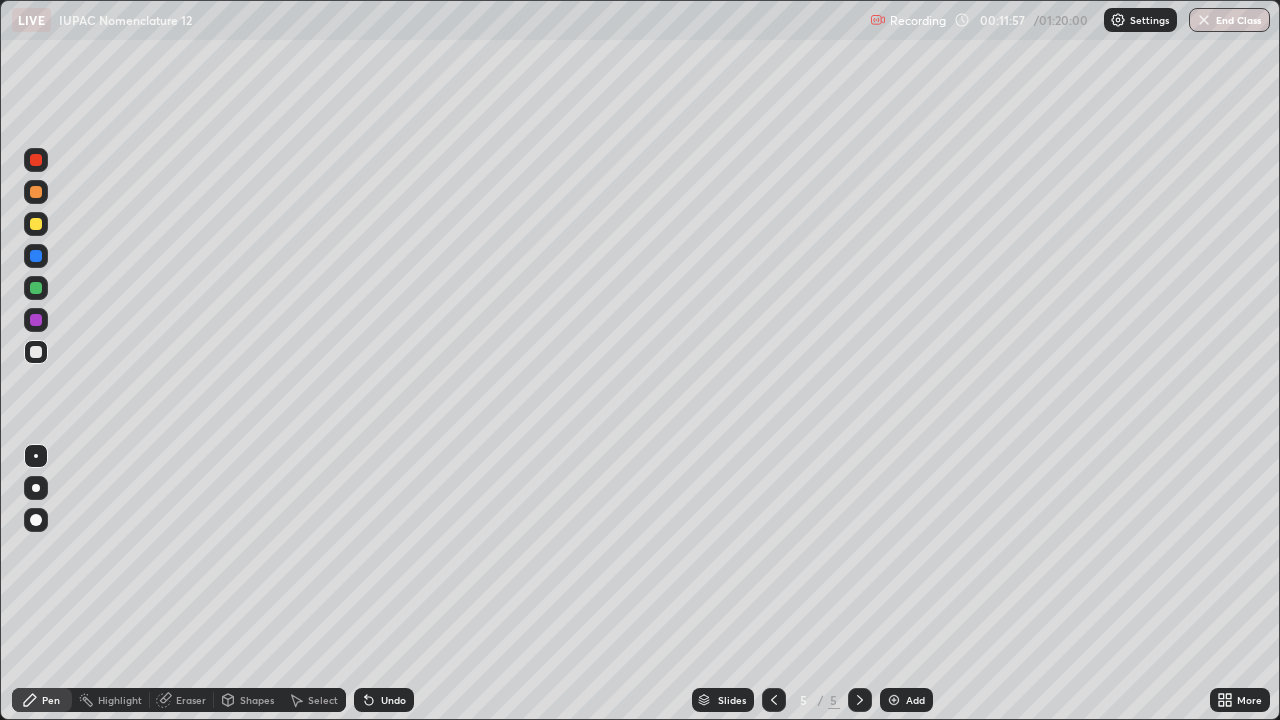 click on "Pen" at bounding box center [51, 700] 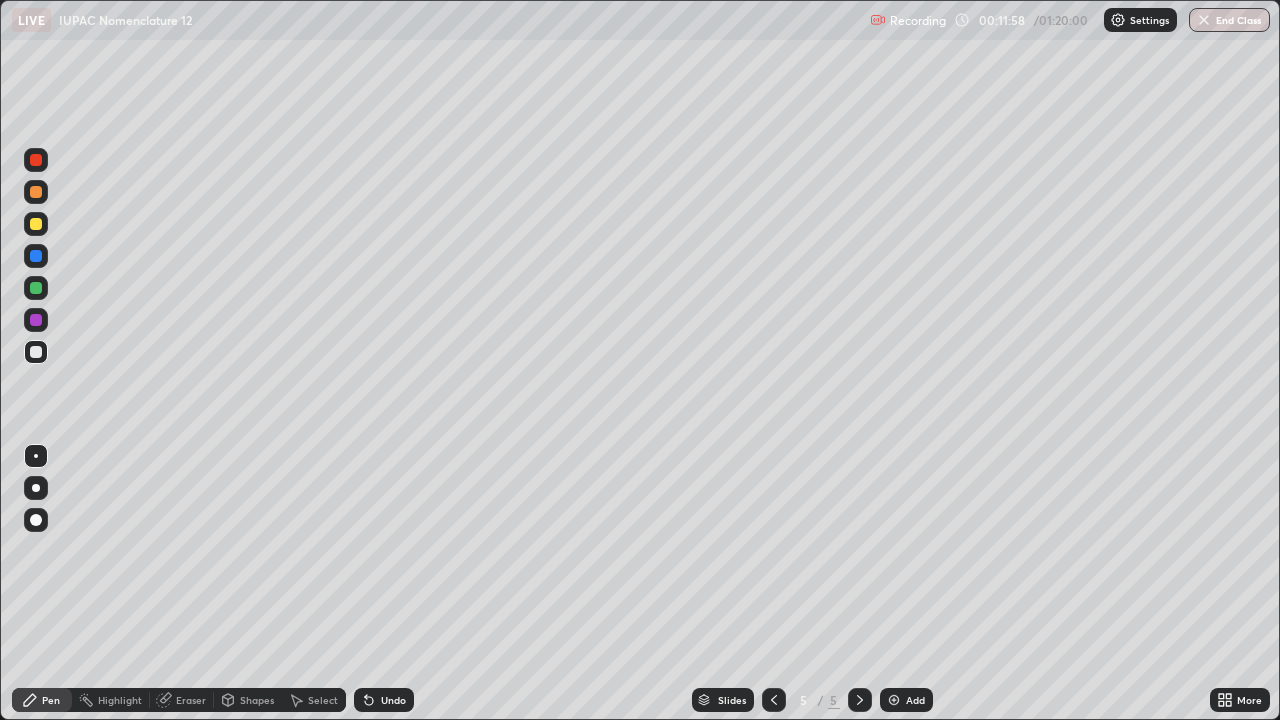 click at bounding box center (36, 224) 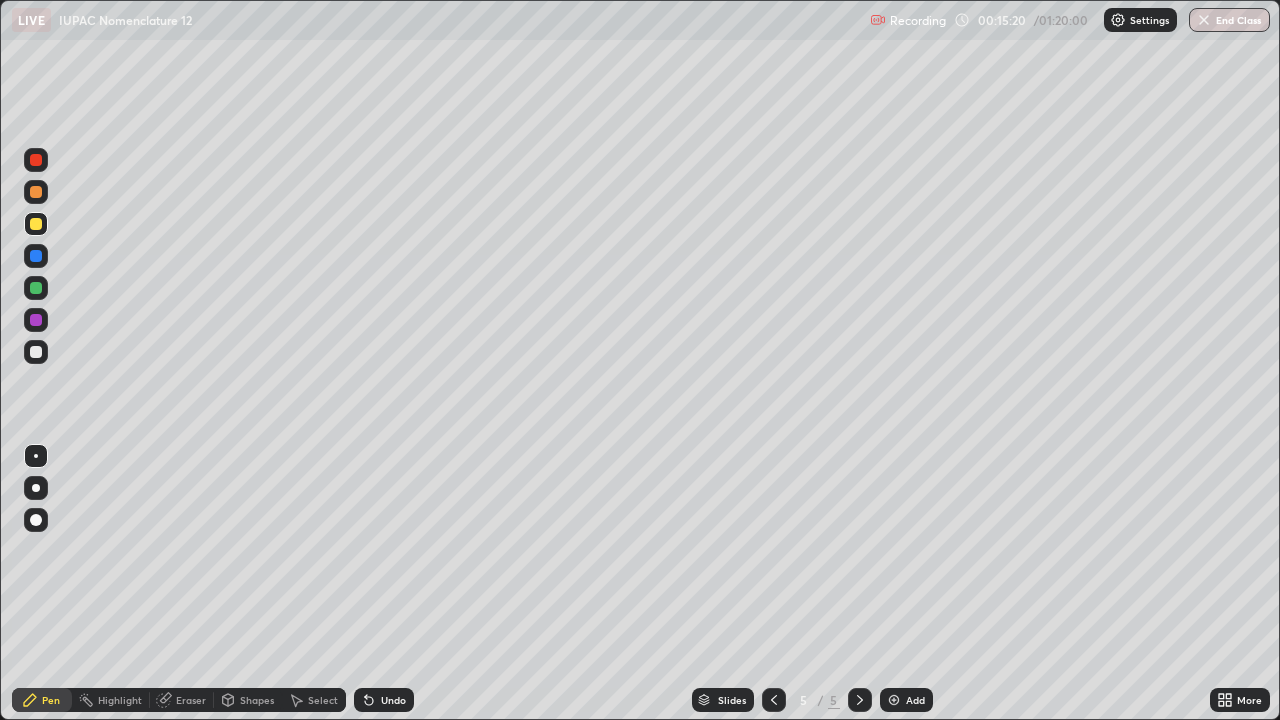 click at bounding box center (36, 352) 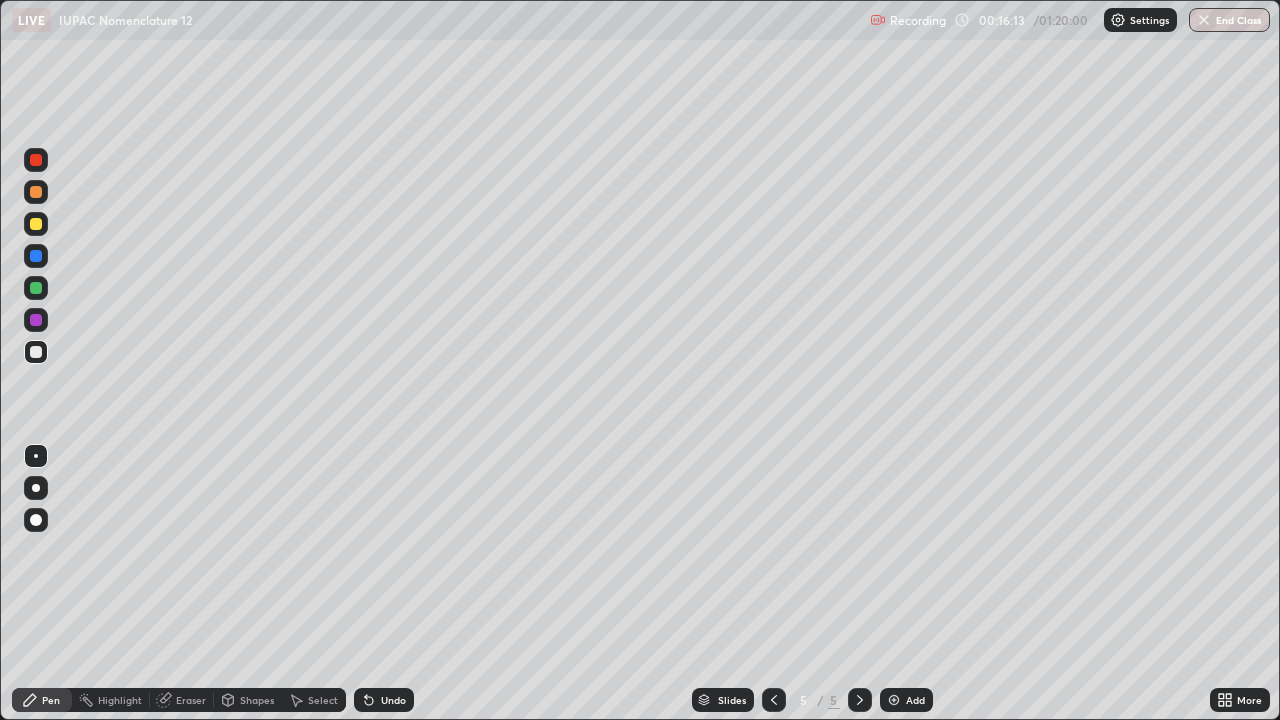 click at bounding box center [36, 352] 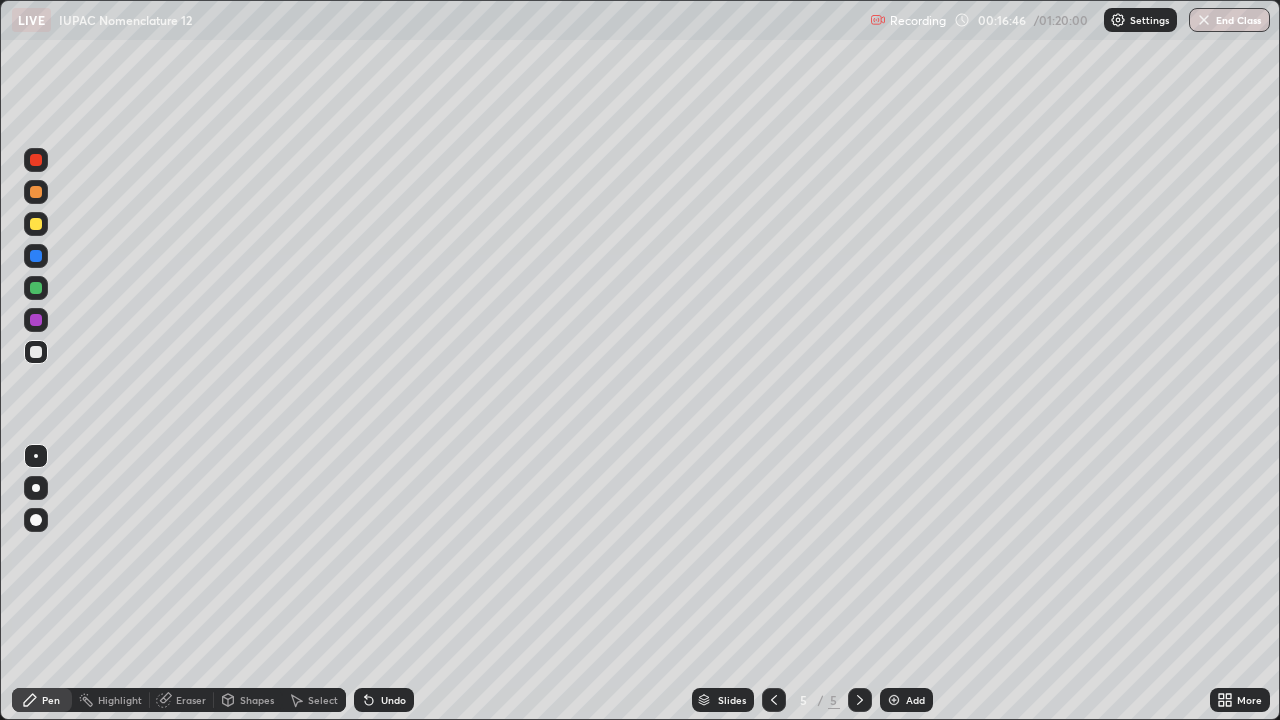 click at bounding box center [894, 700] 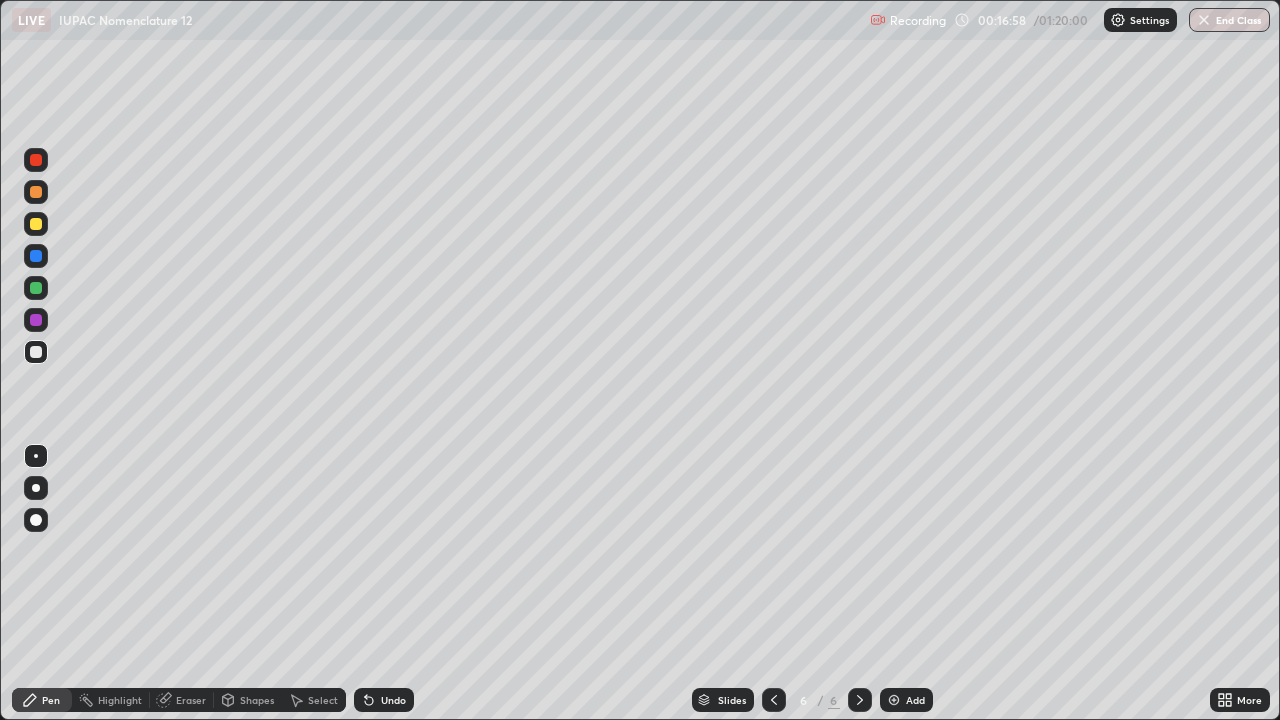 click at bounding box center [36, 224] 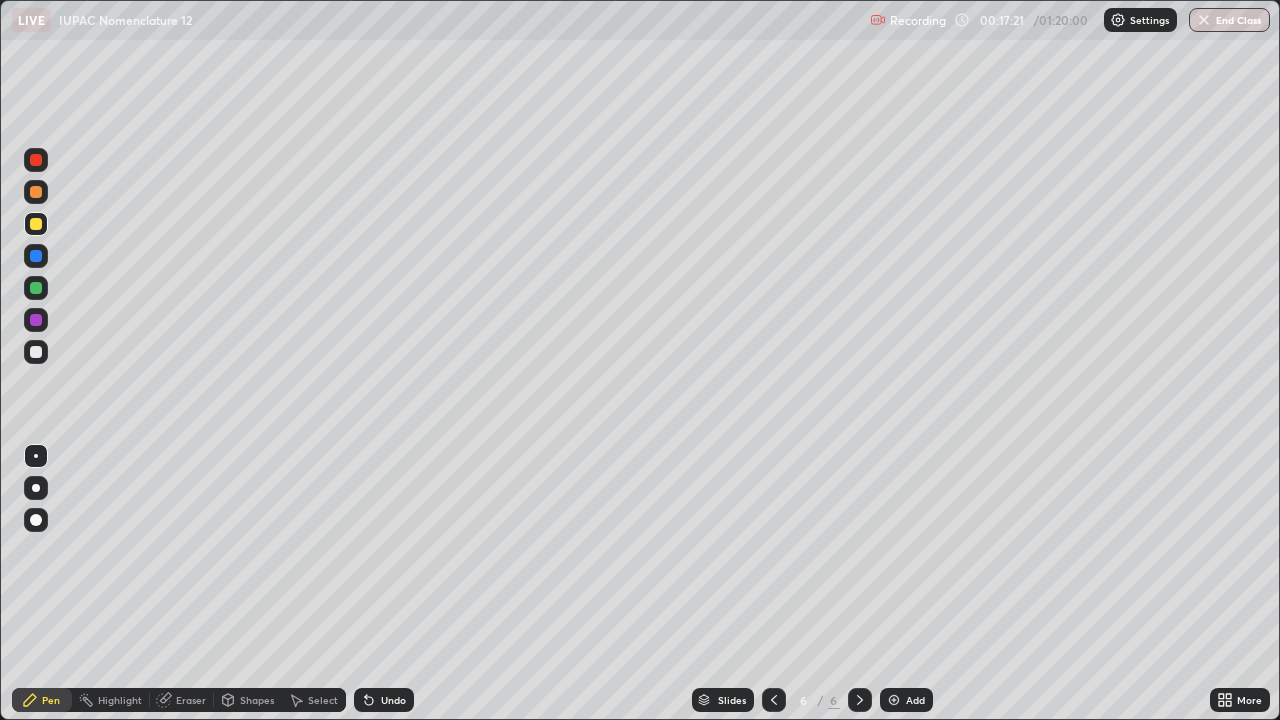 click on "Undo" at bounding box center (393, 700) 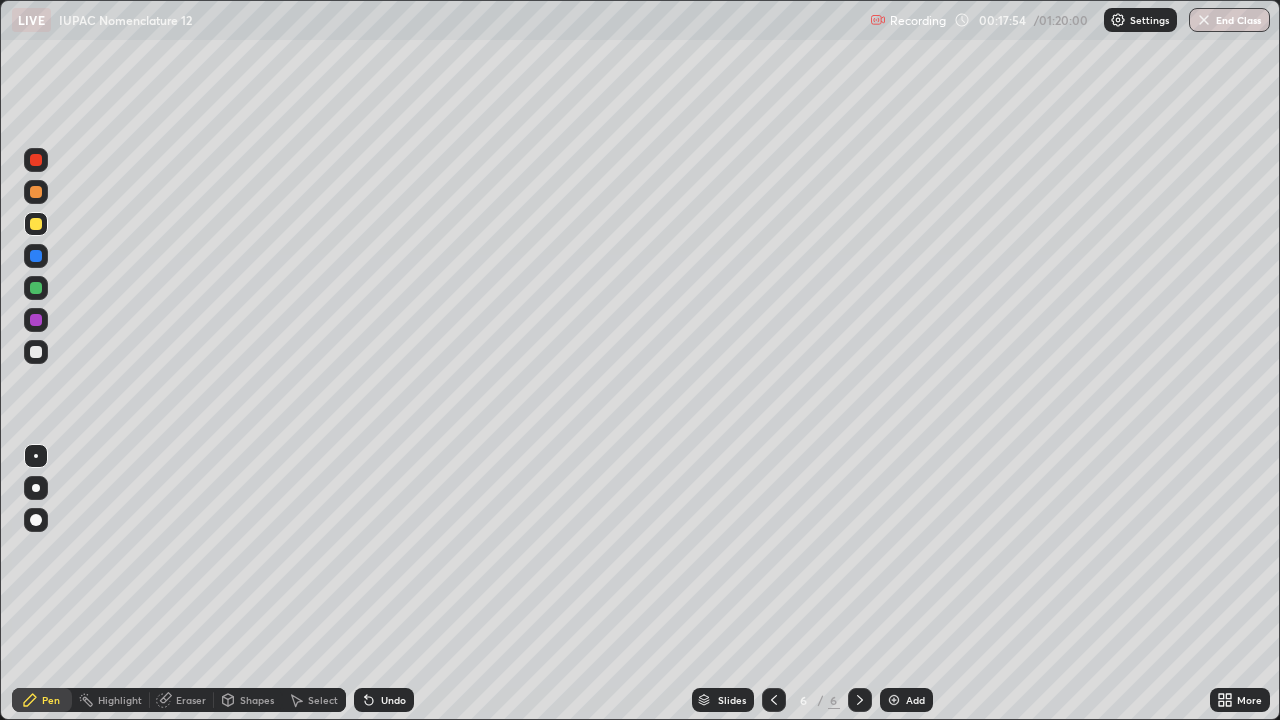 click on "Undo" at bounding box center (393, 700) 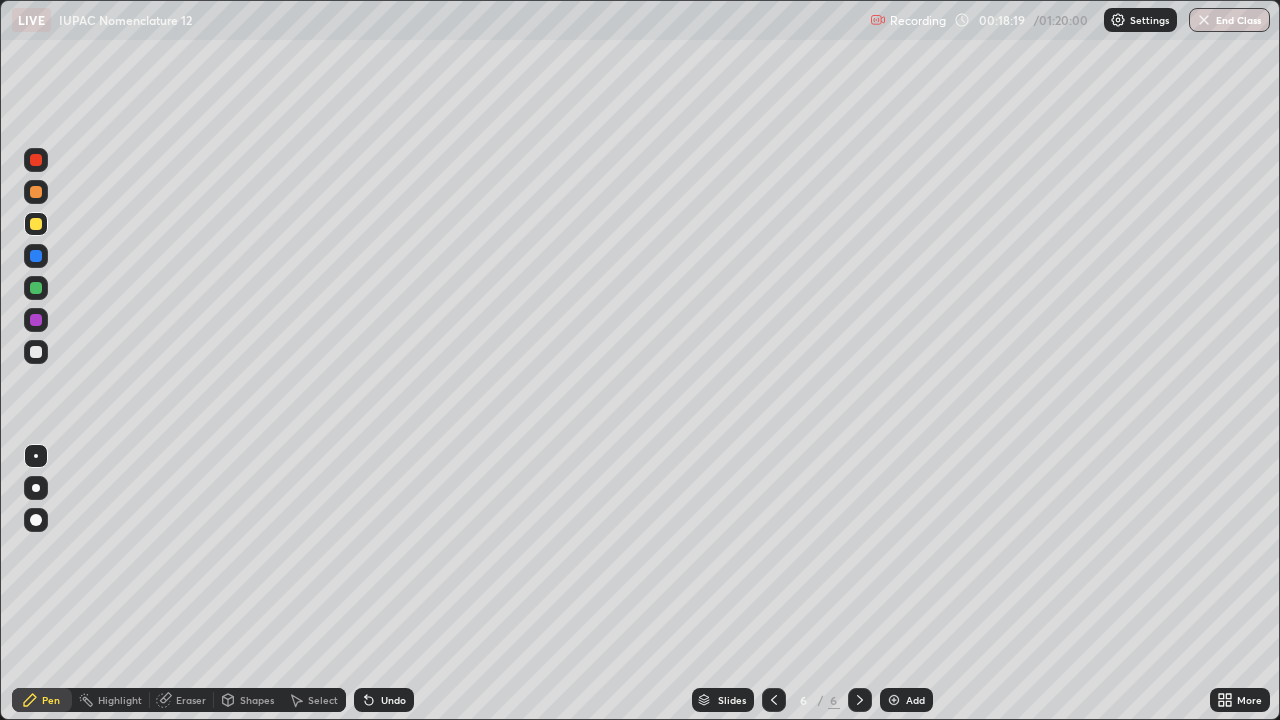 click at bounding box center [36, 352] 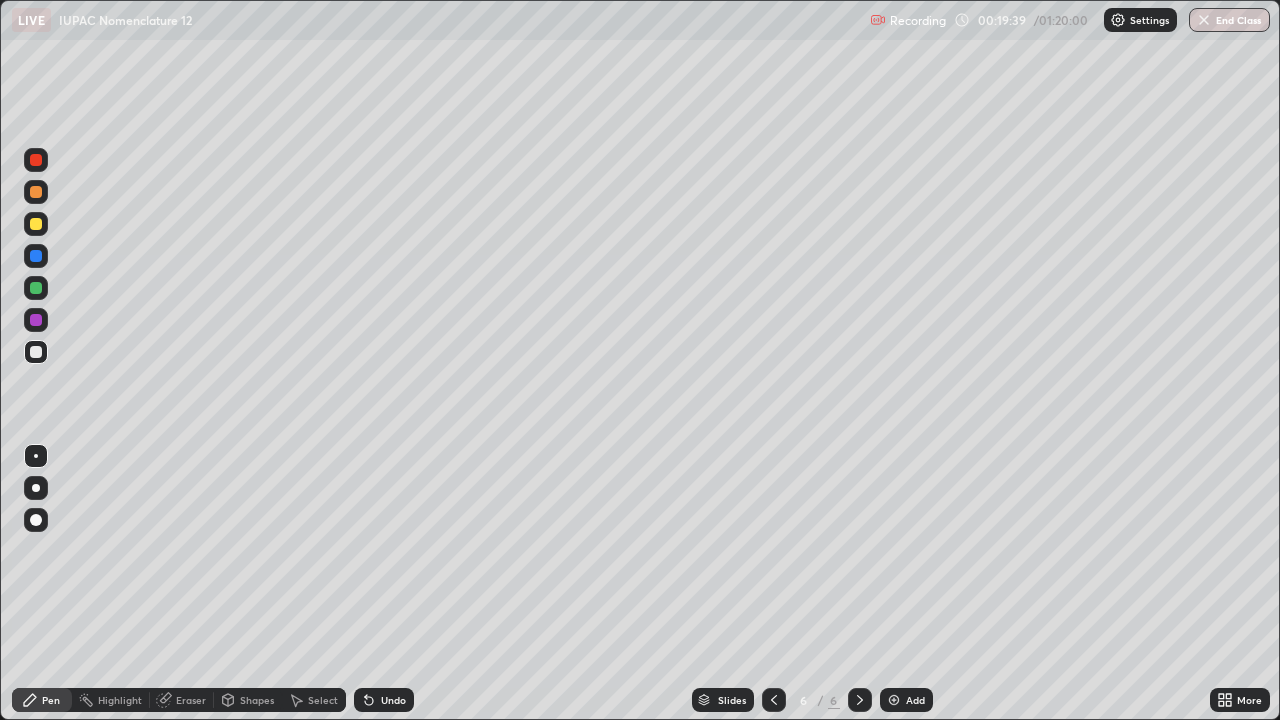click at bounding box center (36, 352) 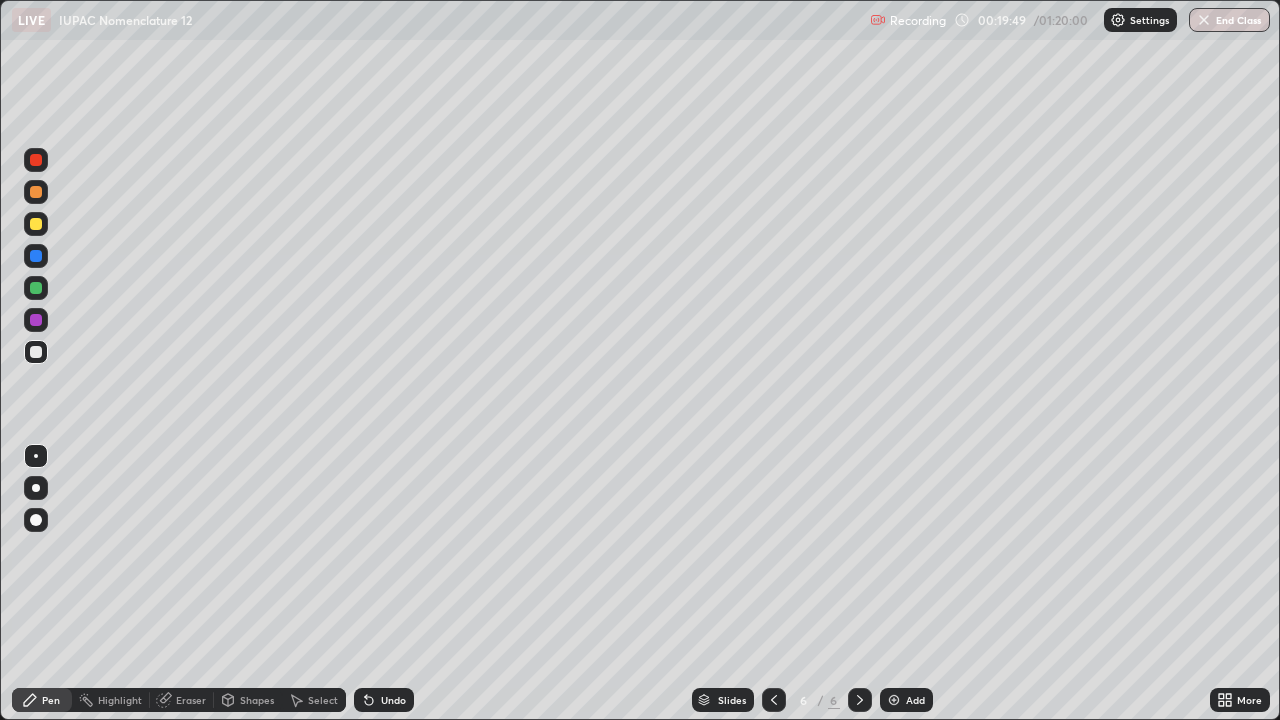 click 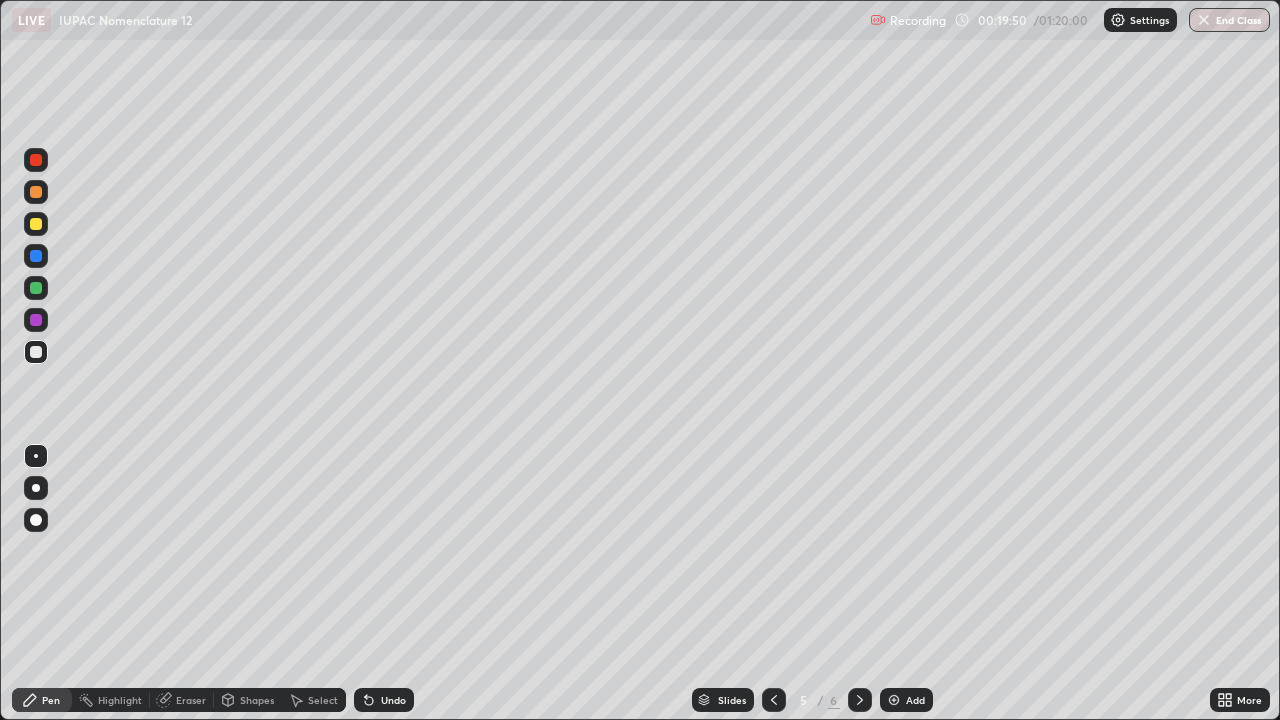 click 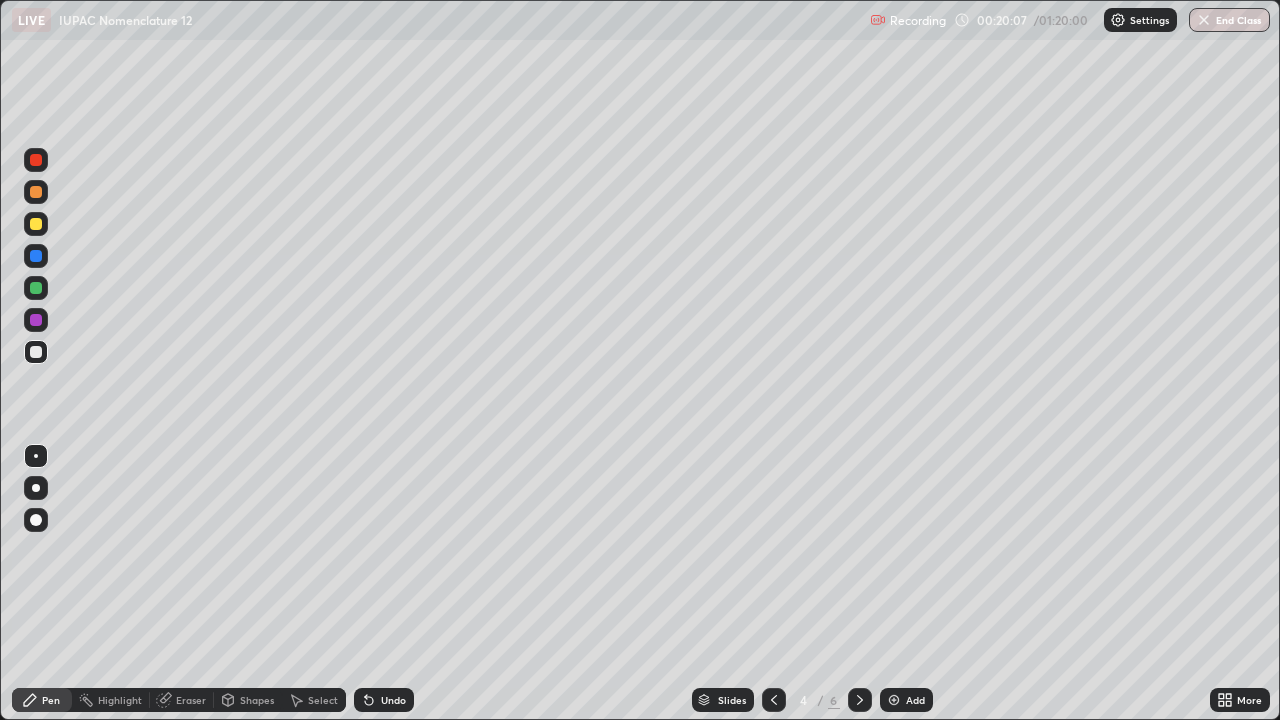 click 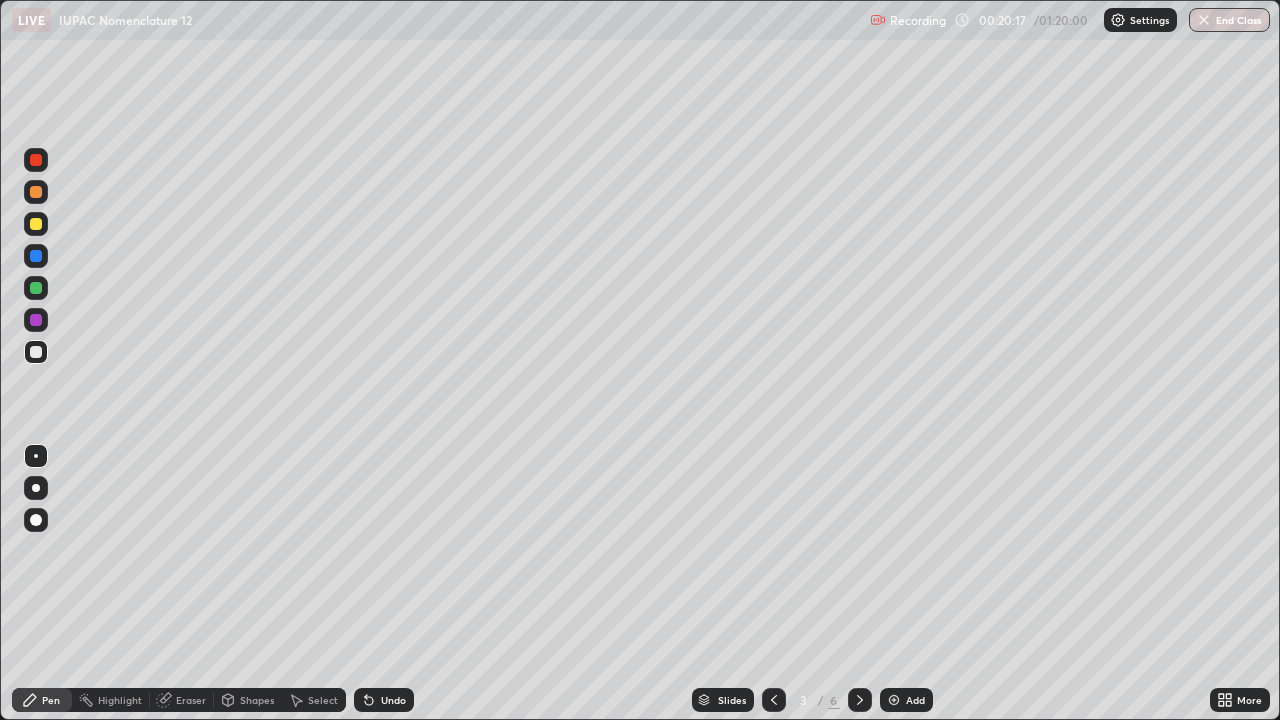 click 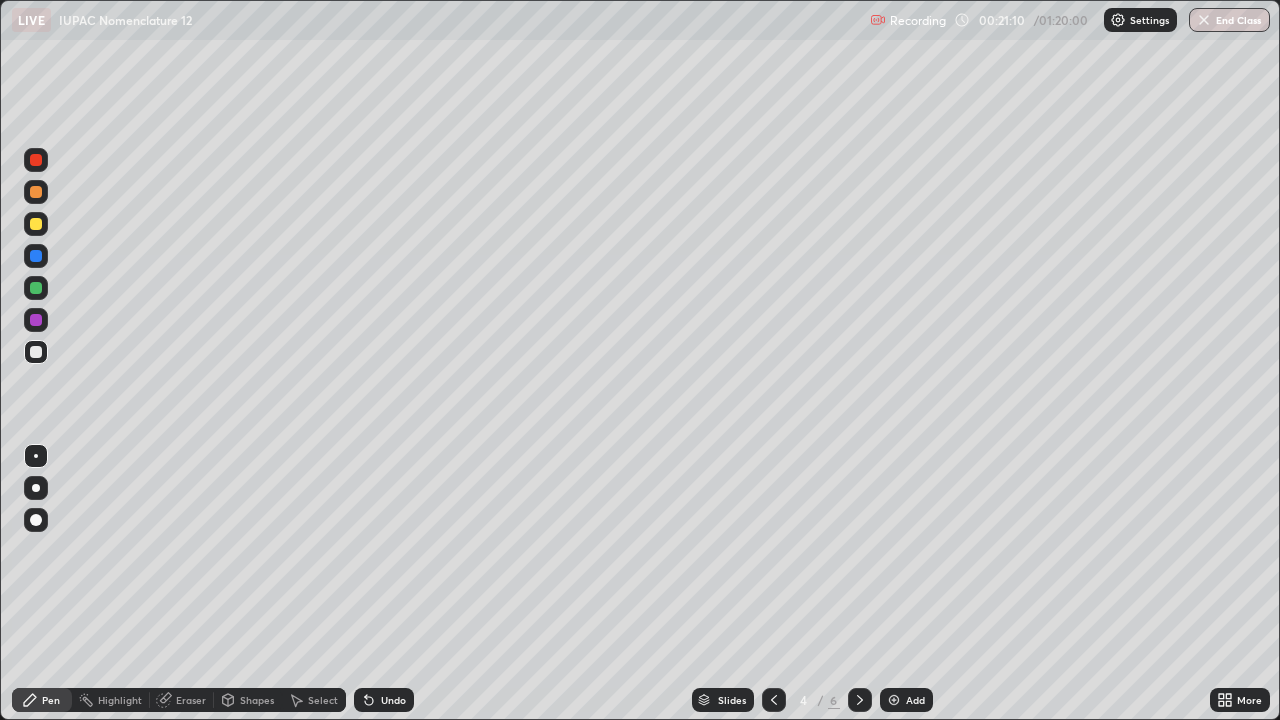 click 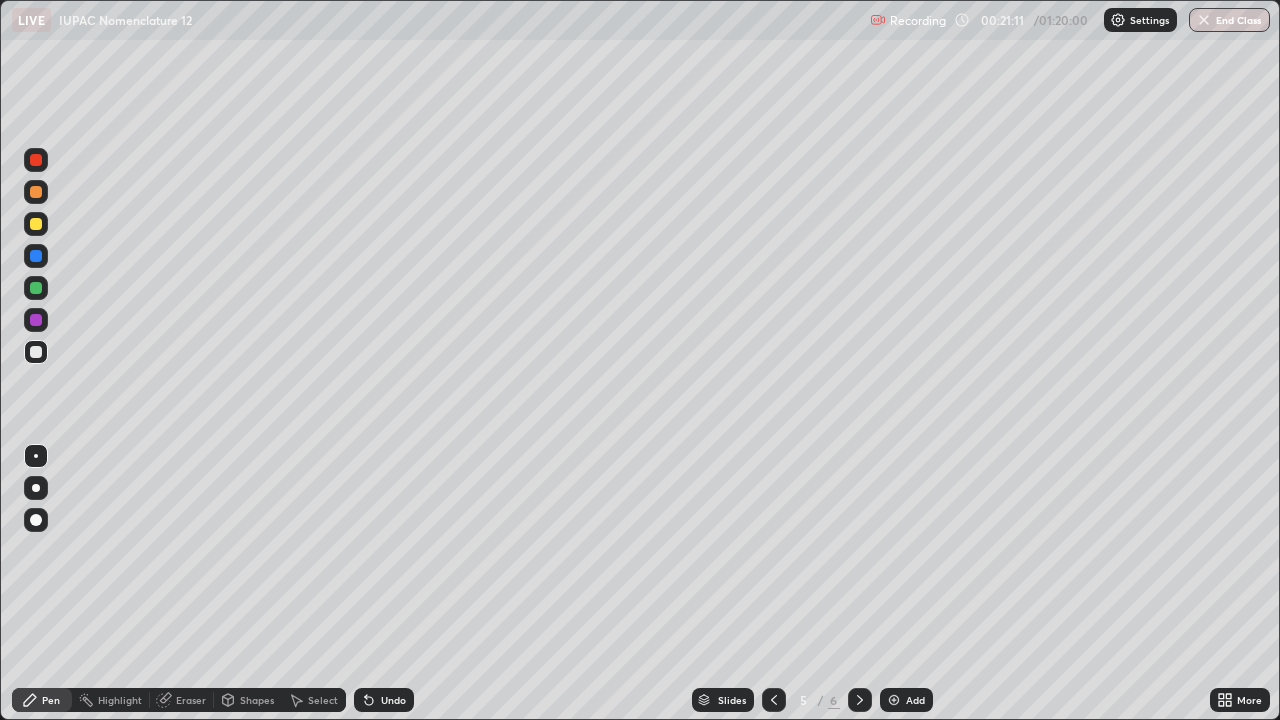 click 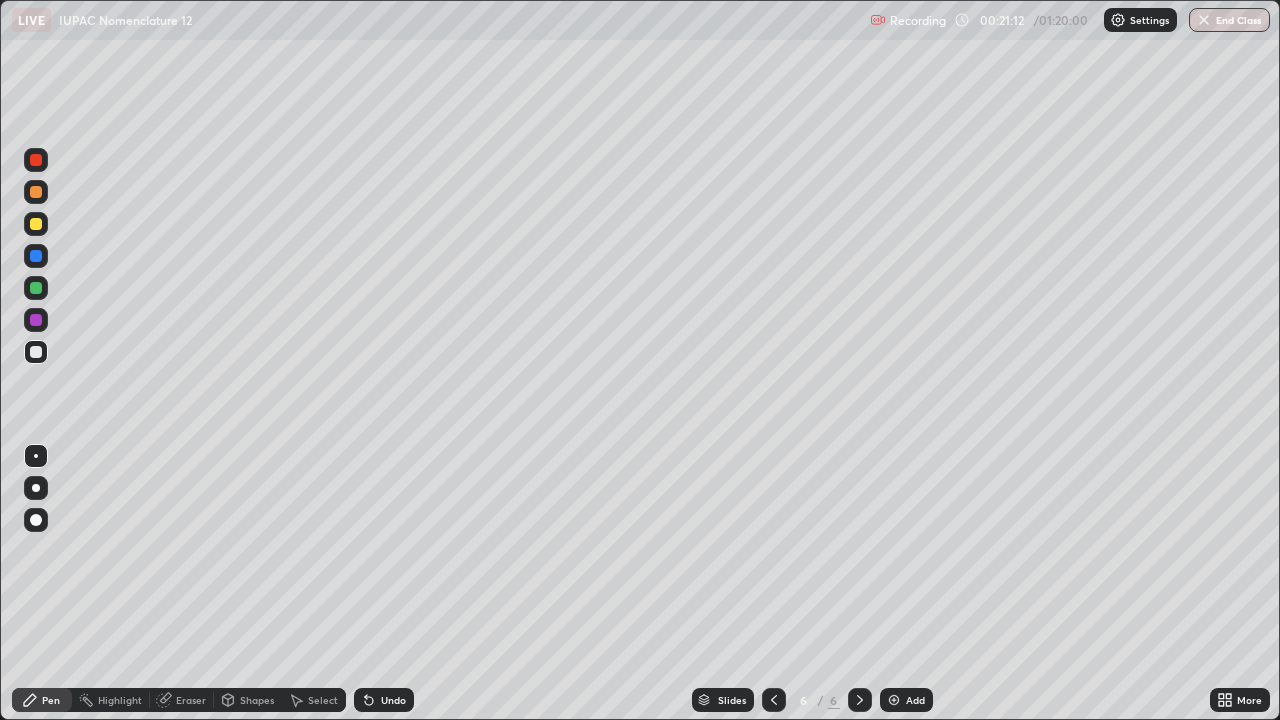 click 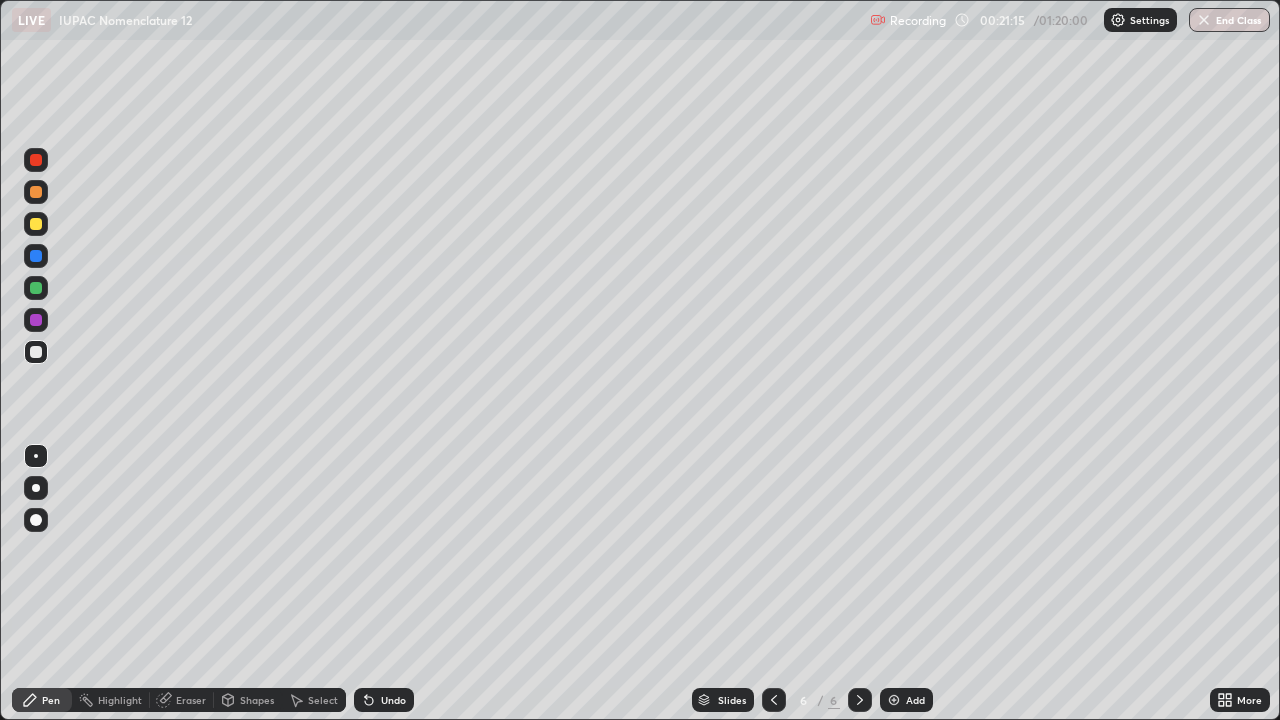 click on "Add" at bounding box center [915, 700] 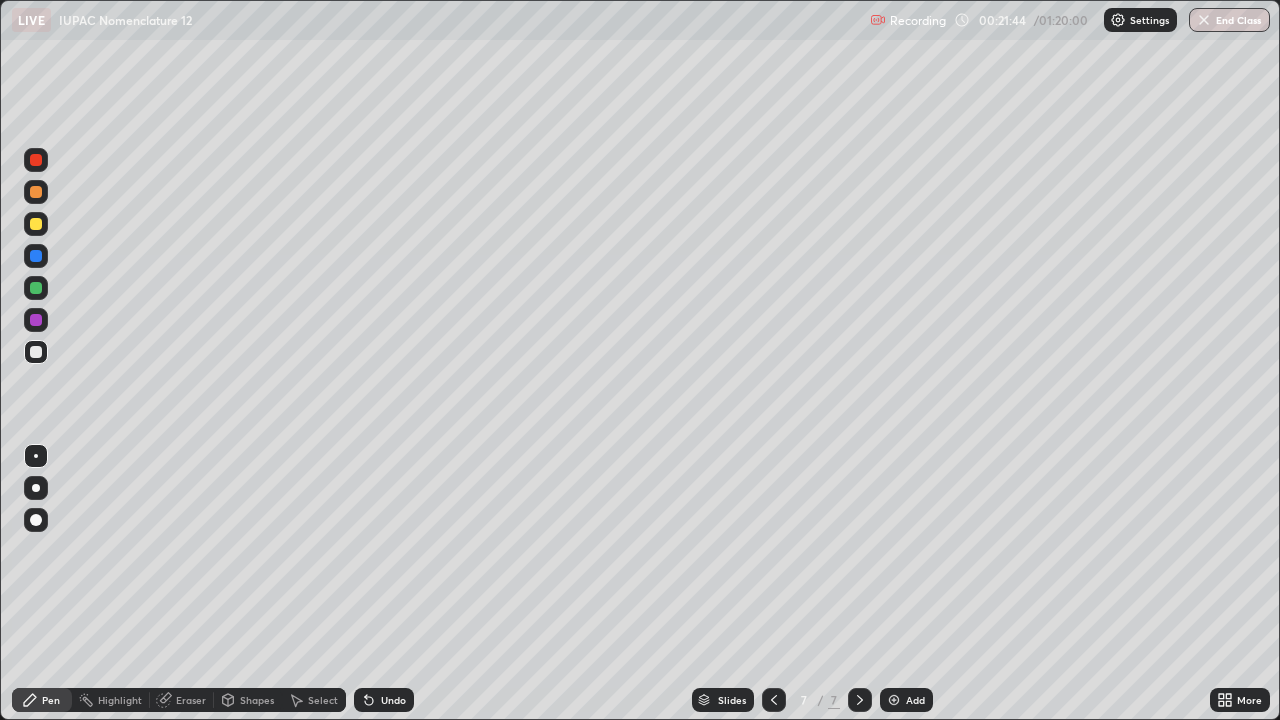 click at bounding box center (36, 224) 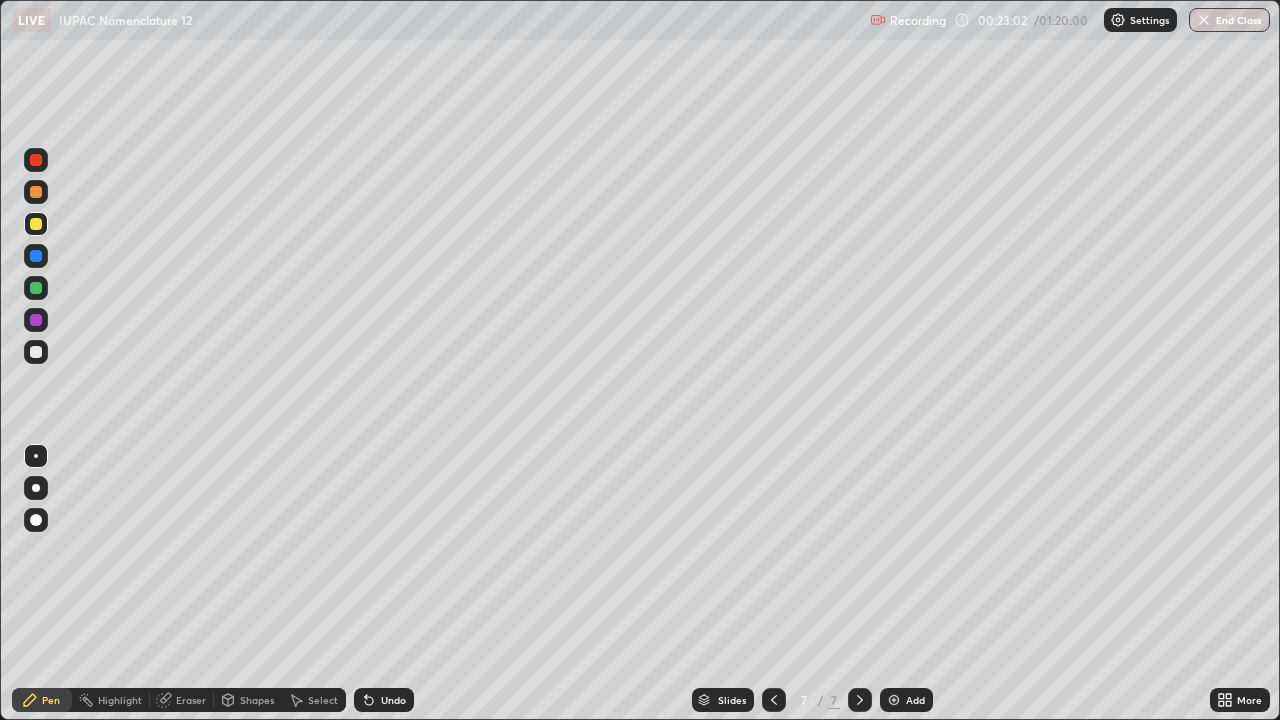 click on "Undo" at bounding box center [393, 700] 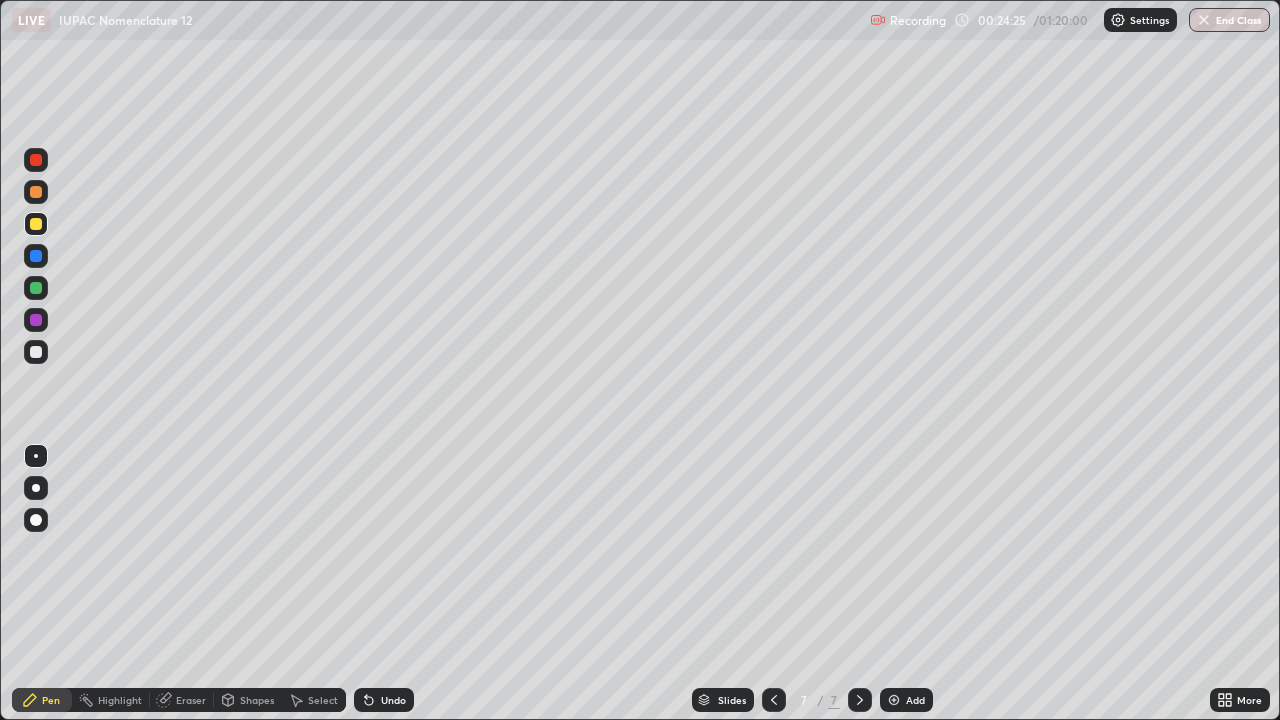 click at bounding box center [36, 352] 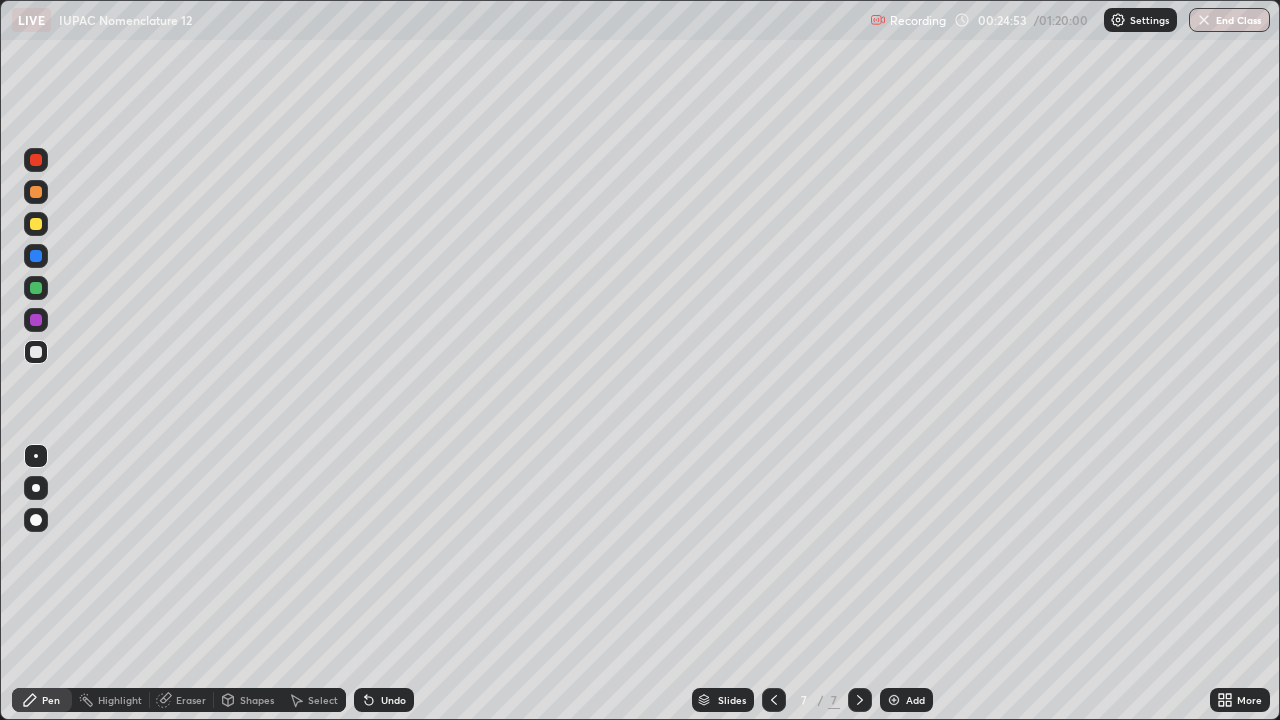 click at bounding box center [36, 352] 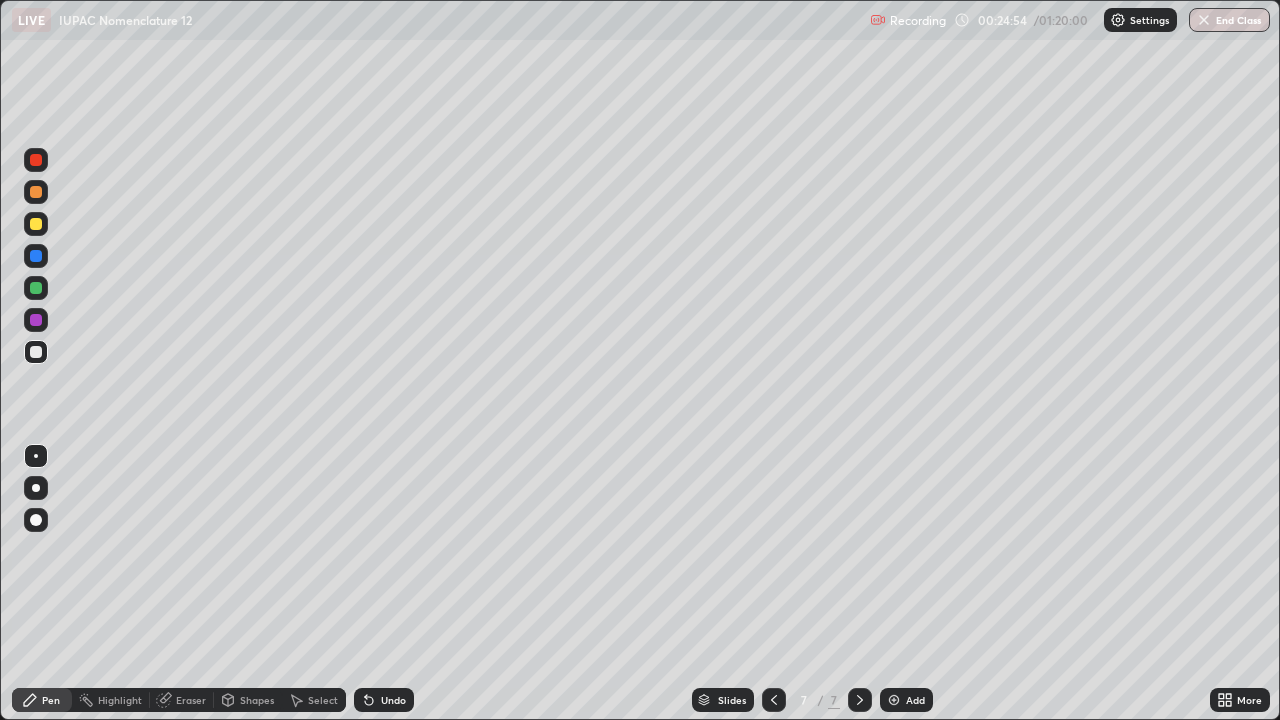 click at bounding box center (36, 224) 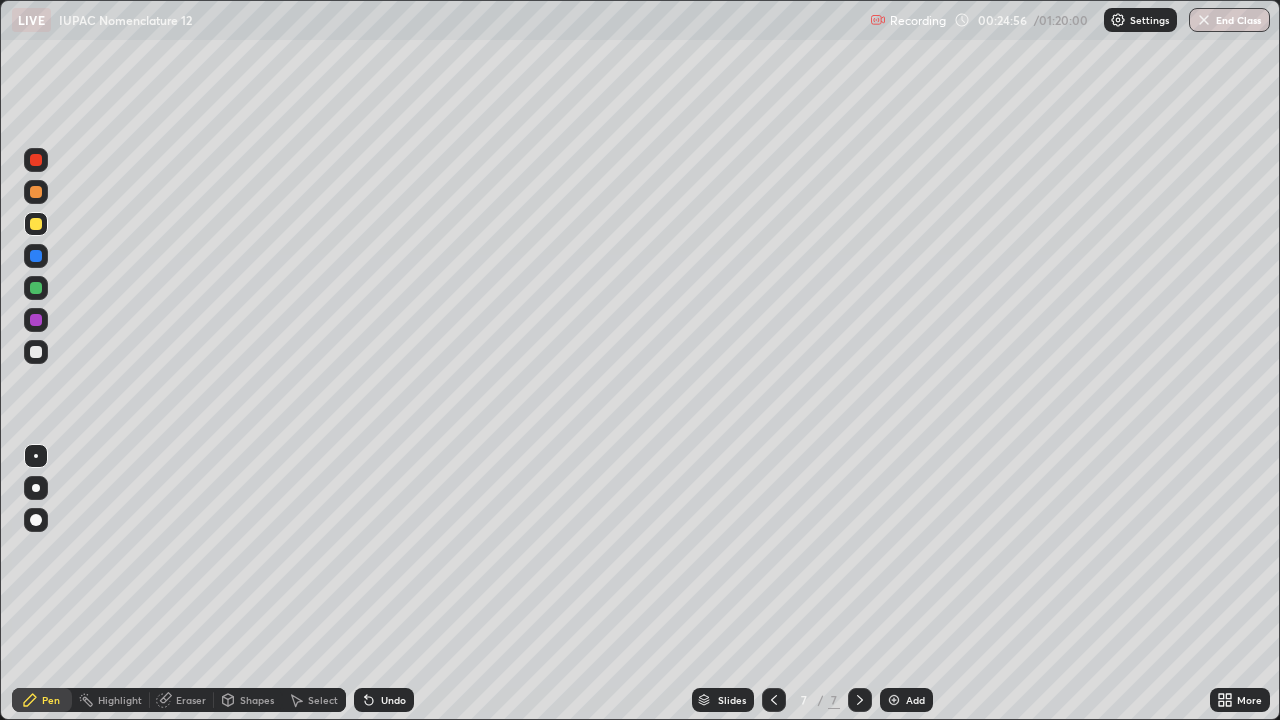 click at bounding box center [894, 700] 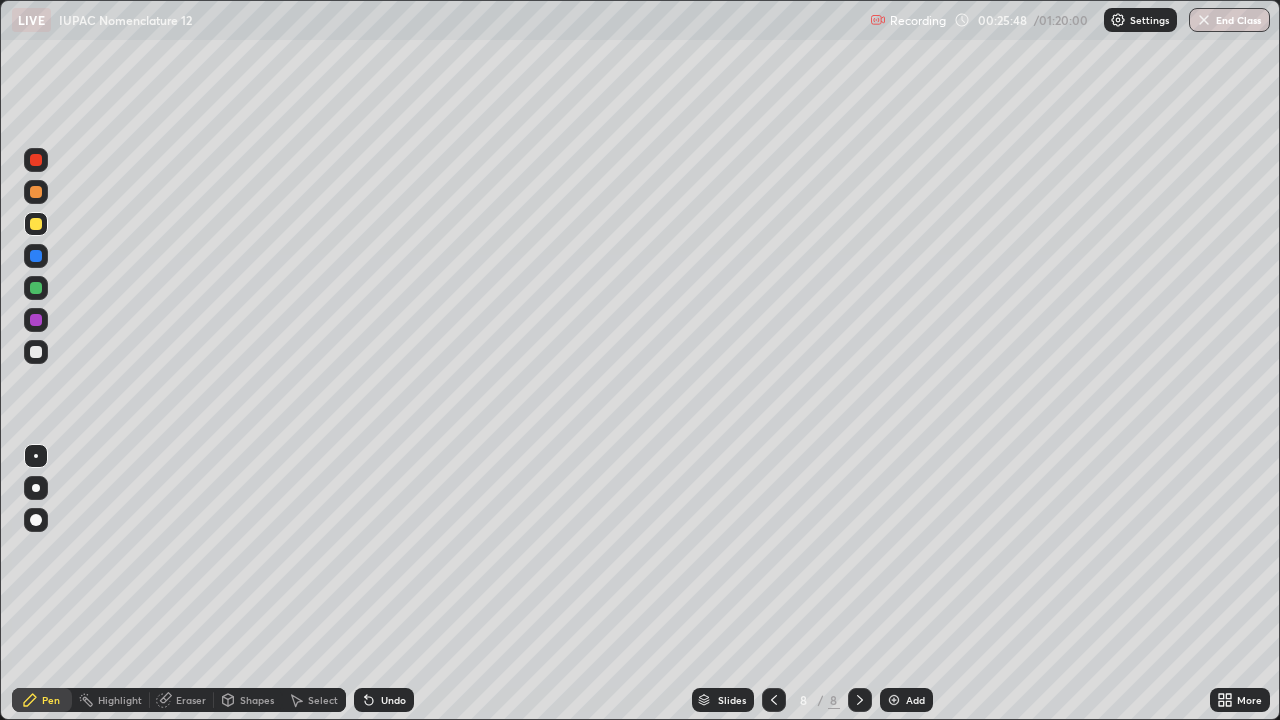 click at bounding box center (36, 352) 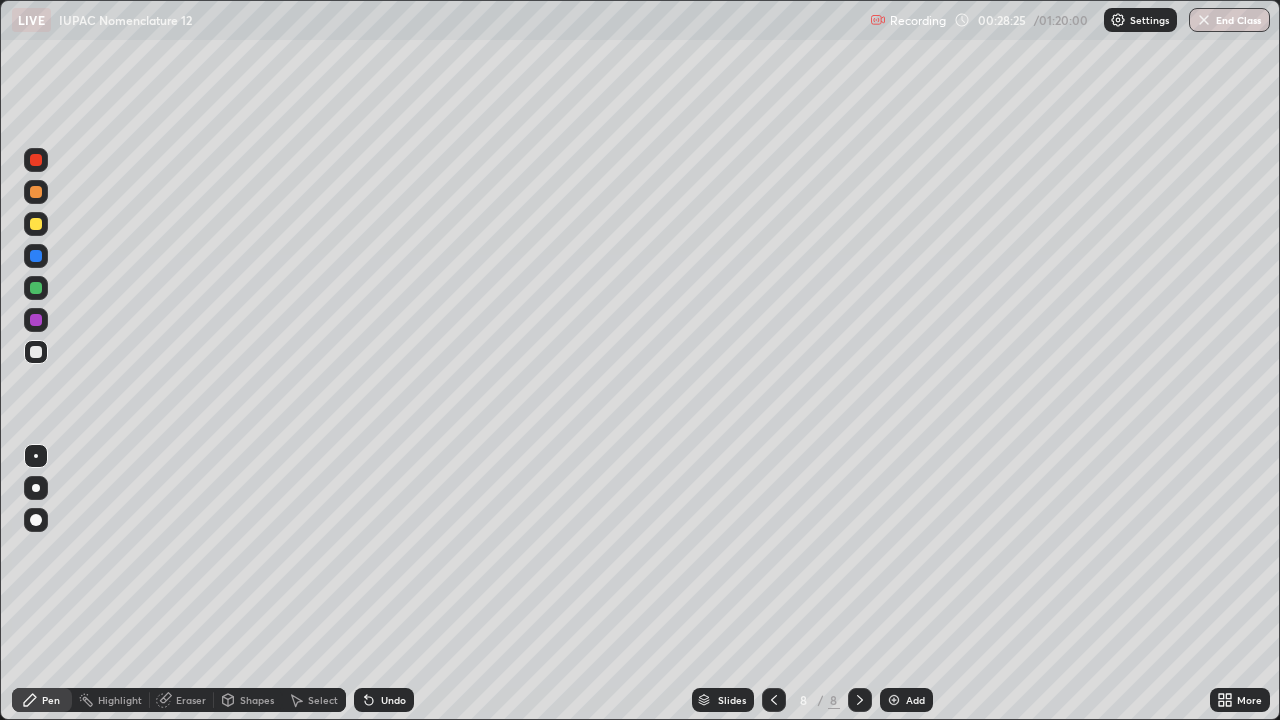 click on "Undo" at bounding box center (393, 700) 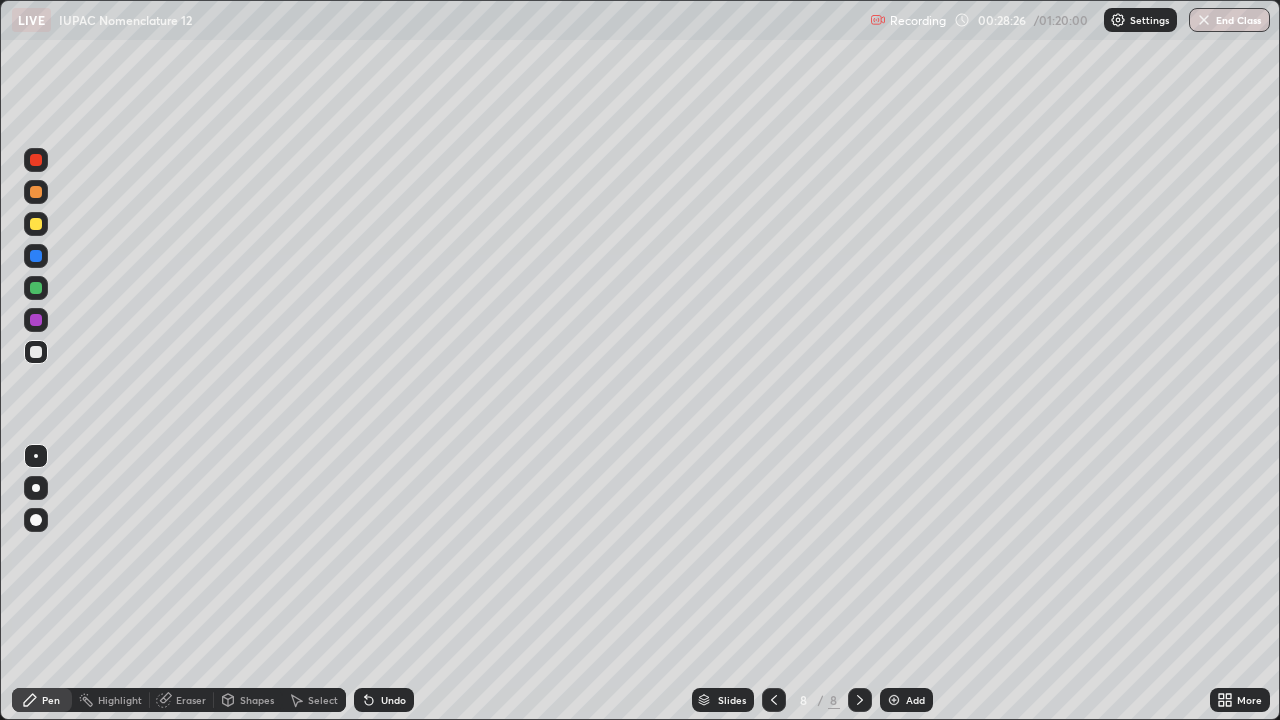 click on "Undo" at bounding box center [393, 700] 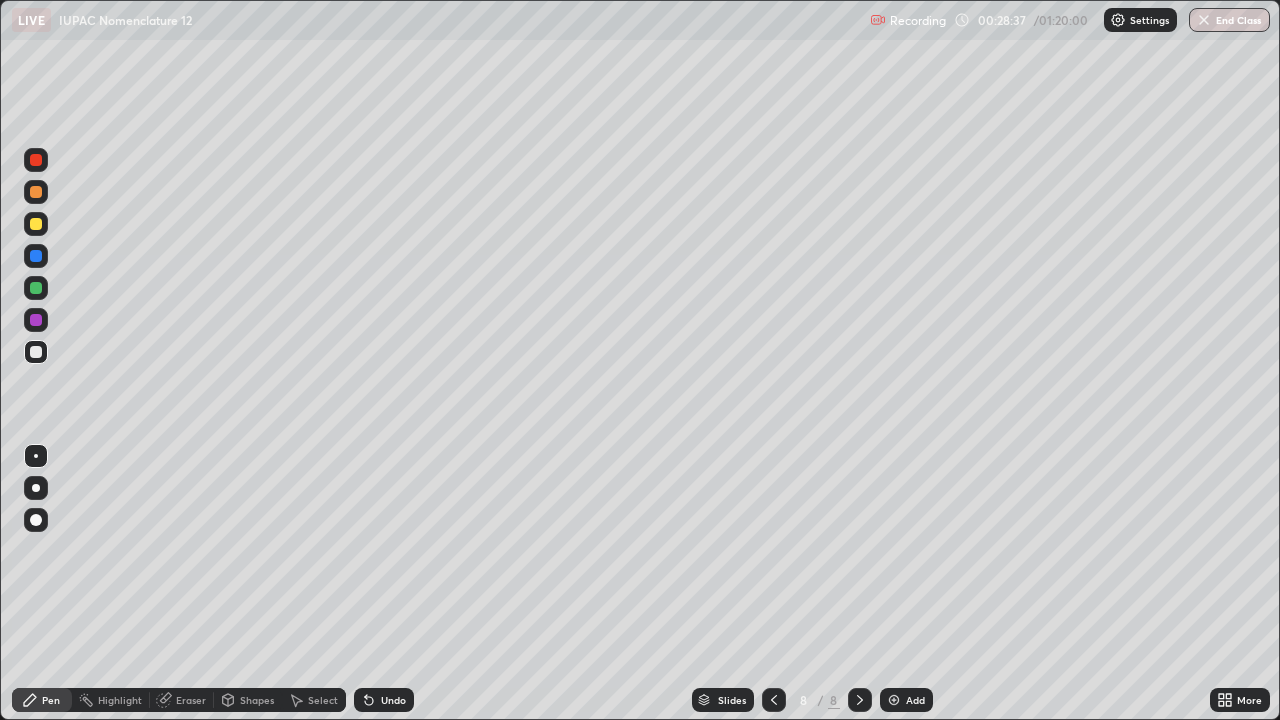 click on "Undo" at bounding box center (393, 700) 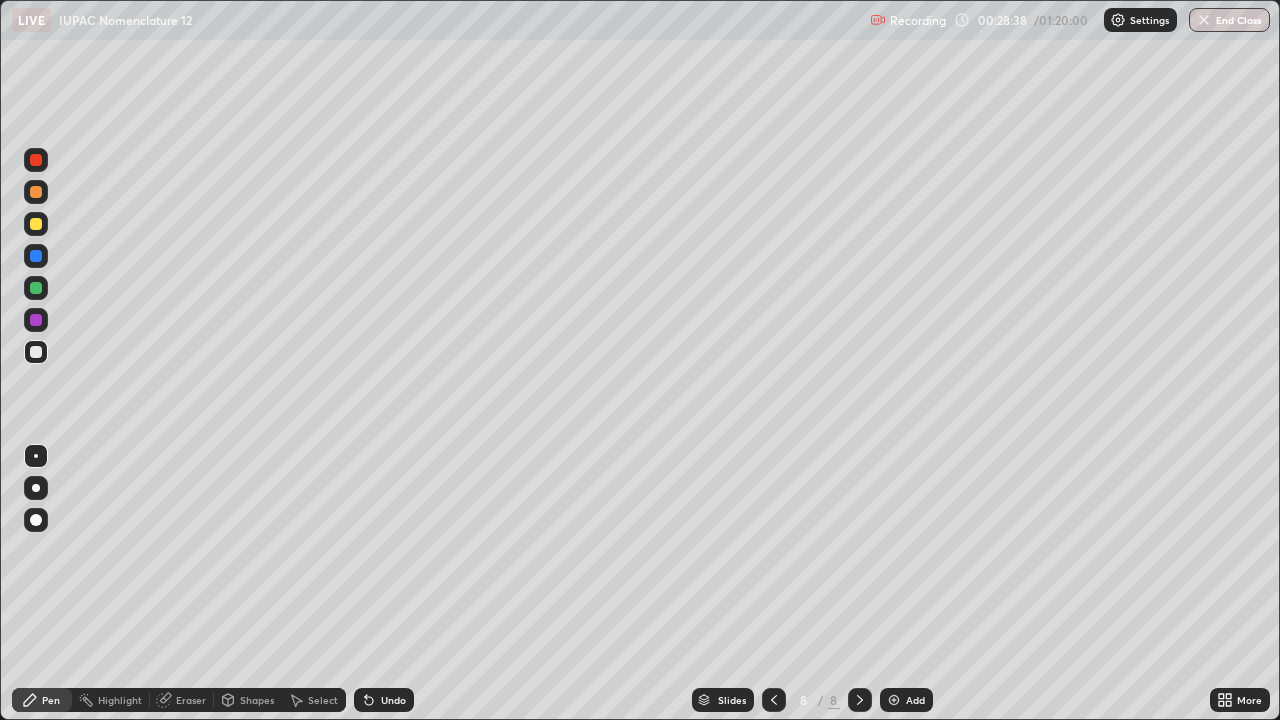 click on "Undo" at bounding box center [393, 700] 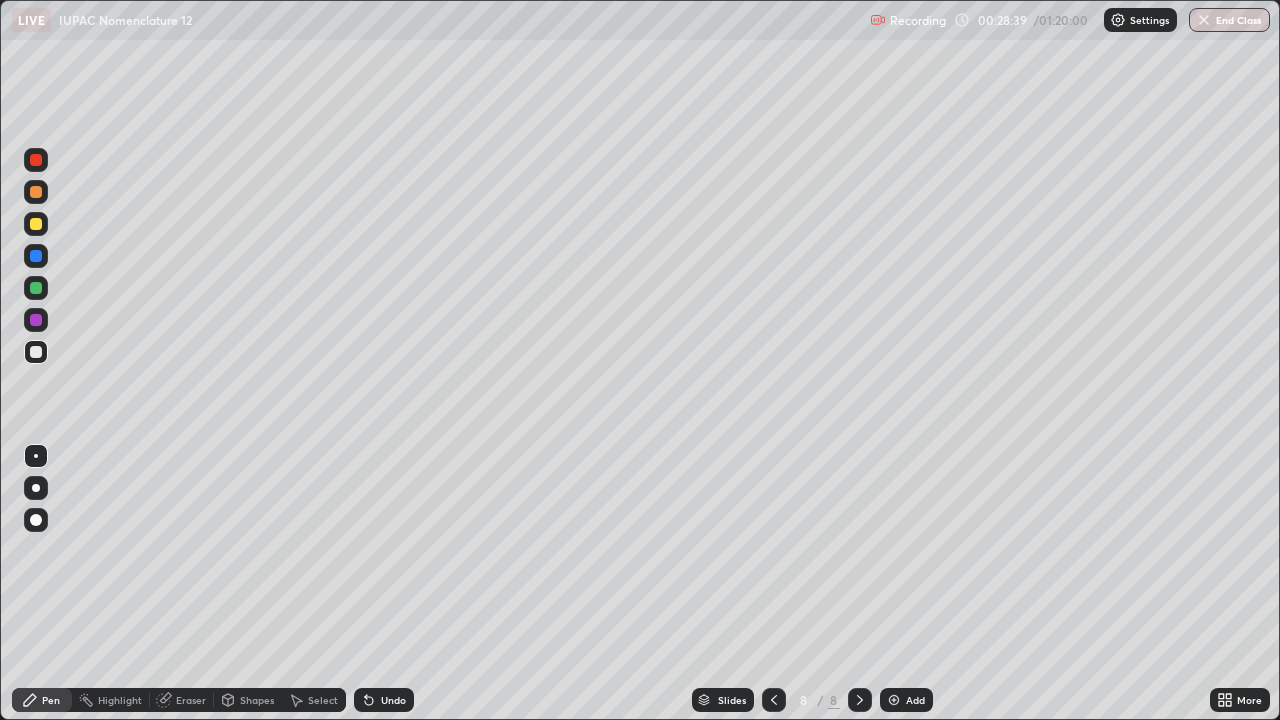 click on "Undo" at bounding box center (393, 700) 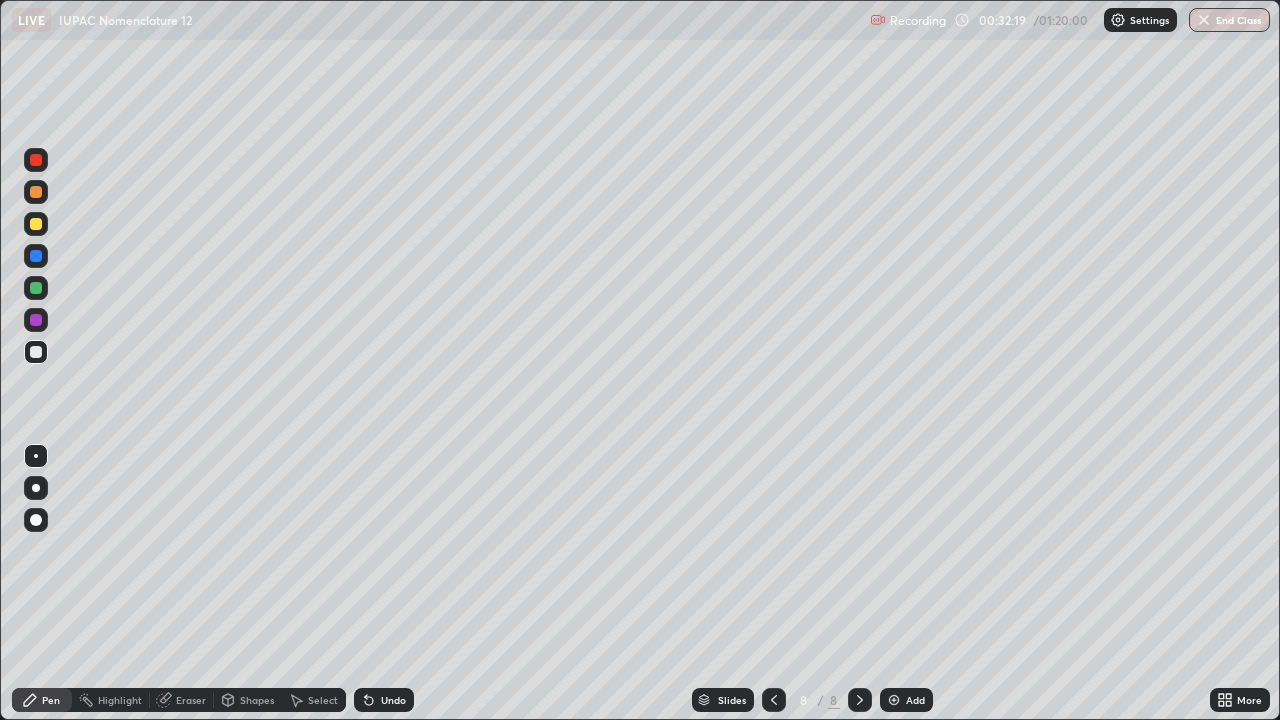 click at bounding box center [36, 224] 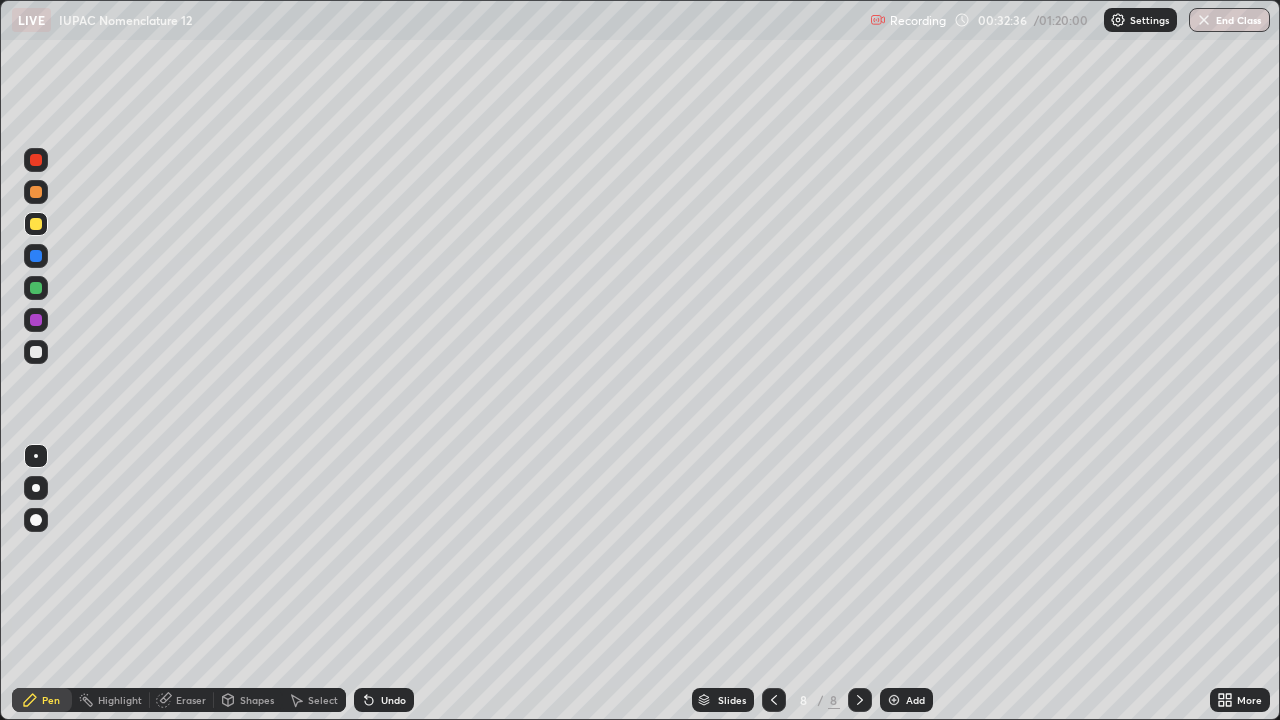 click on "Add" at bounding box center (906, 700) 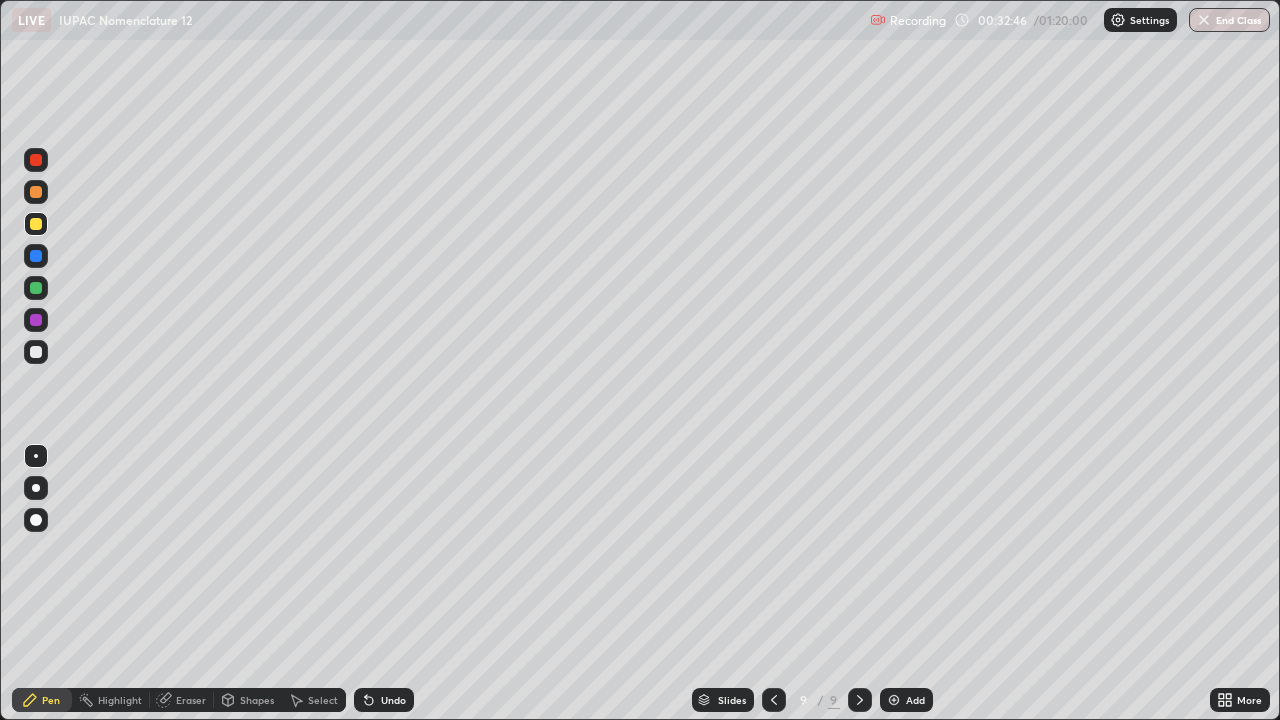click at bounding box center (36, 352) 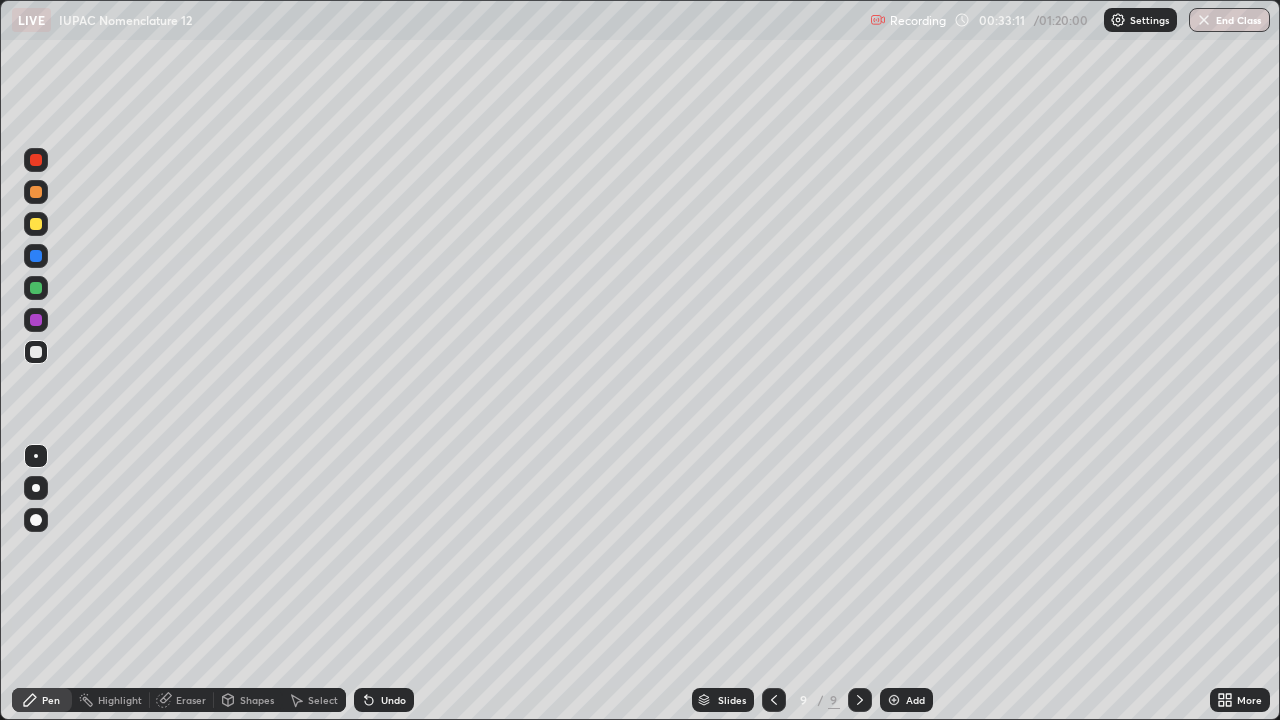 click on "Undo" at bounding box center (393, 700) 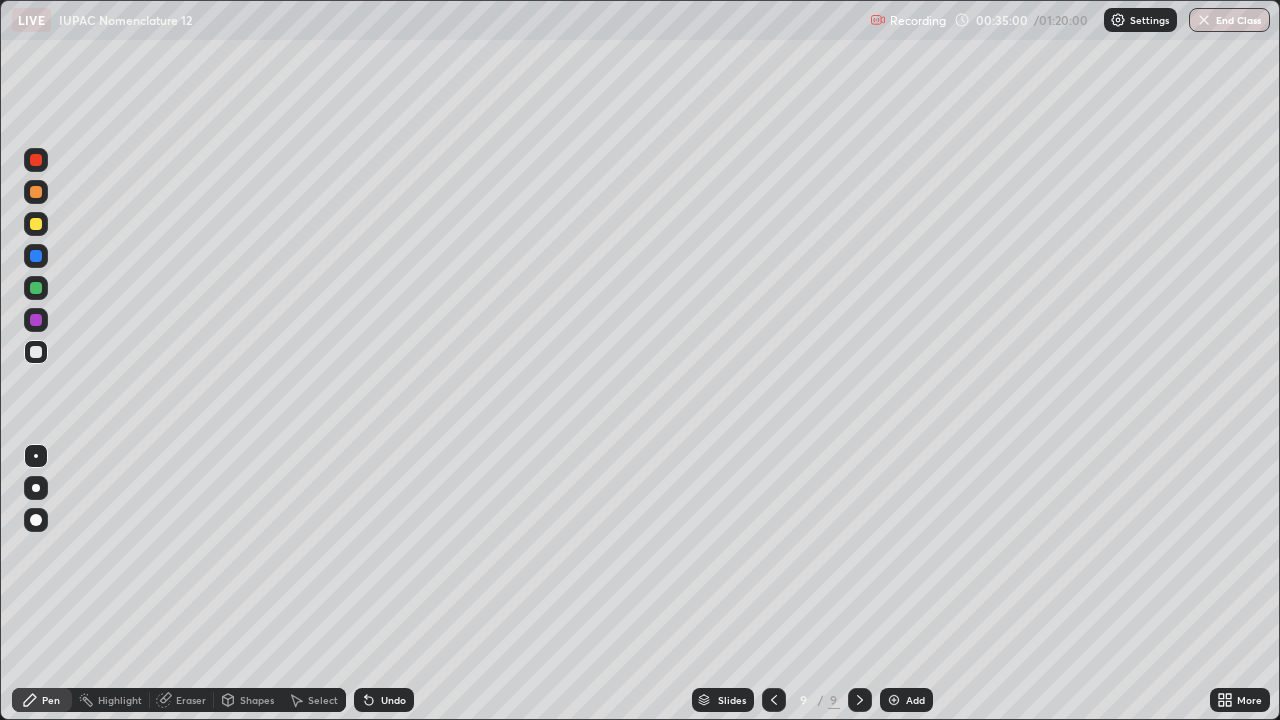 click at bounding box center (36, 224) 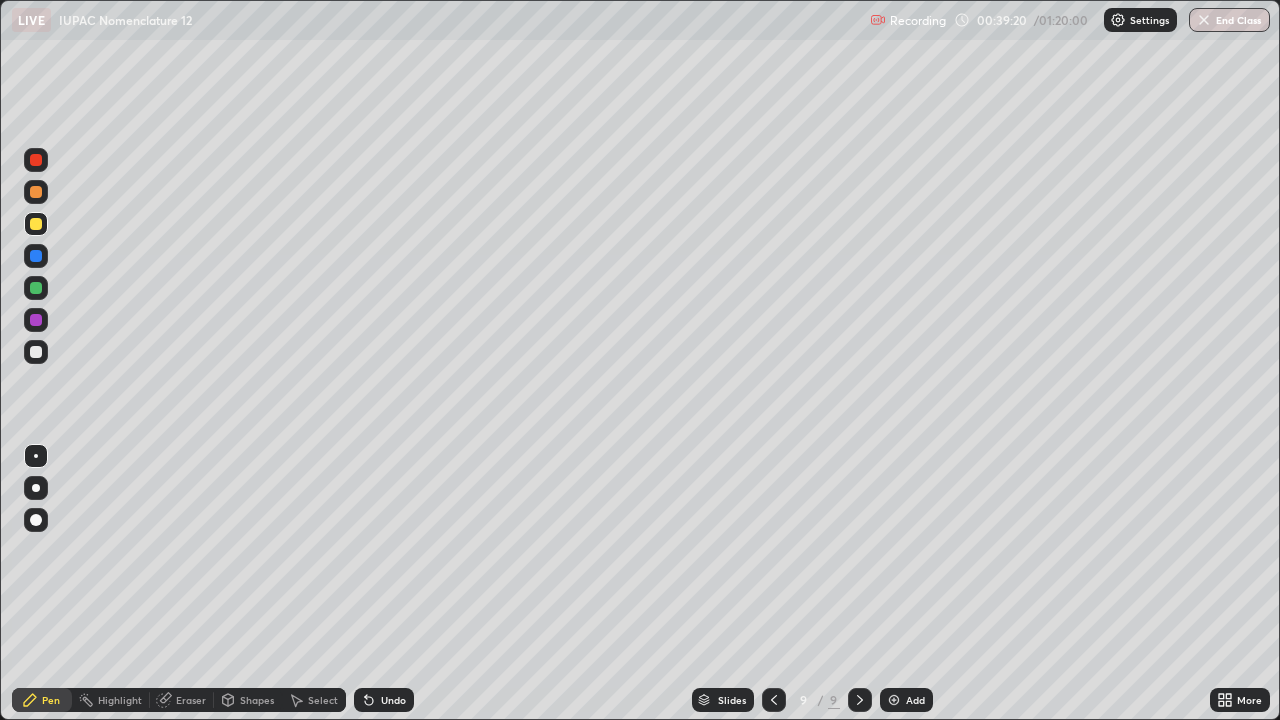 click at bounding box center [36, 352] 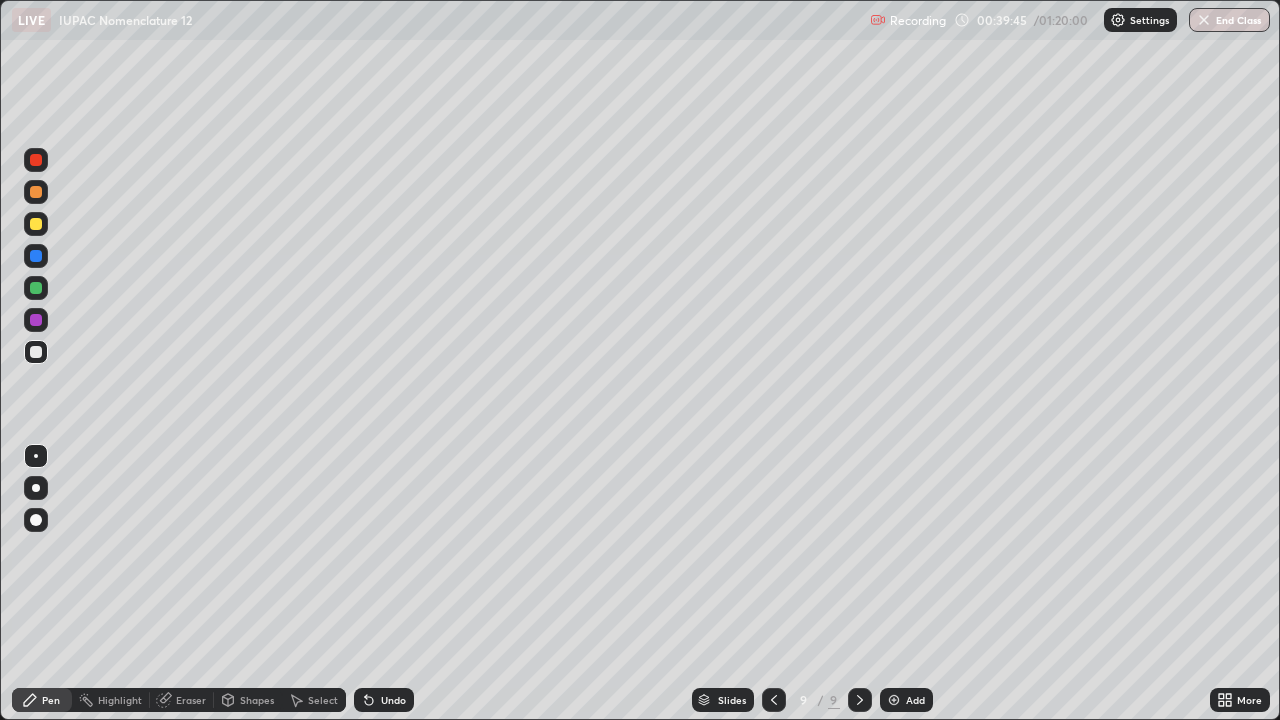 click at bounding box center (894, 700) 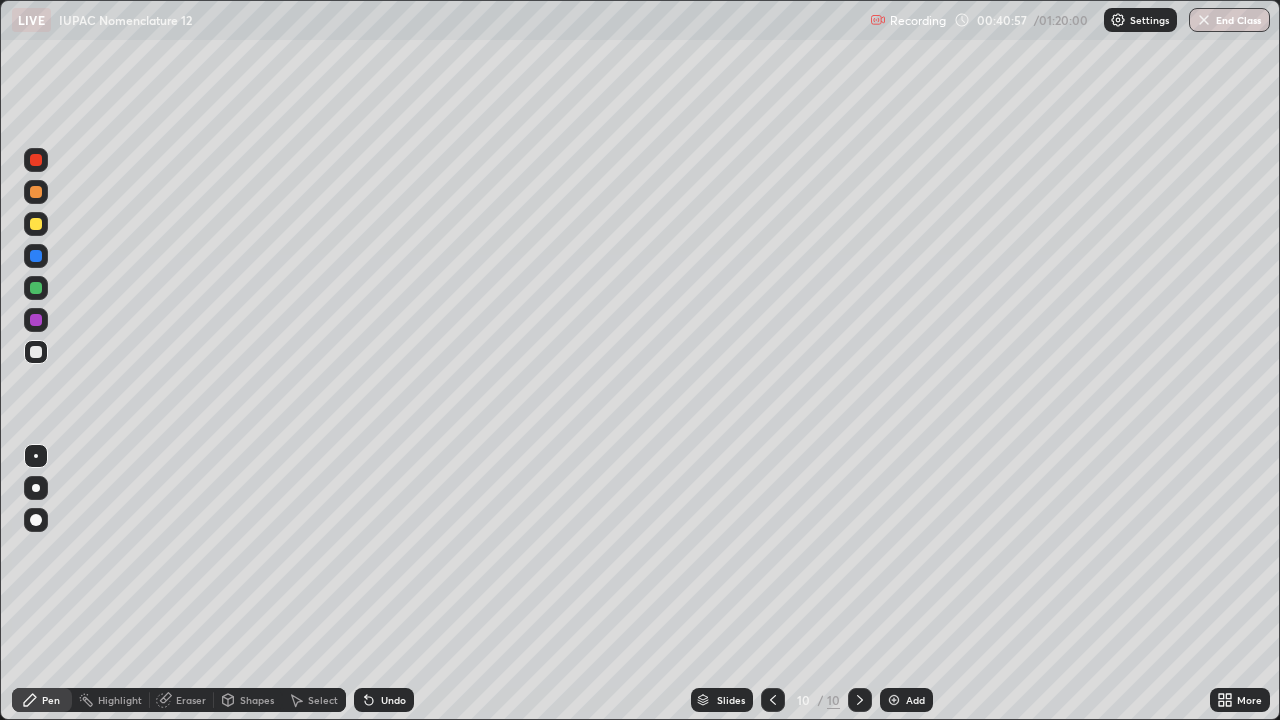 click at bounding box center [36, 224] 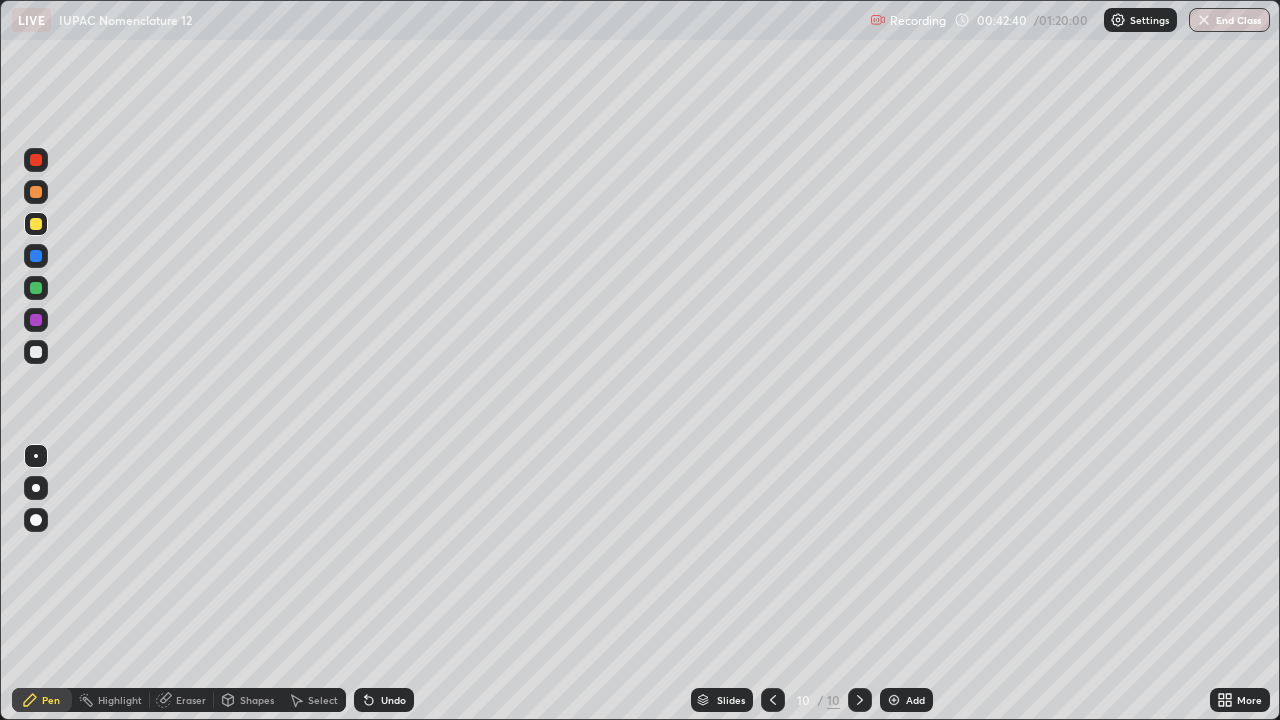 click 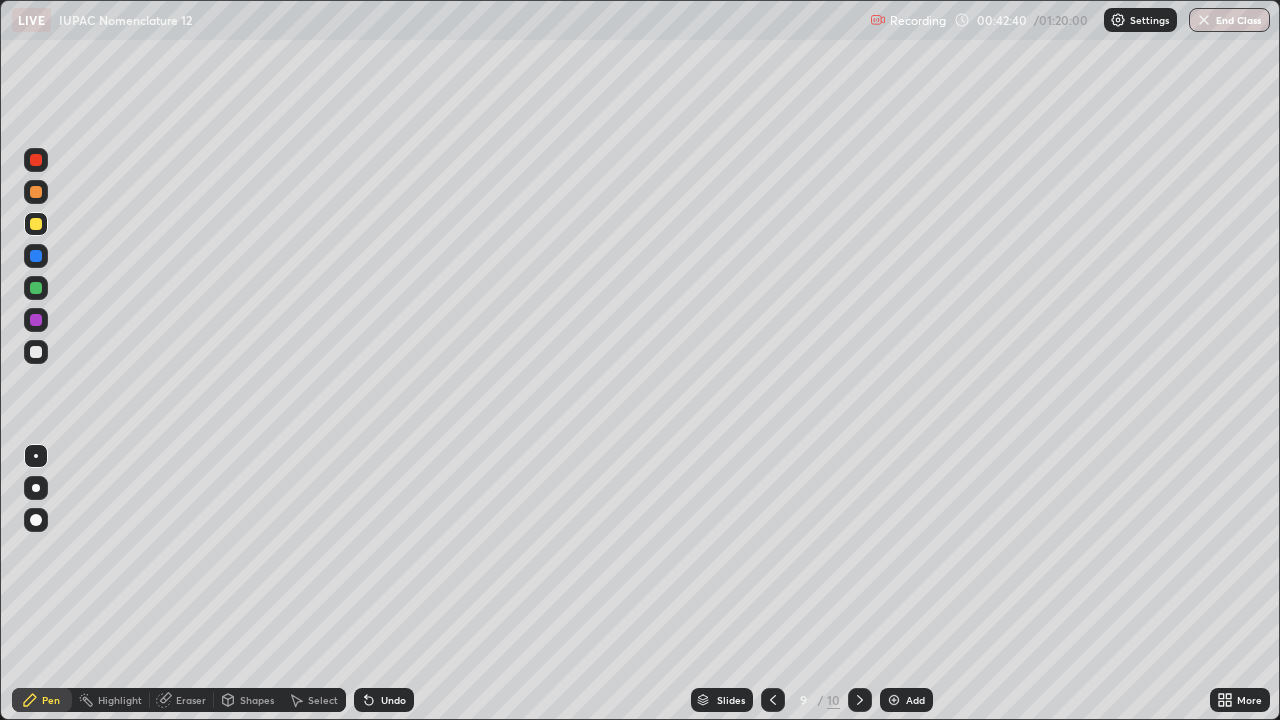 click 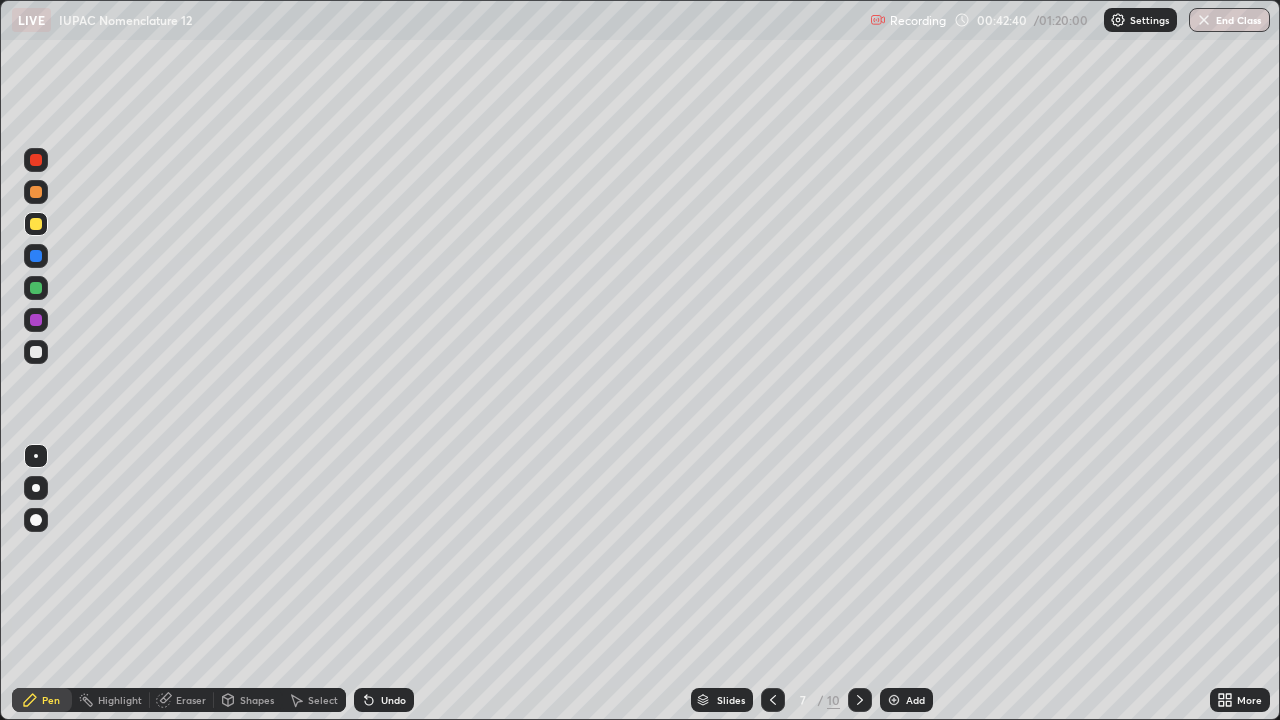 click 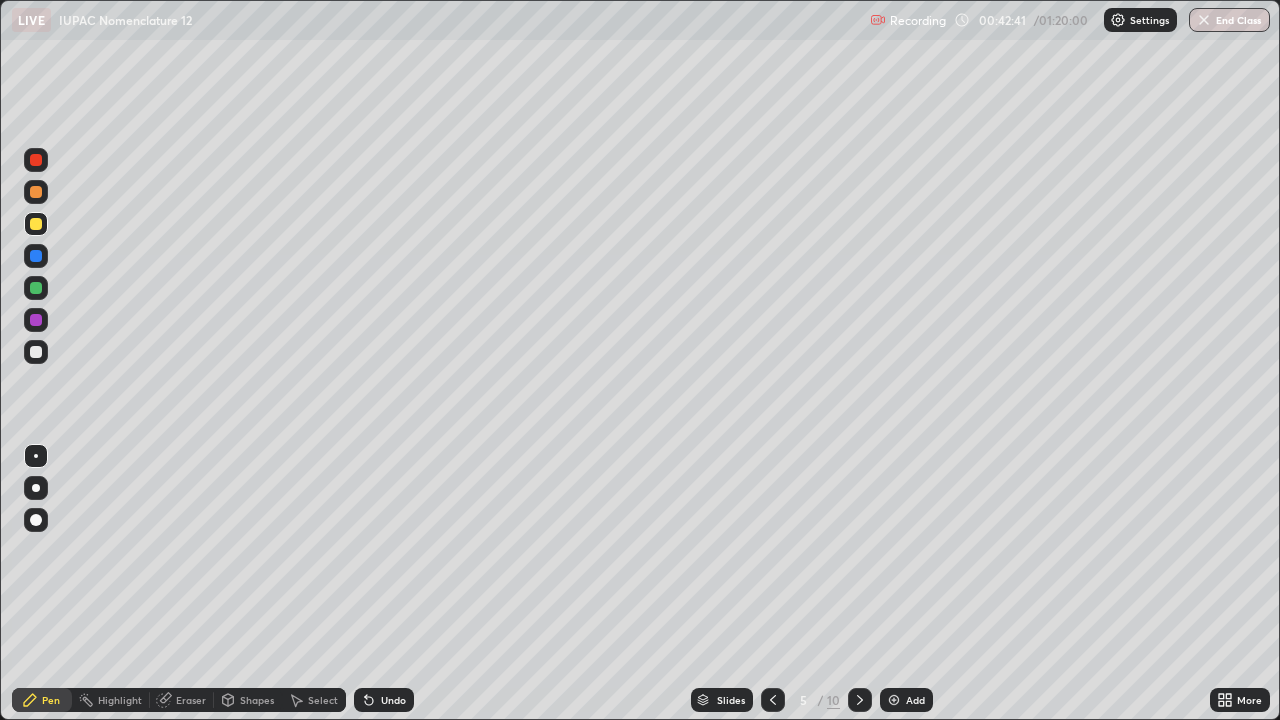 click 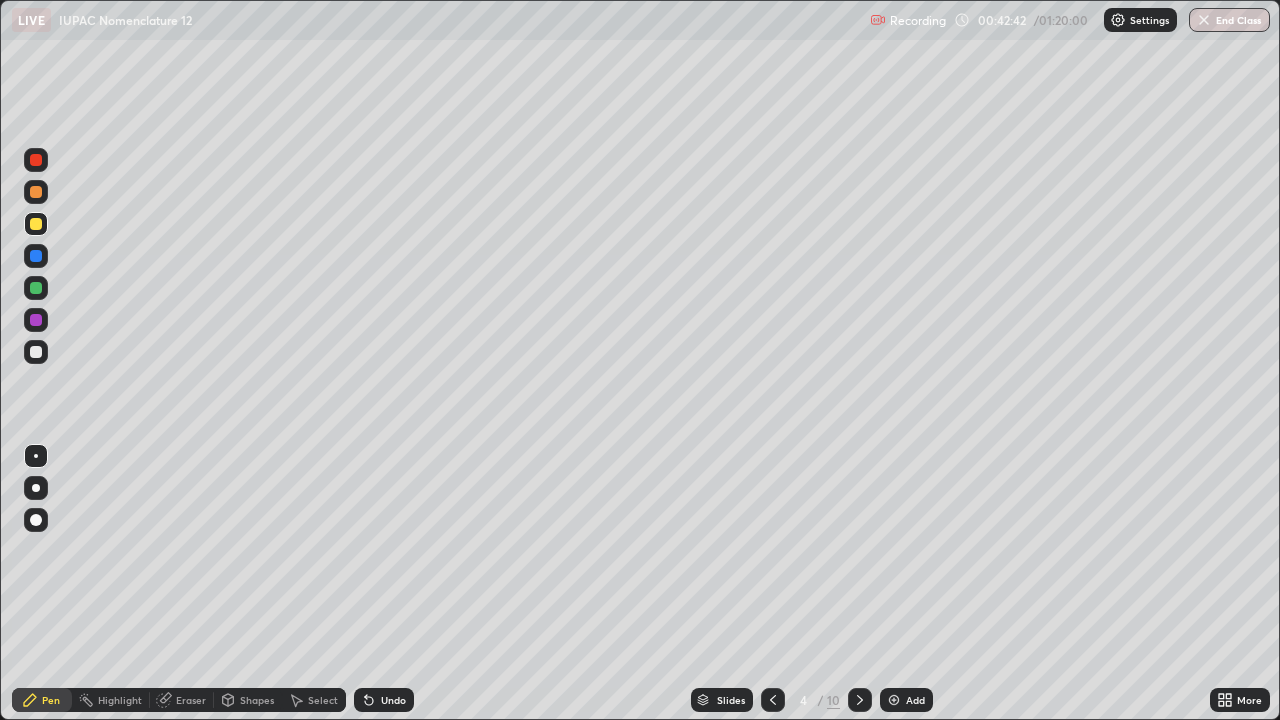 click 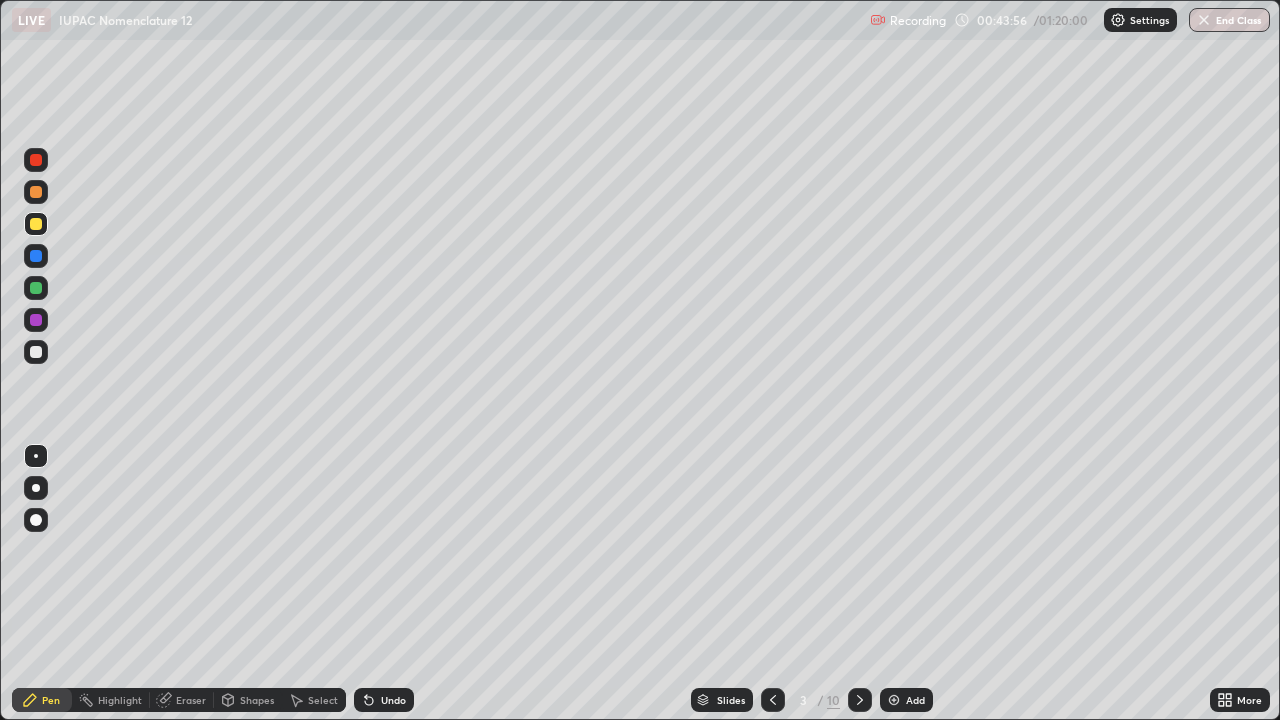 click on "Undo" at bounding box center (393, 700) 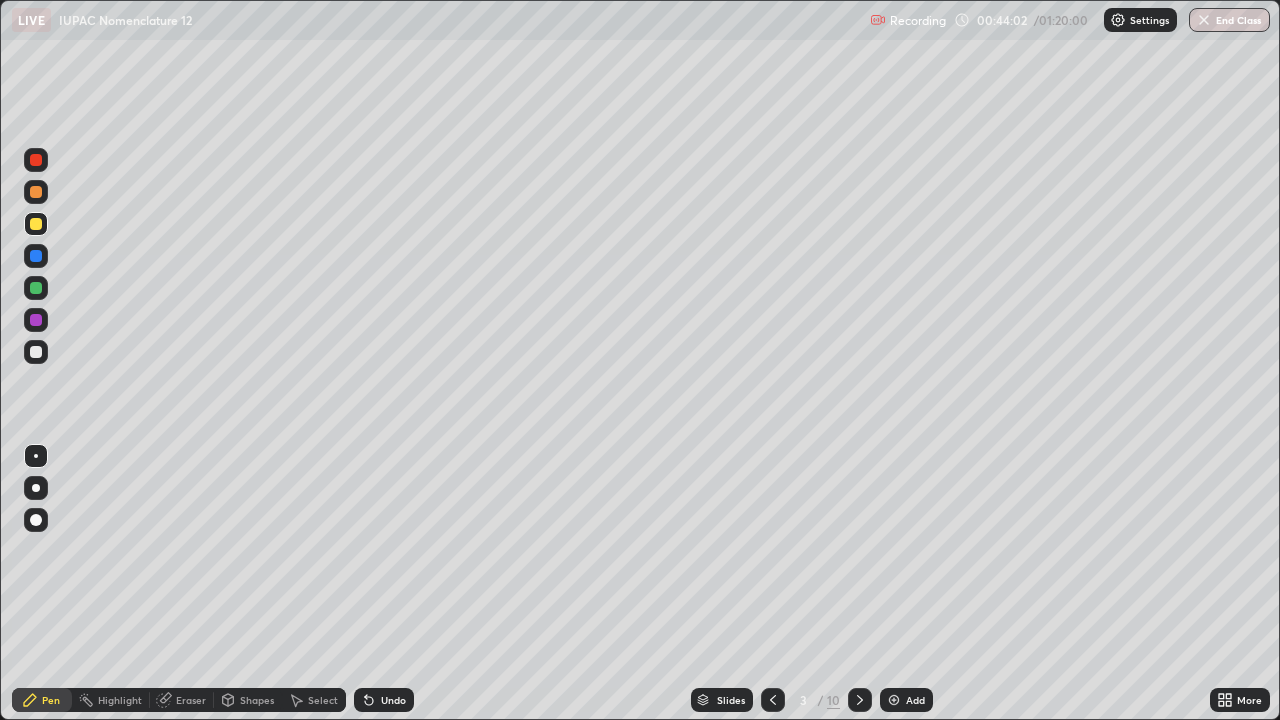 click on "Eraser" at bounding box center (191, 700) 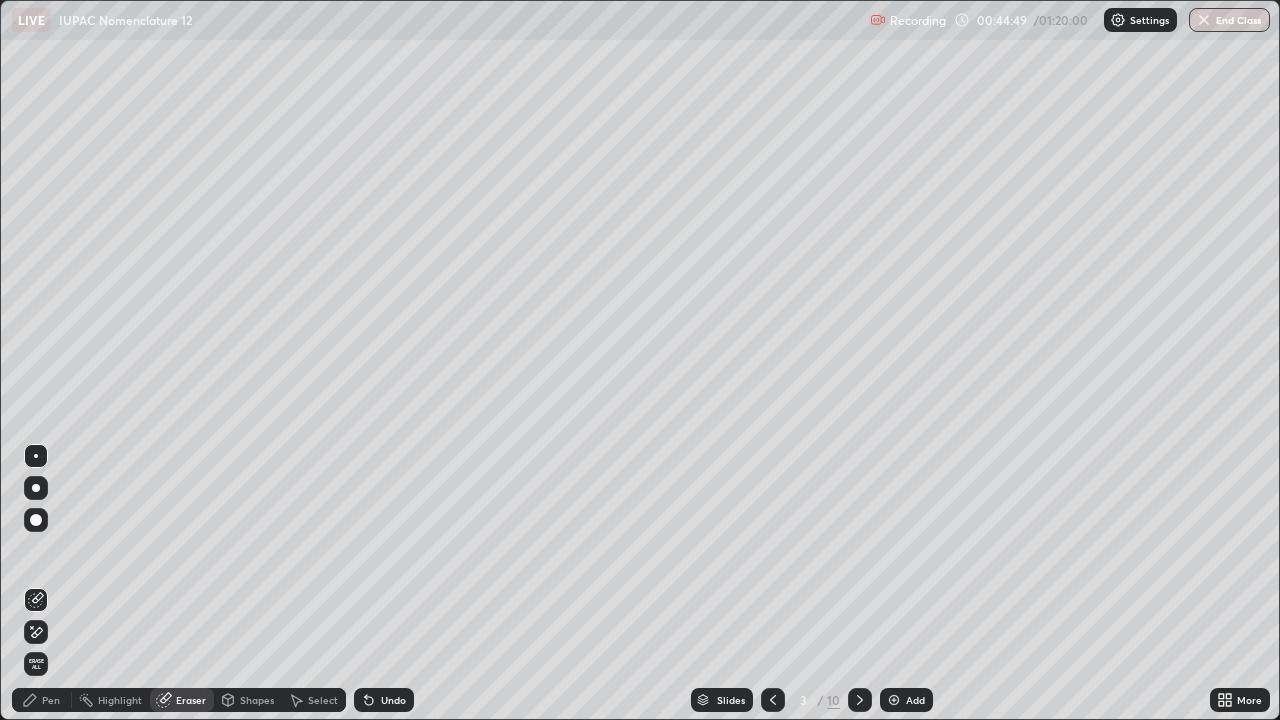 click on "Eraser" at bounding box center [191, 700] 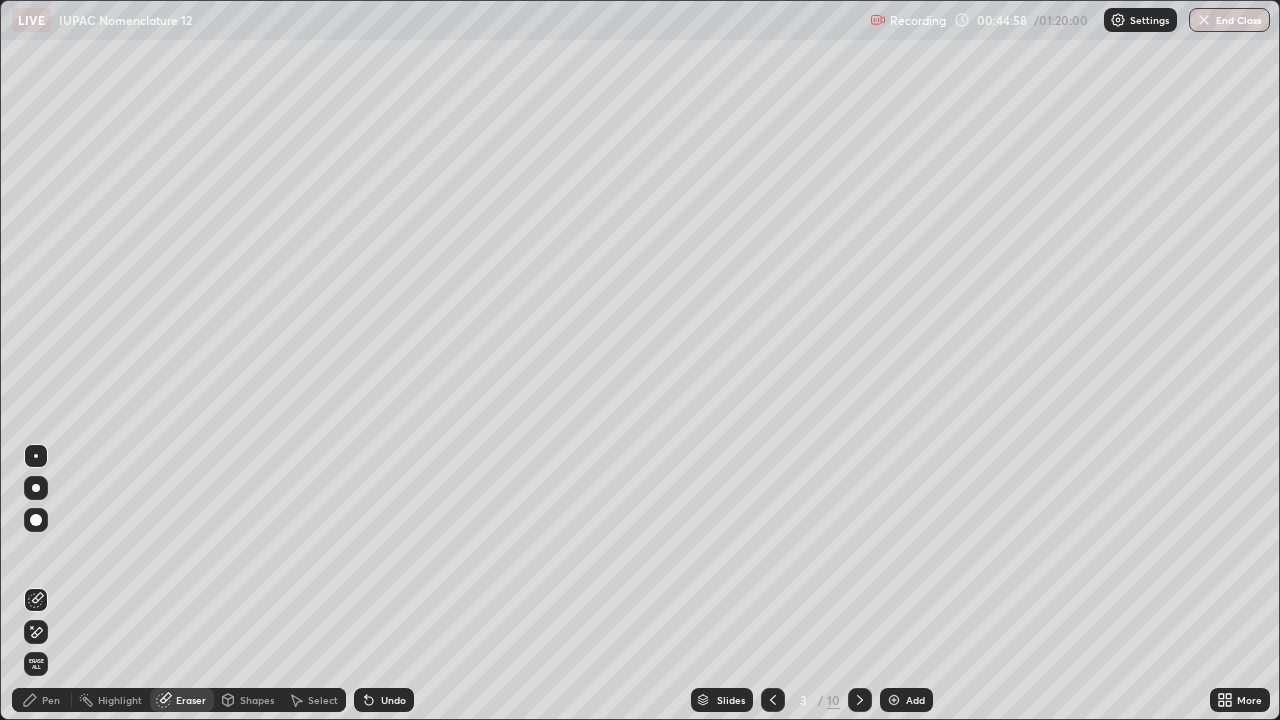 click on "Pen" at bounding box center (51, 700) 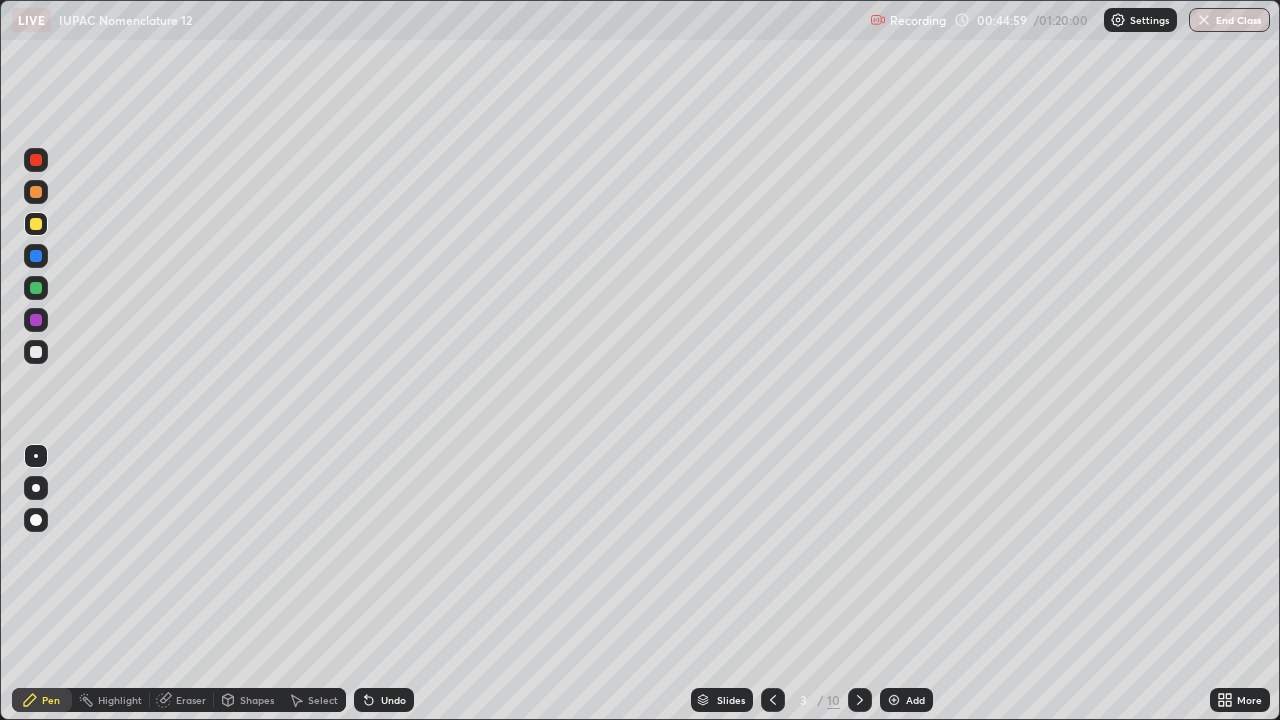 click at bounding box center (36, 352) 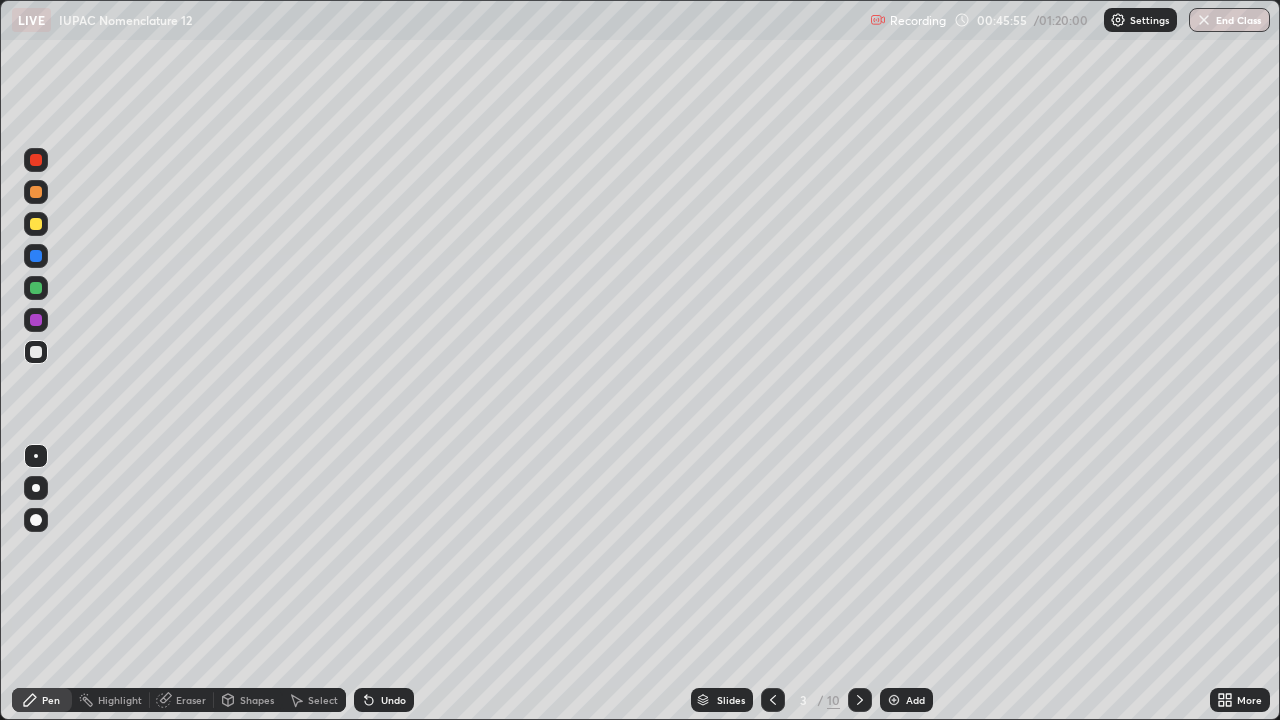 click 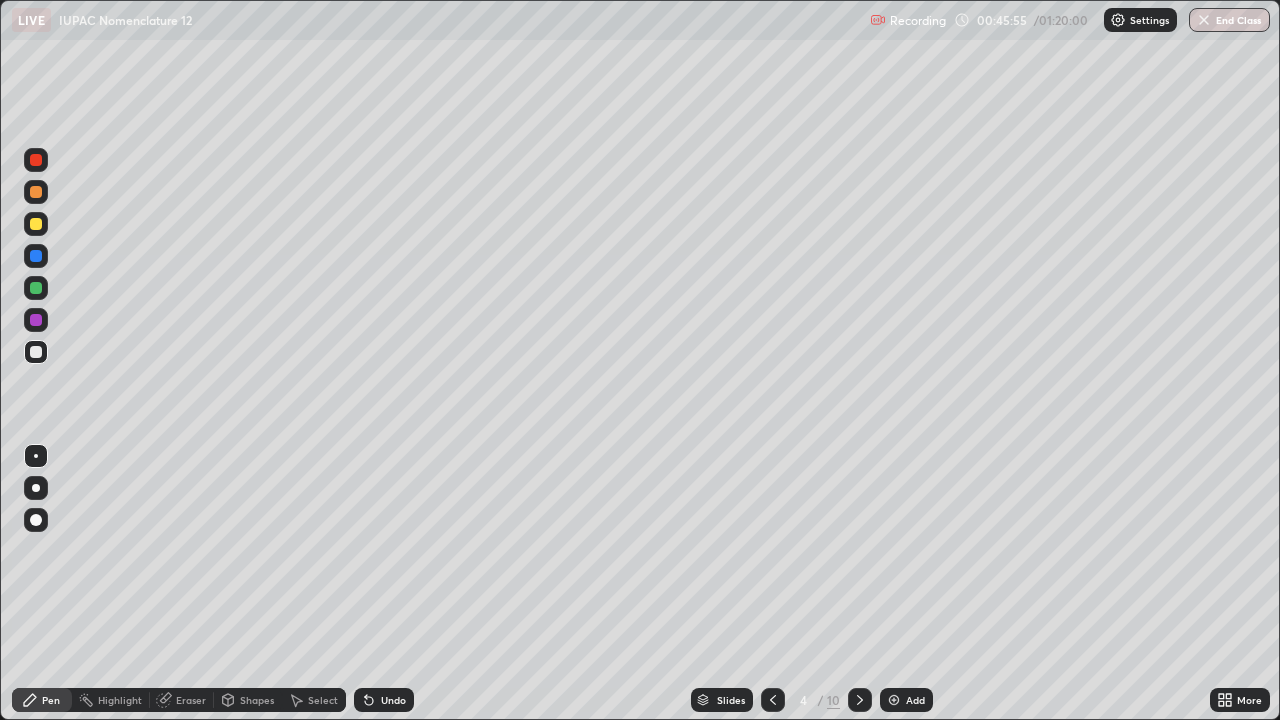 click 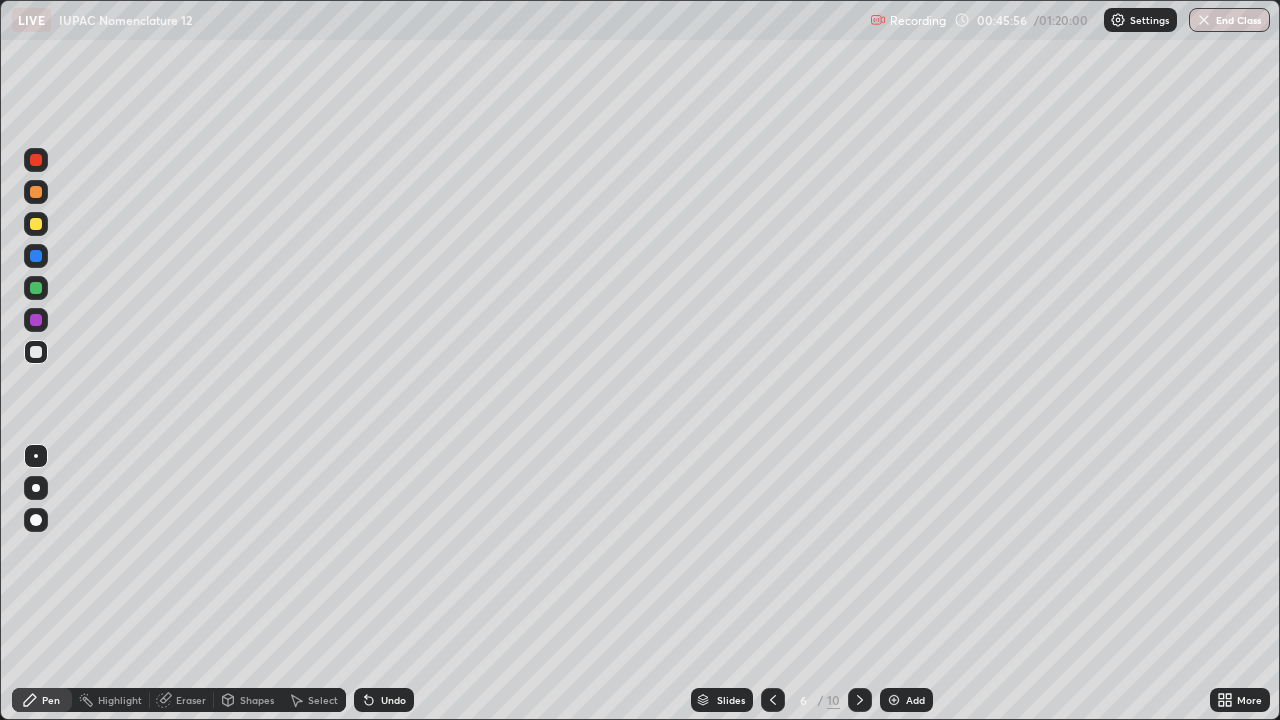 click 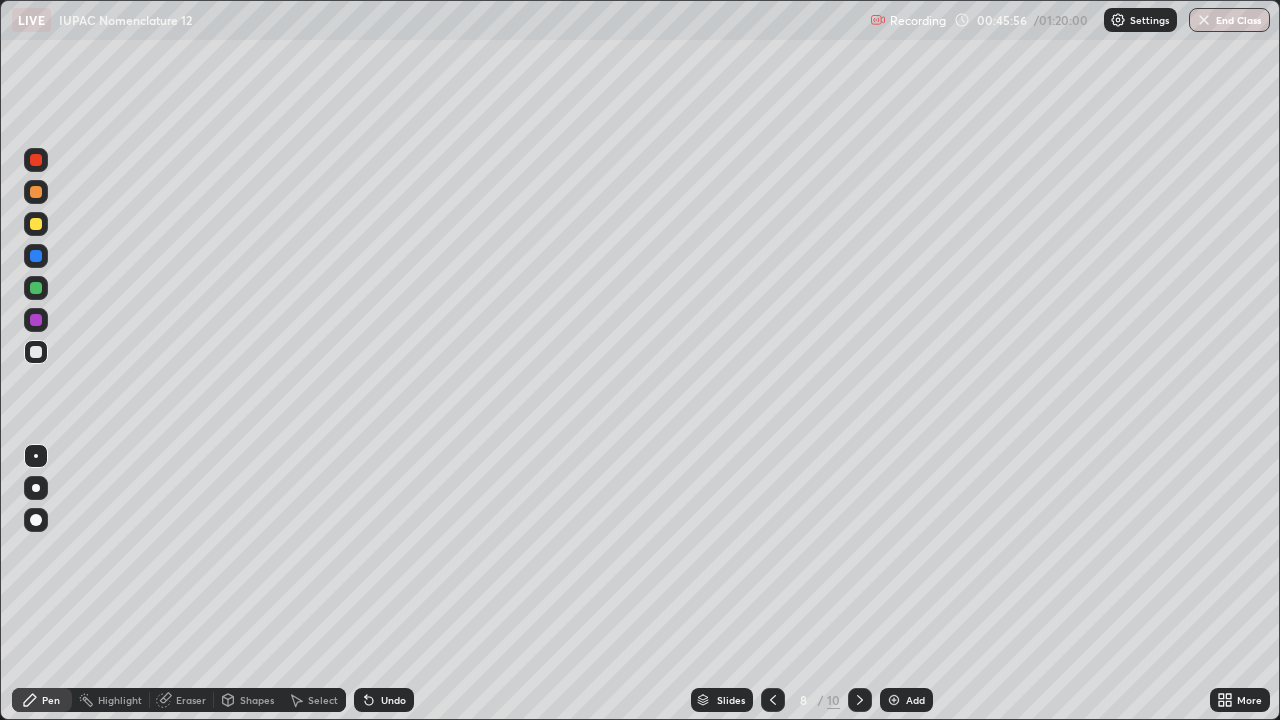 click 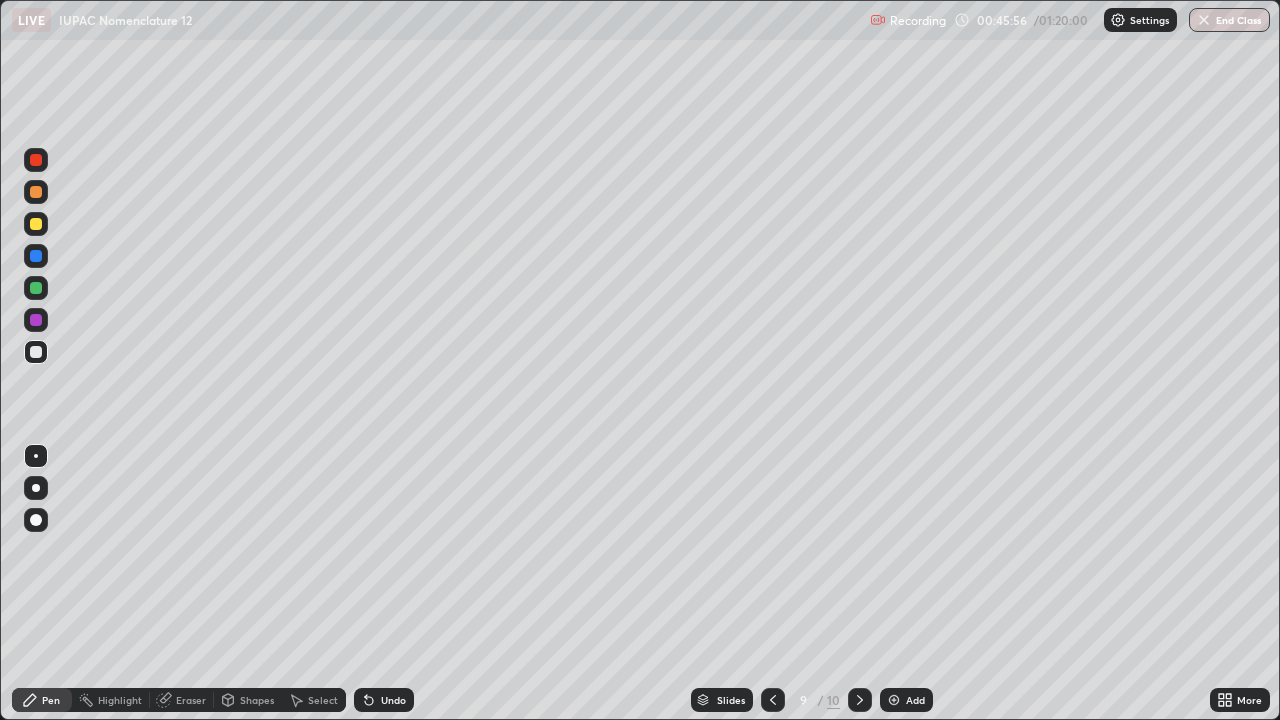 click 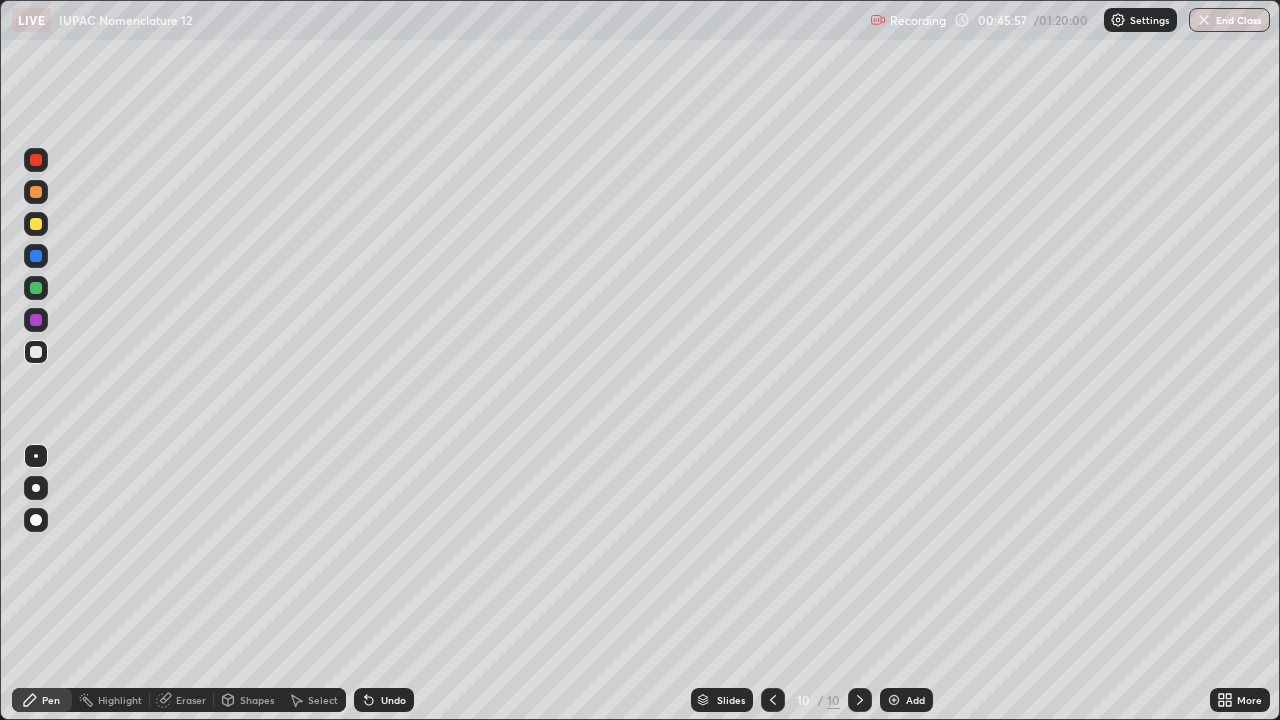 click 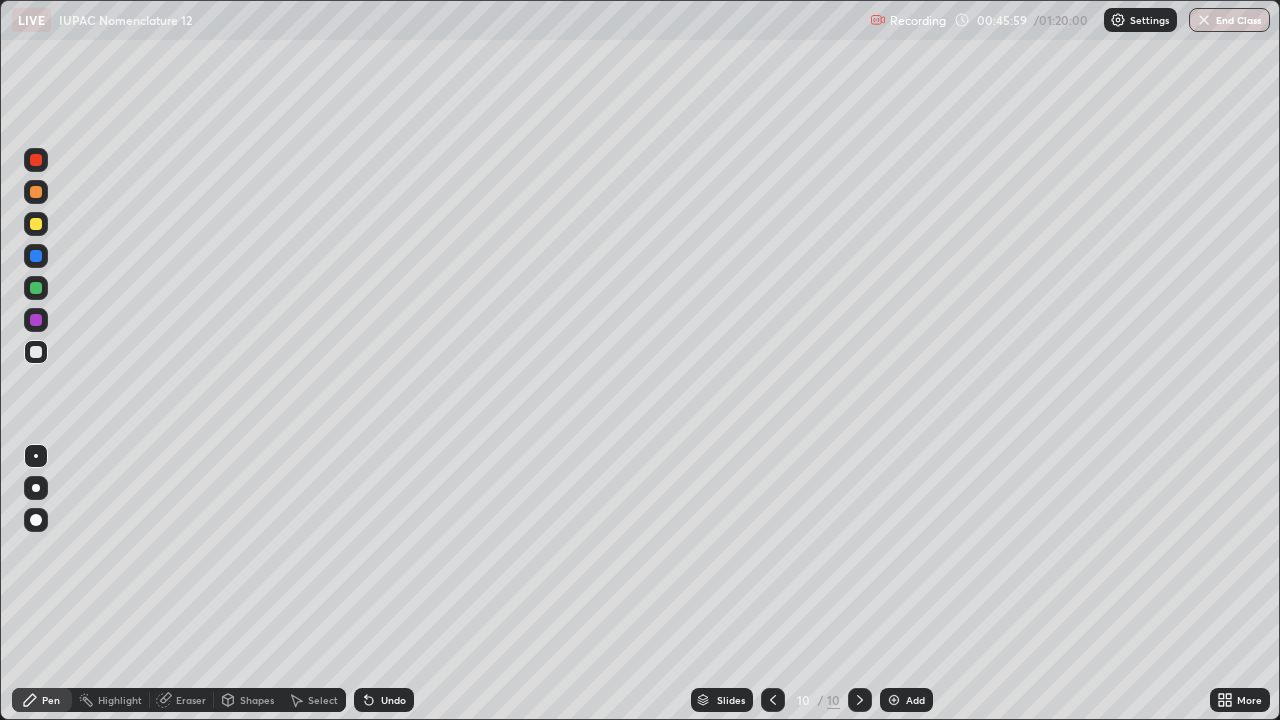 click on "Add" at bounding box center (915, 700) 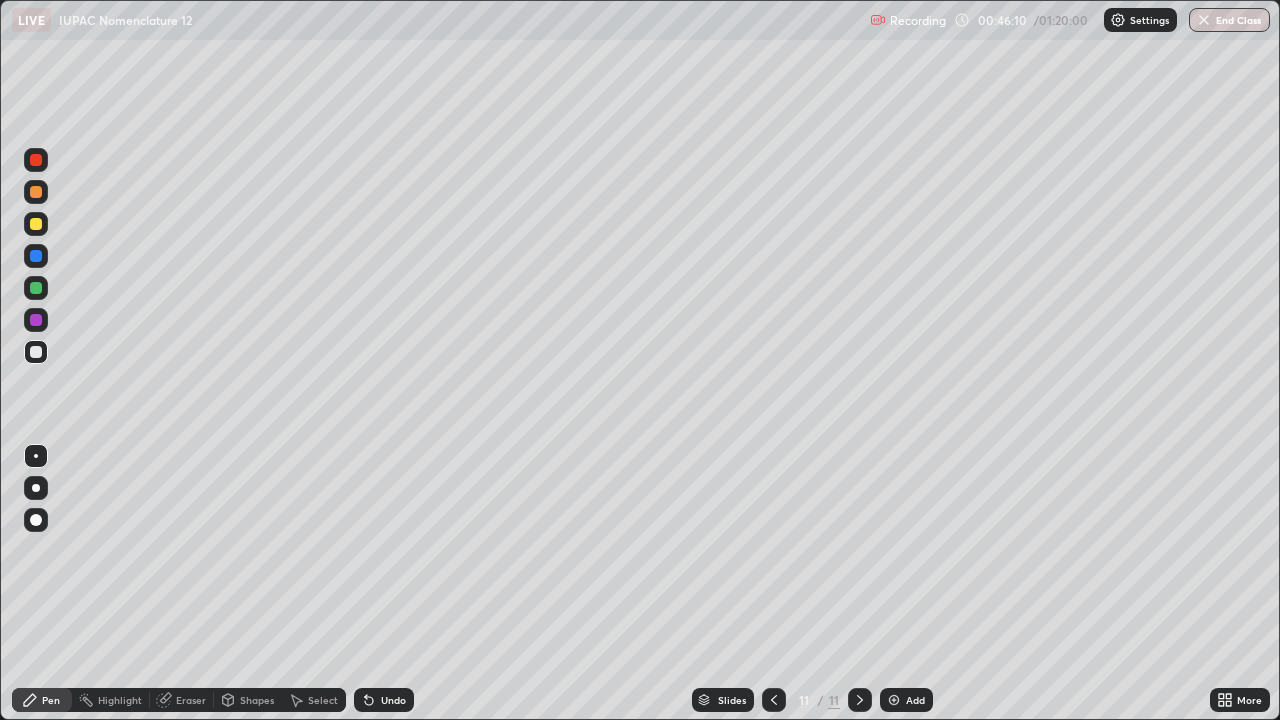 click at bounding box center [36, 224] 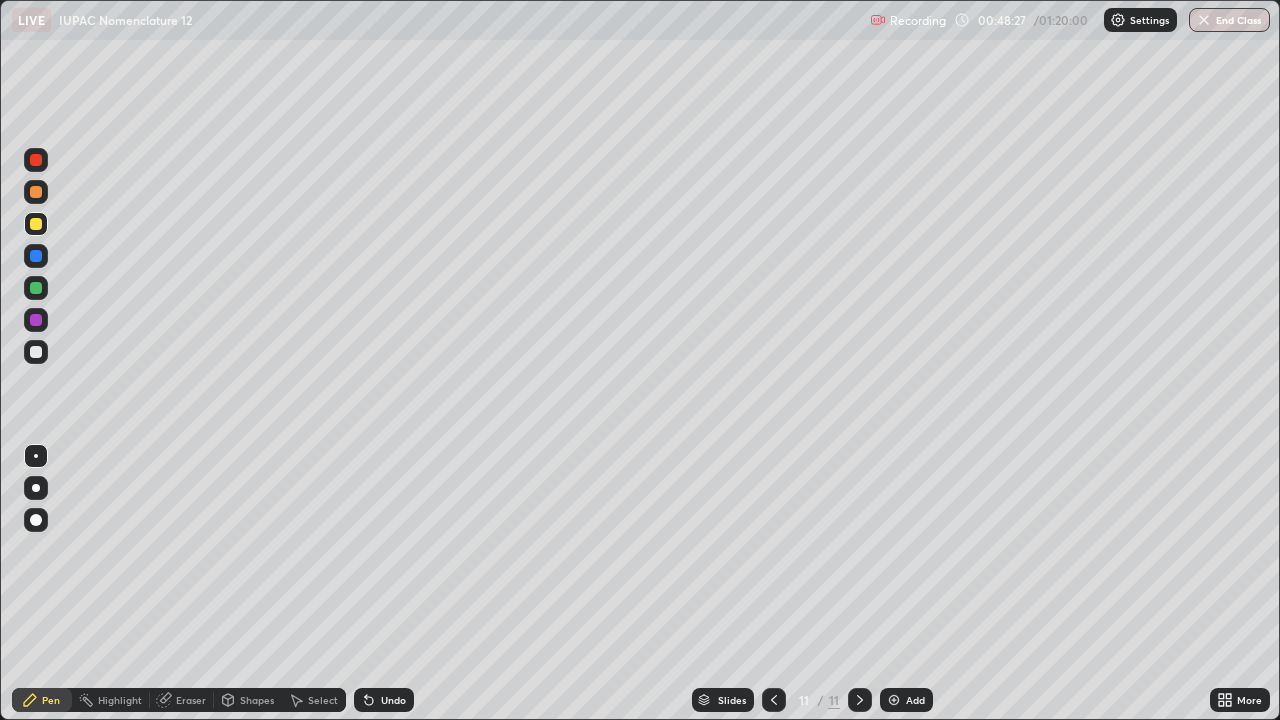 click on "Eraser" at bounding box center (182, 700) 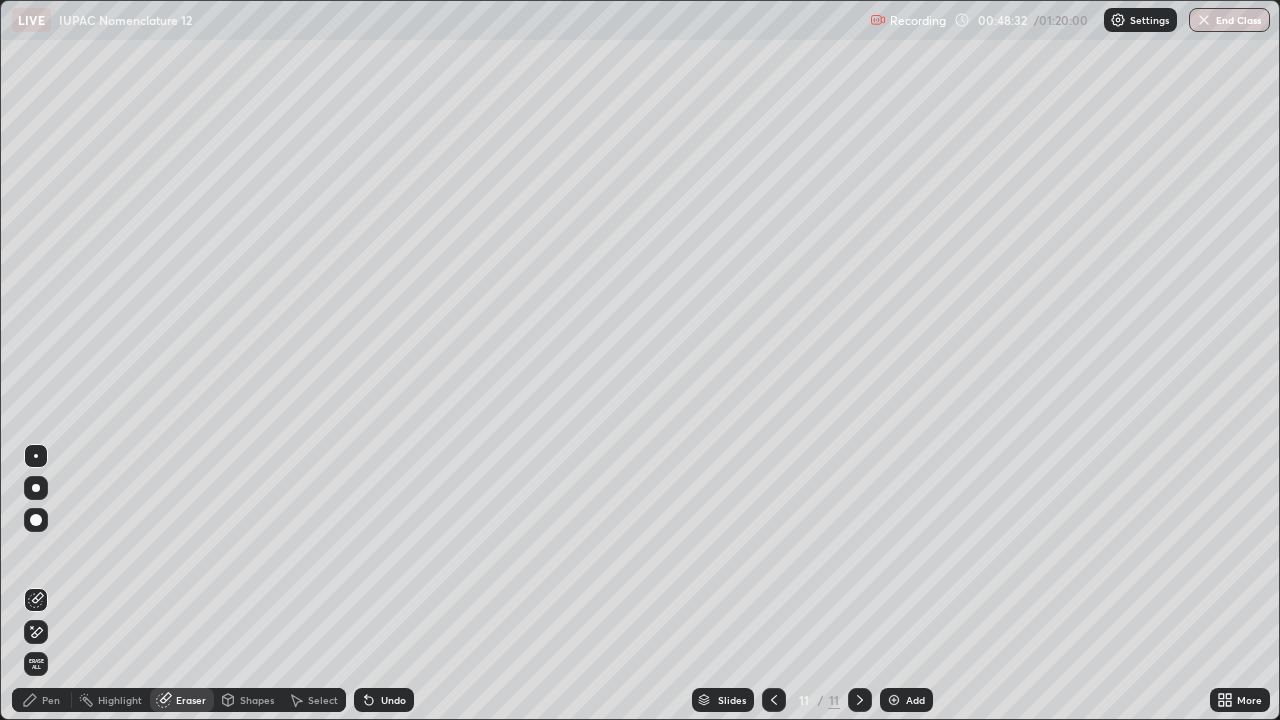 click on "Pen" at bounding box center (51, 700) 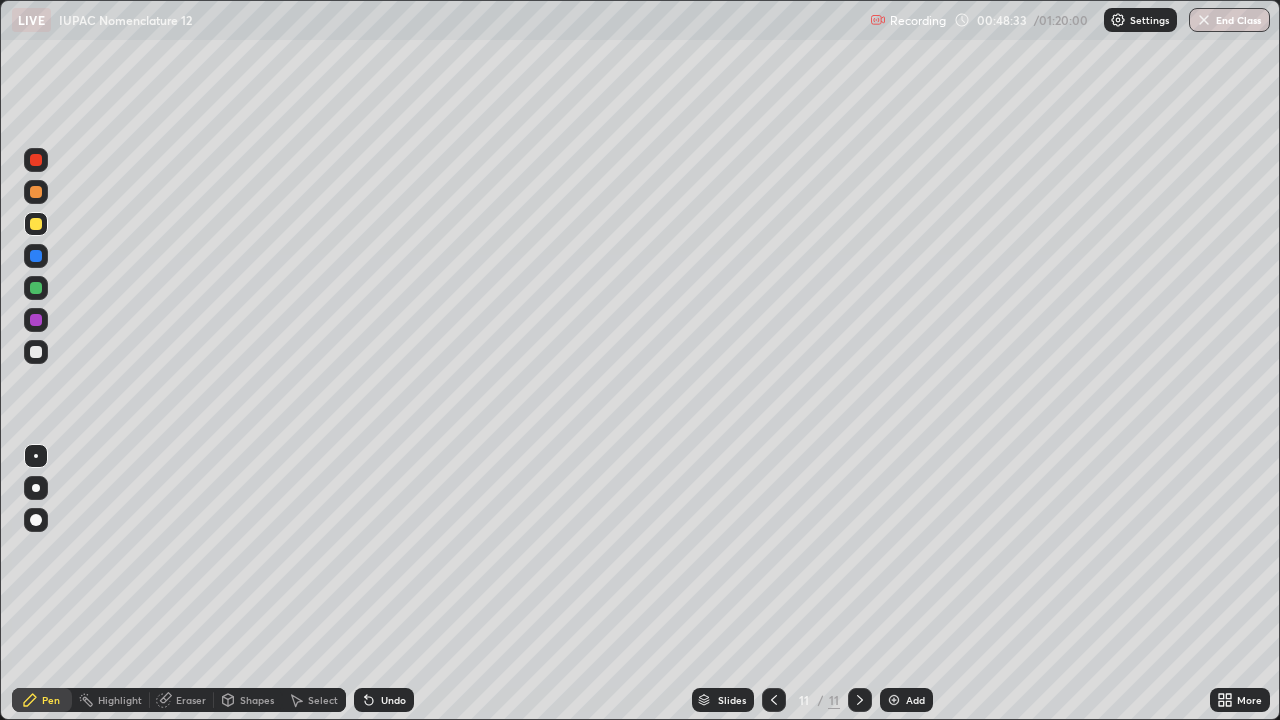 click at bounding box center [36, 352] 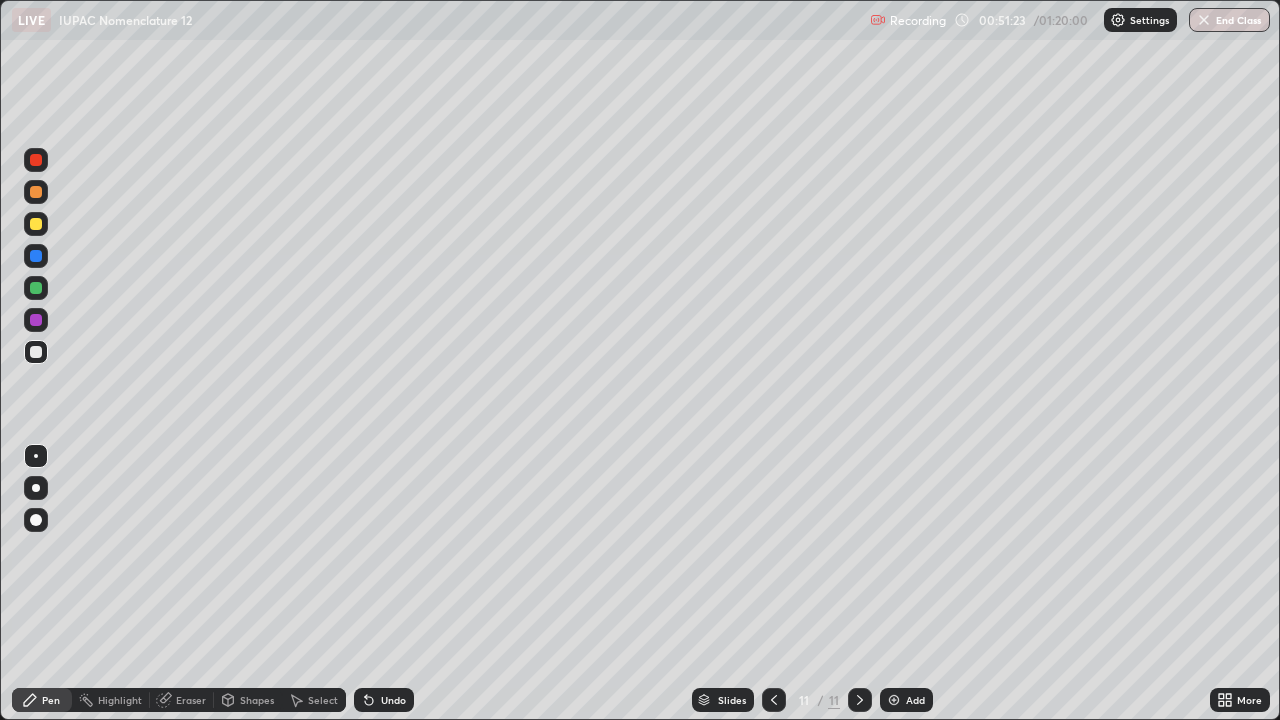 click 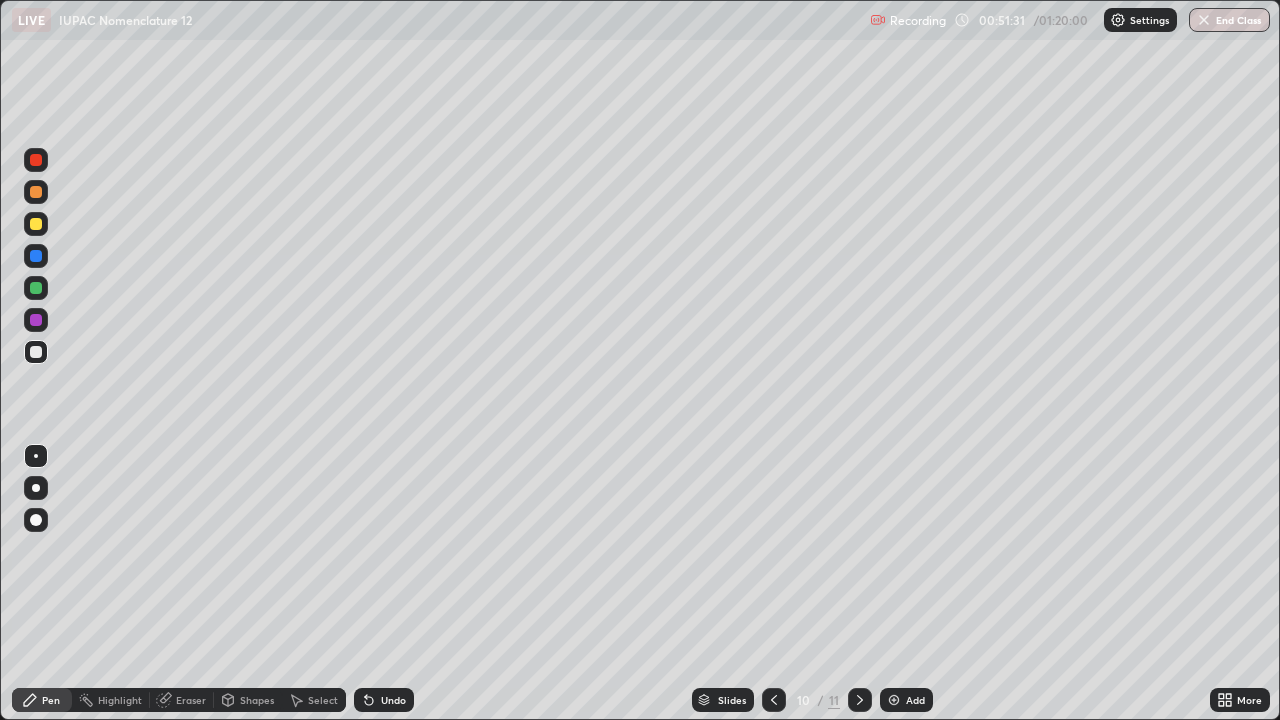 click 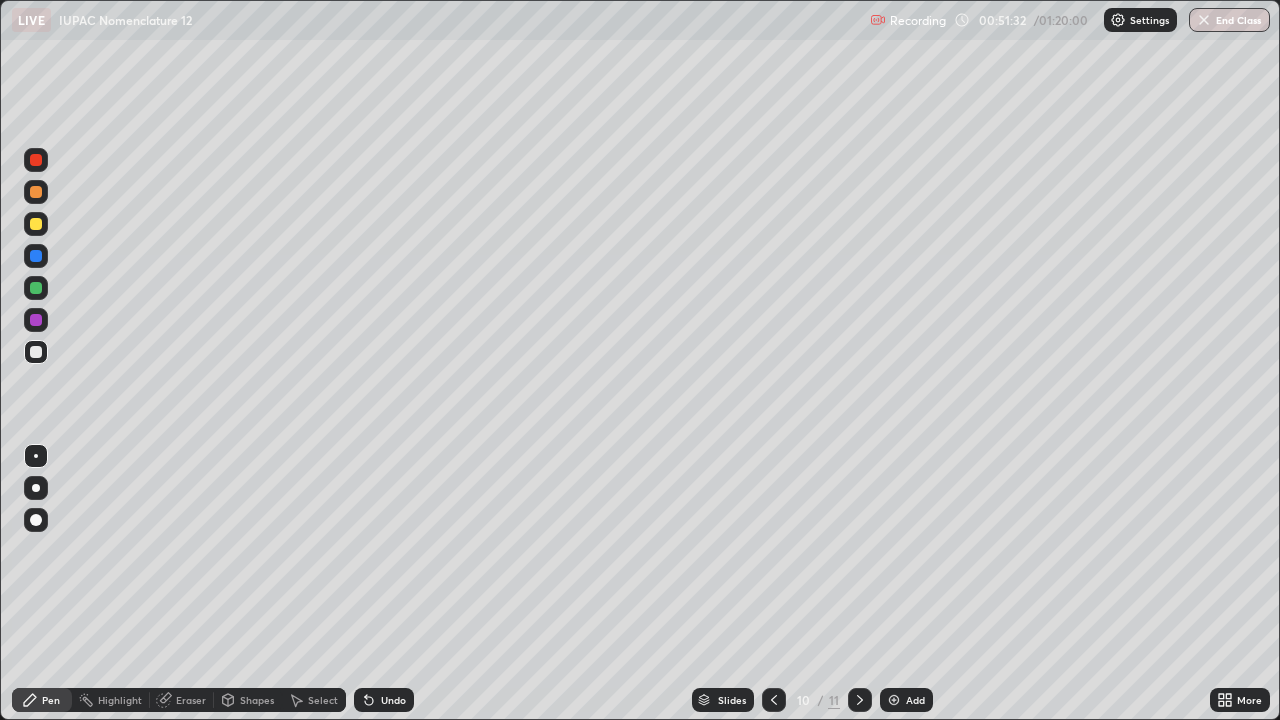 click at bounding box center [36, 224] 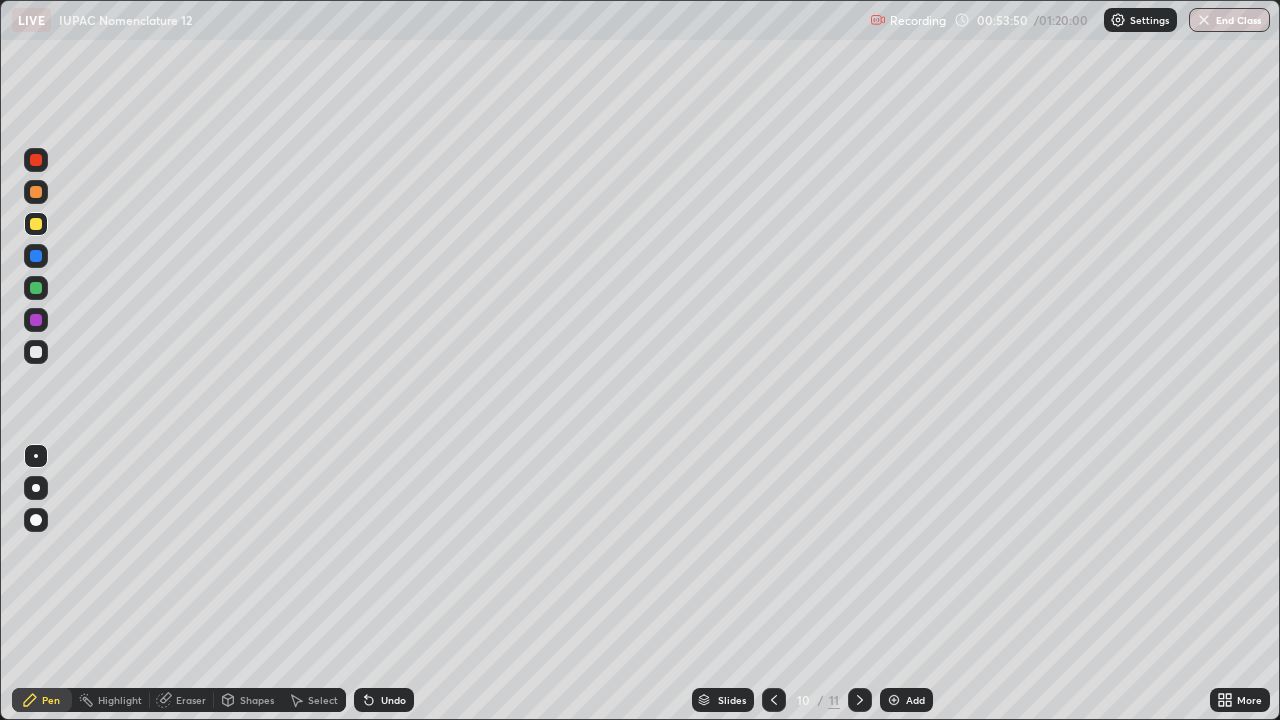 click 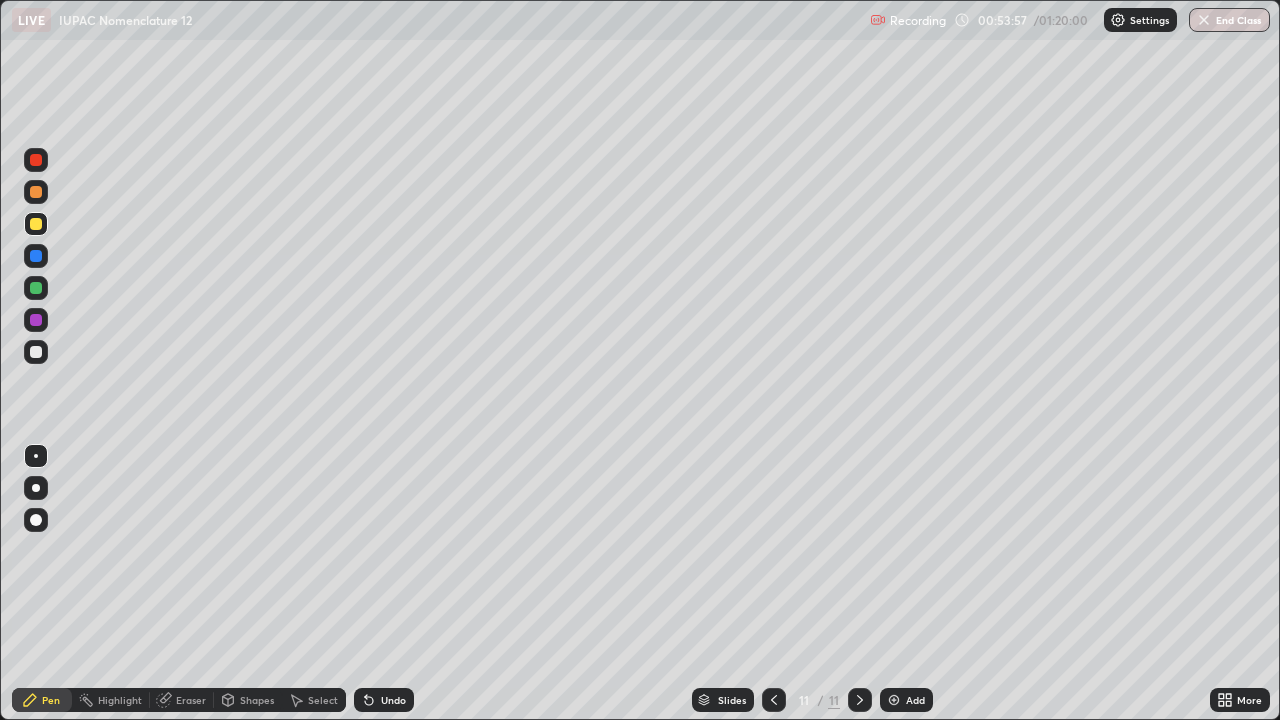 click at bounding box center (774, 700) 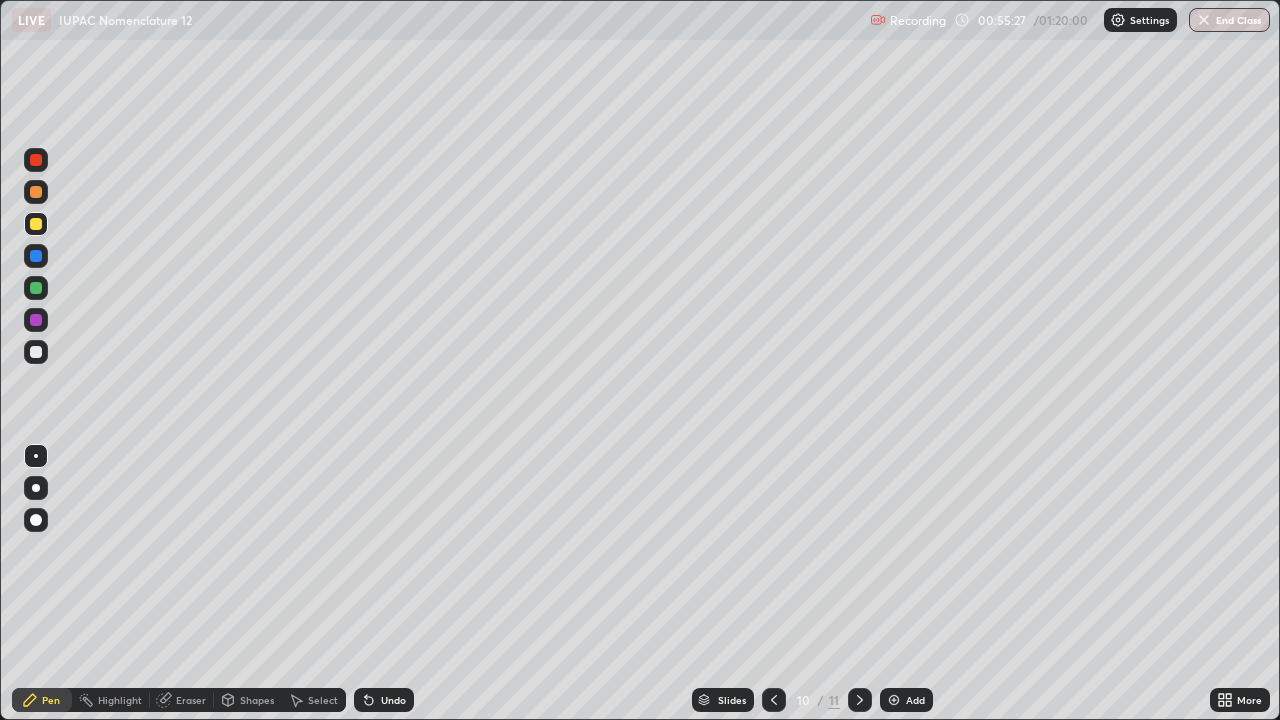 click 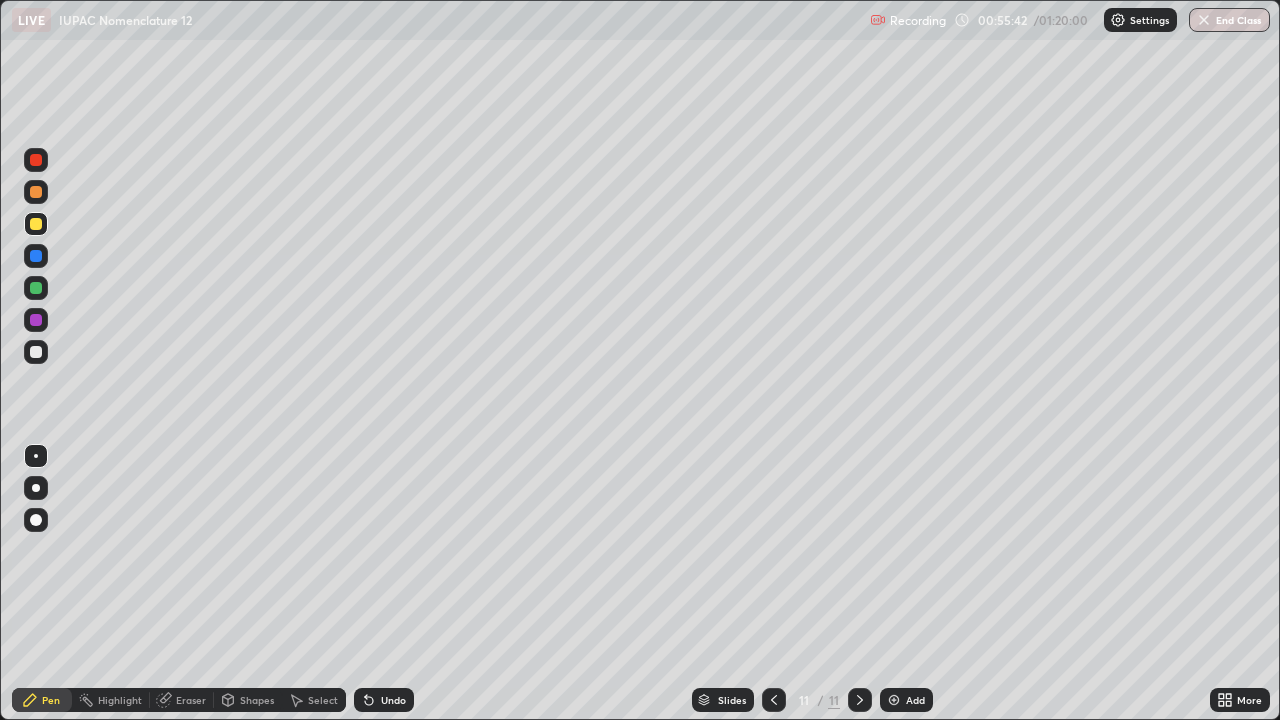 click 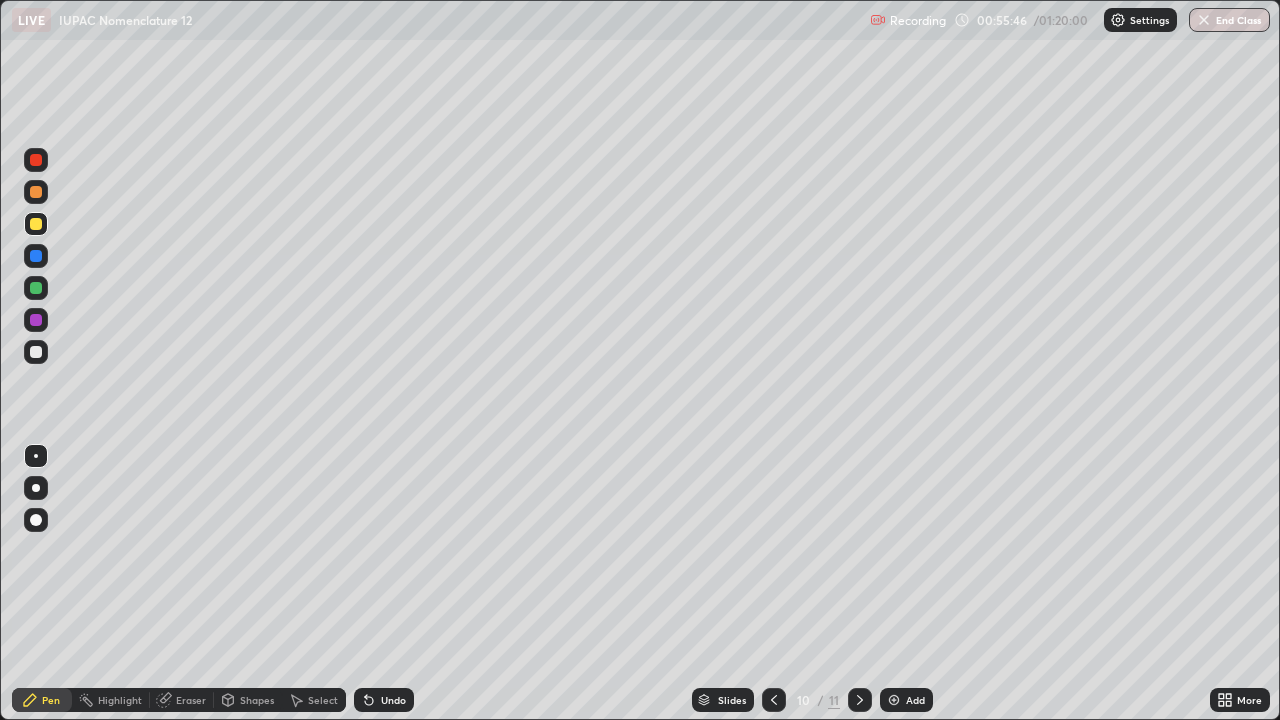 click 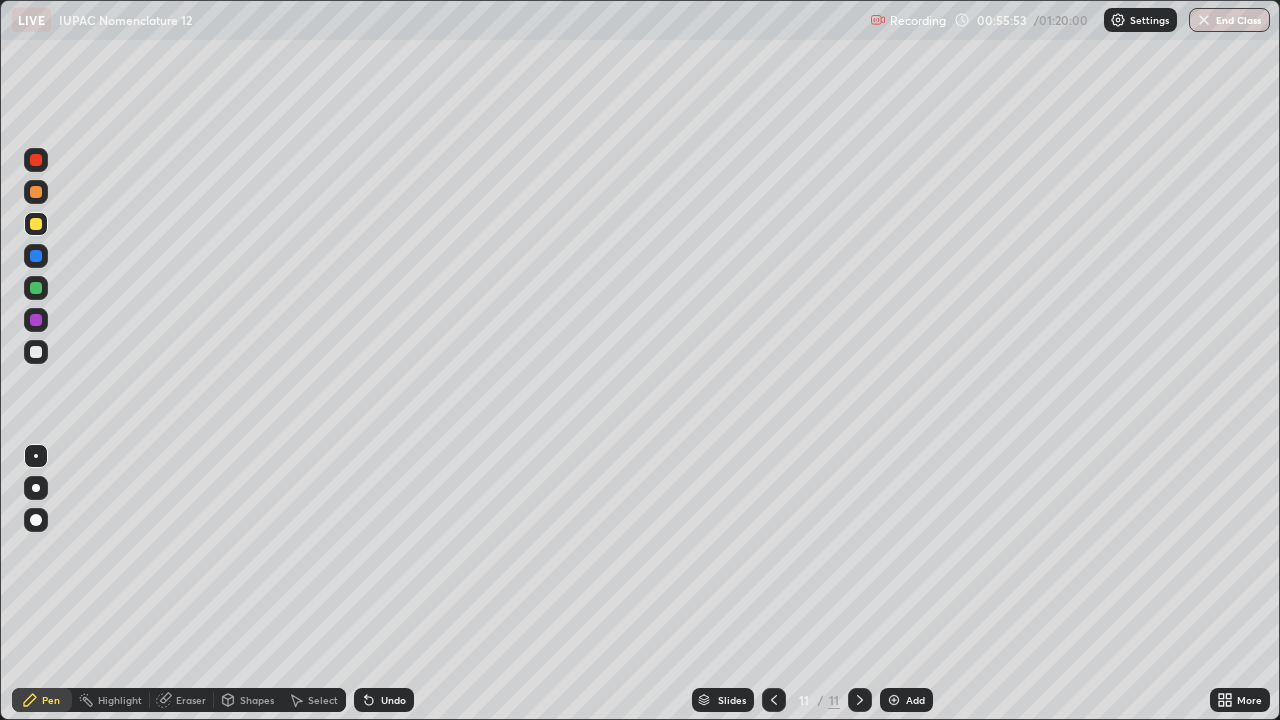 click 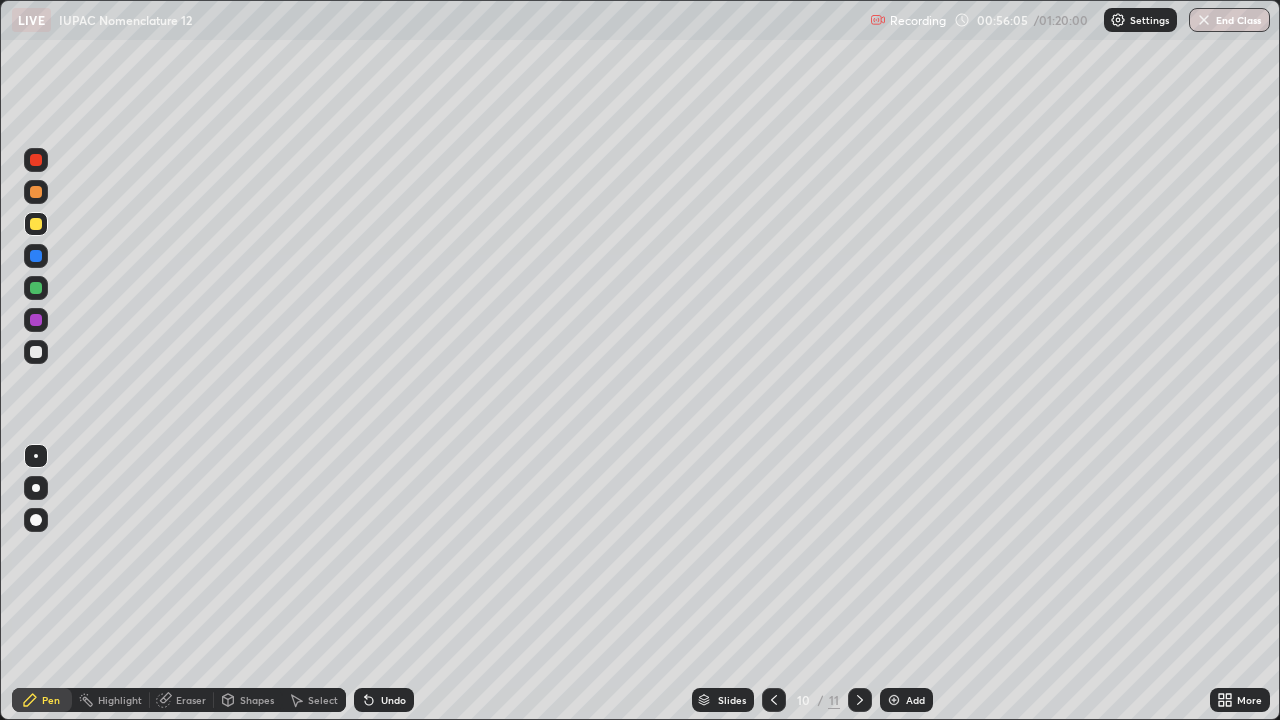 click 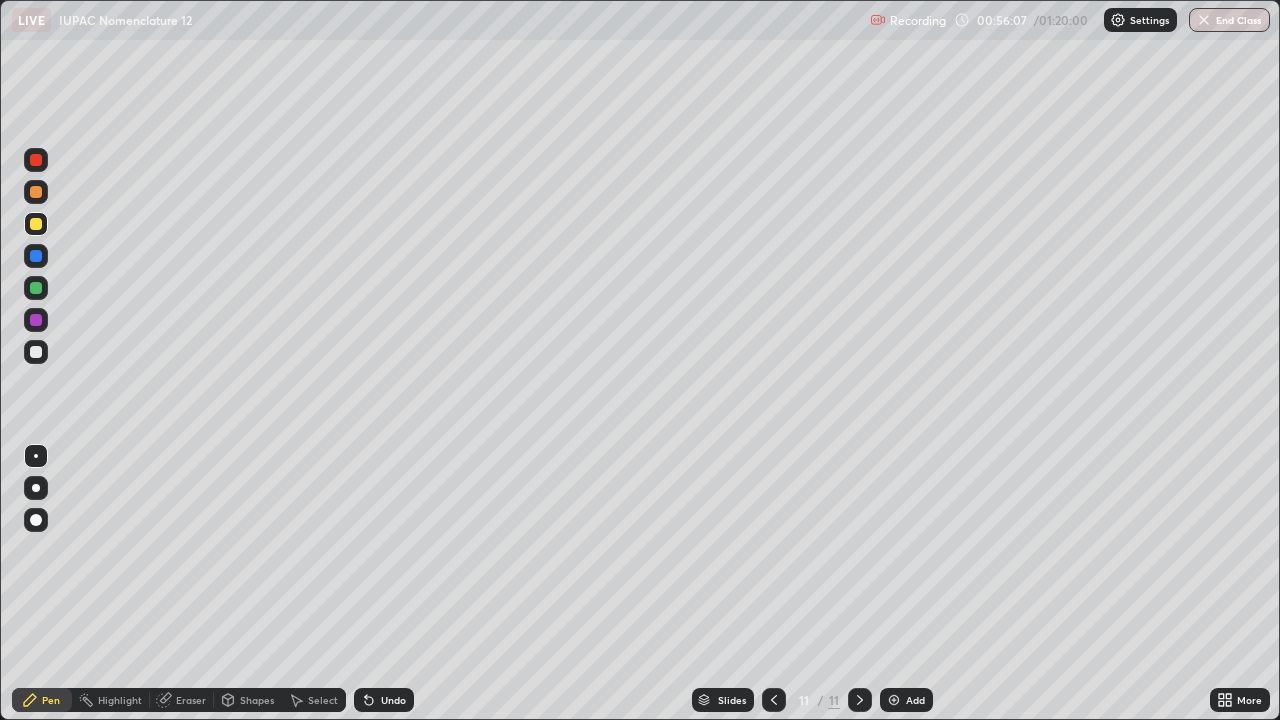 click 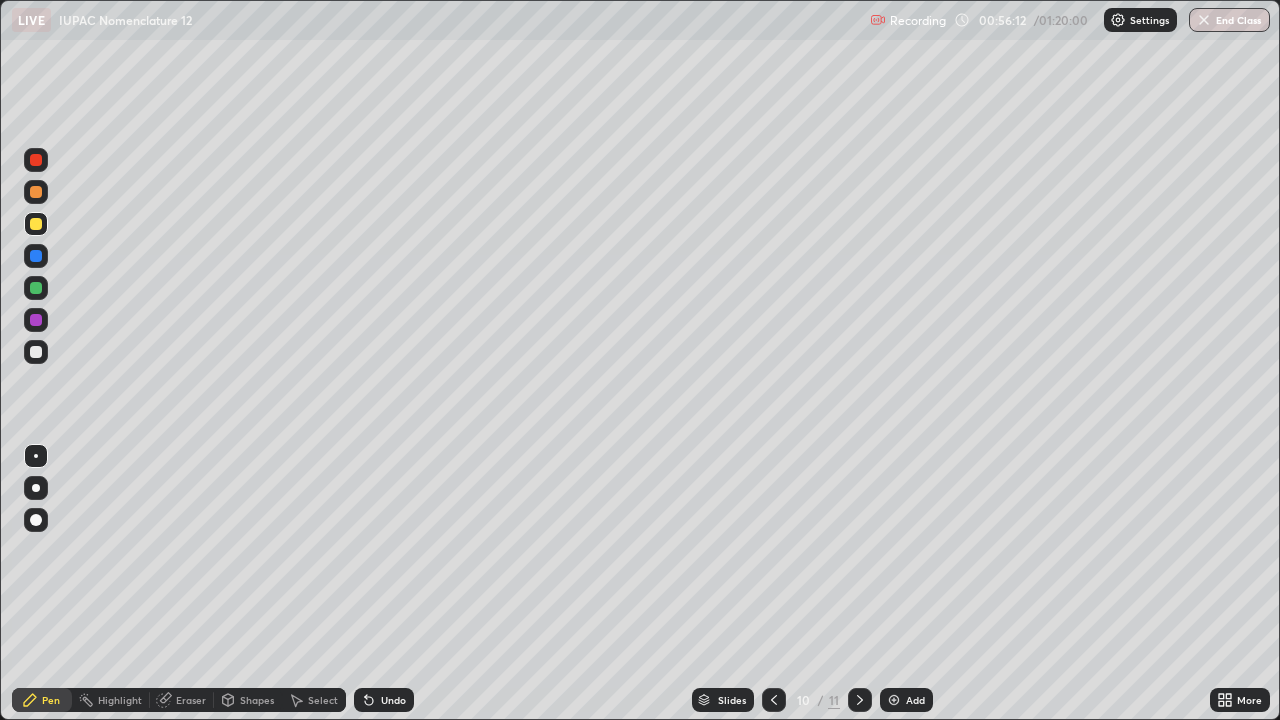 click 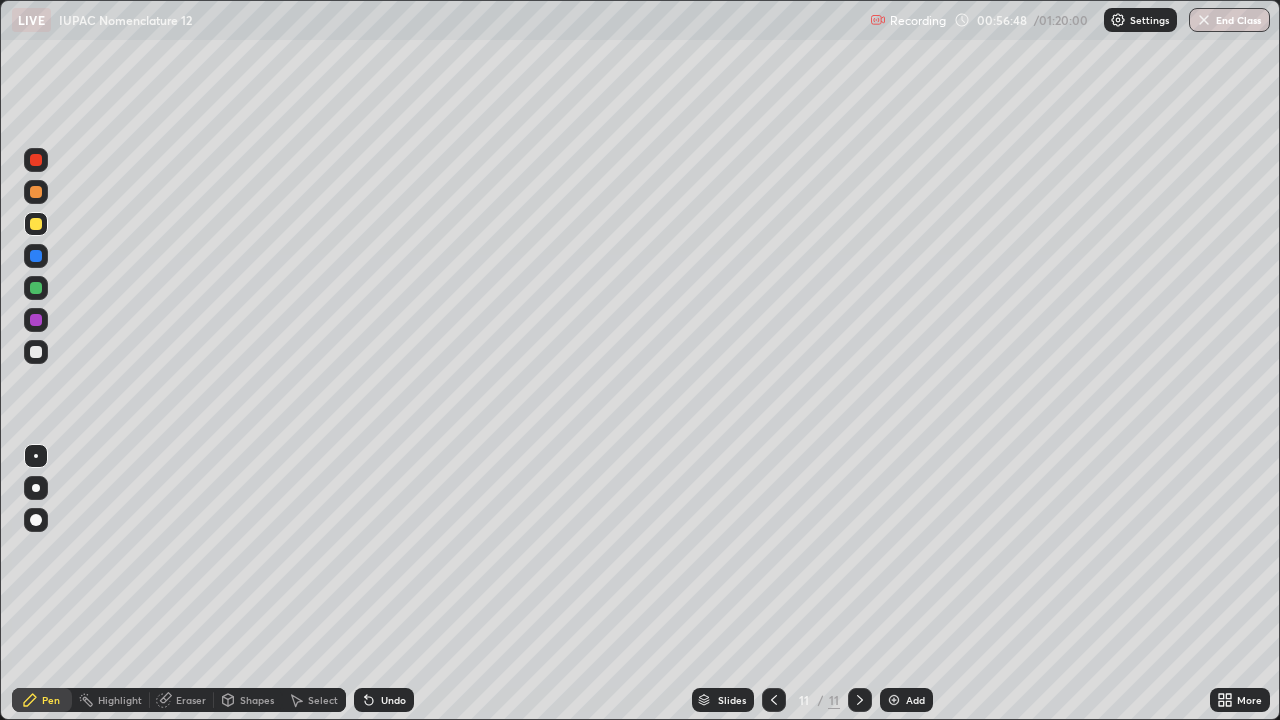 click 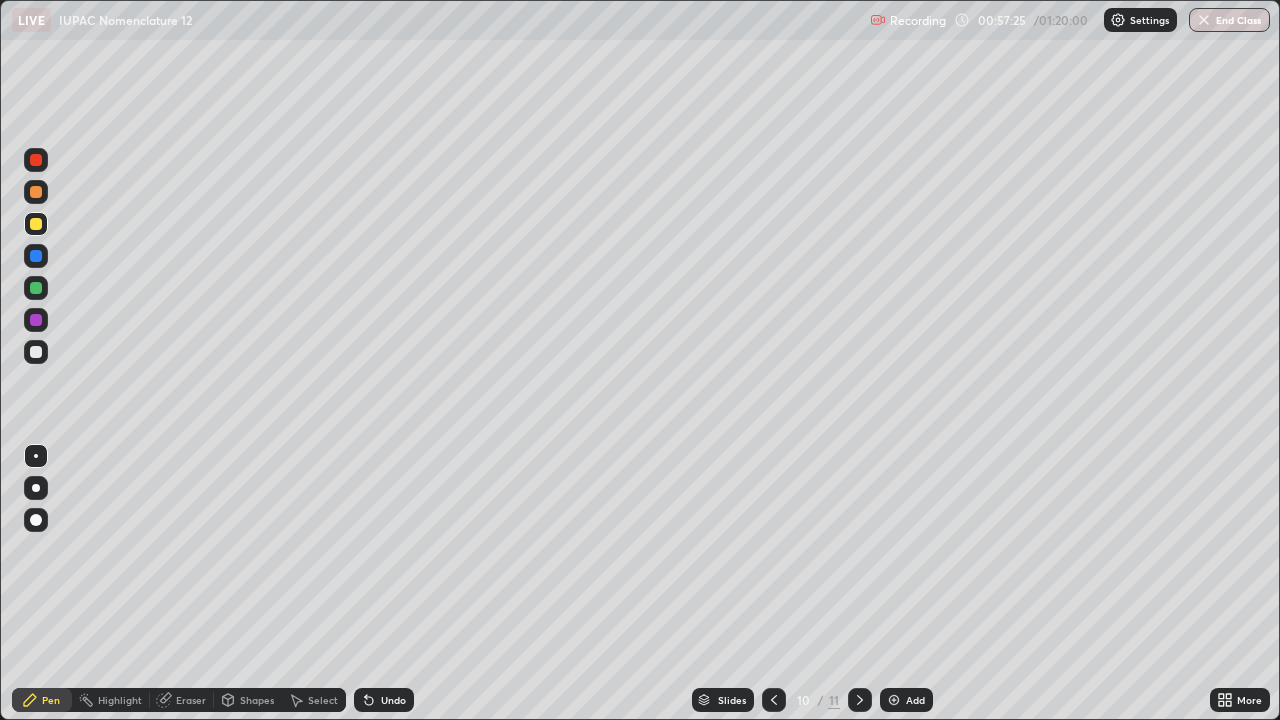 click 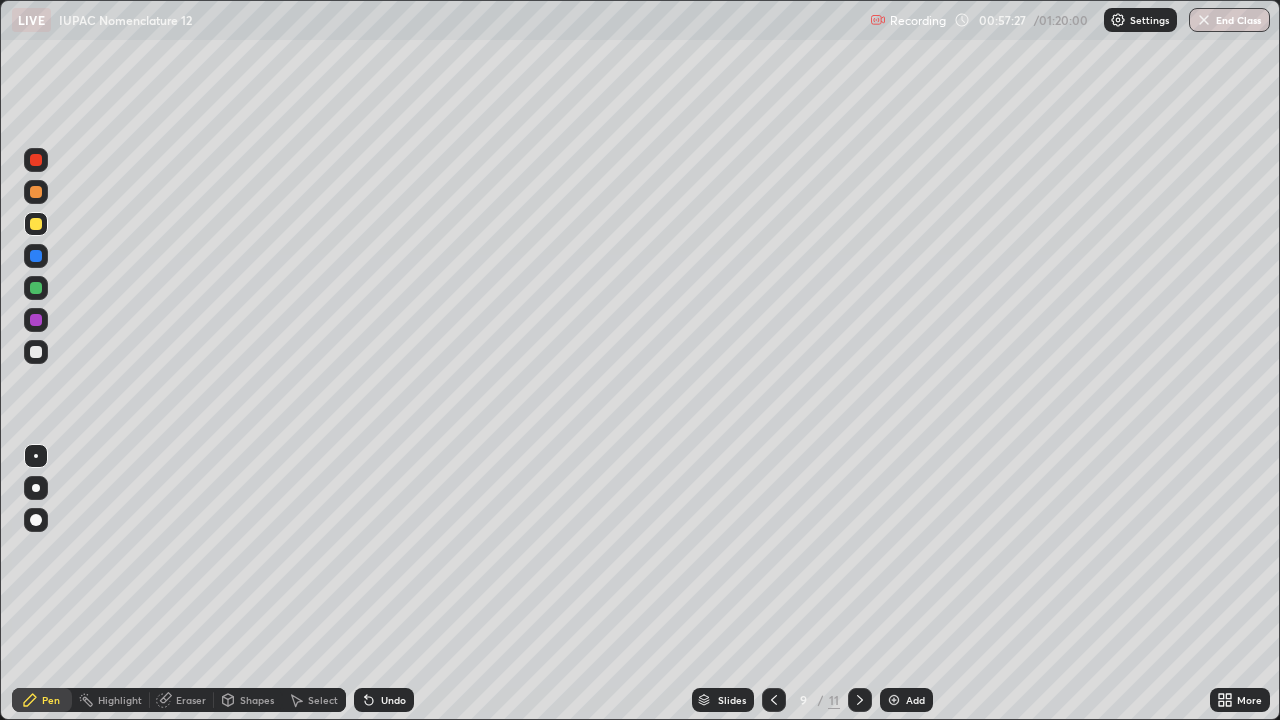 click 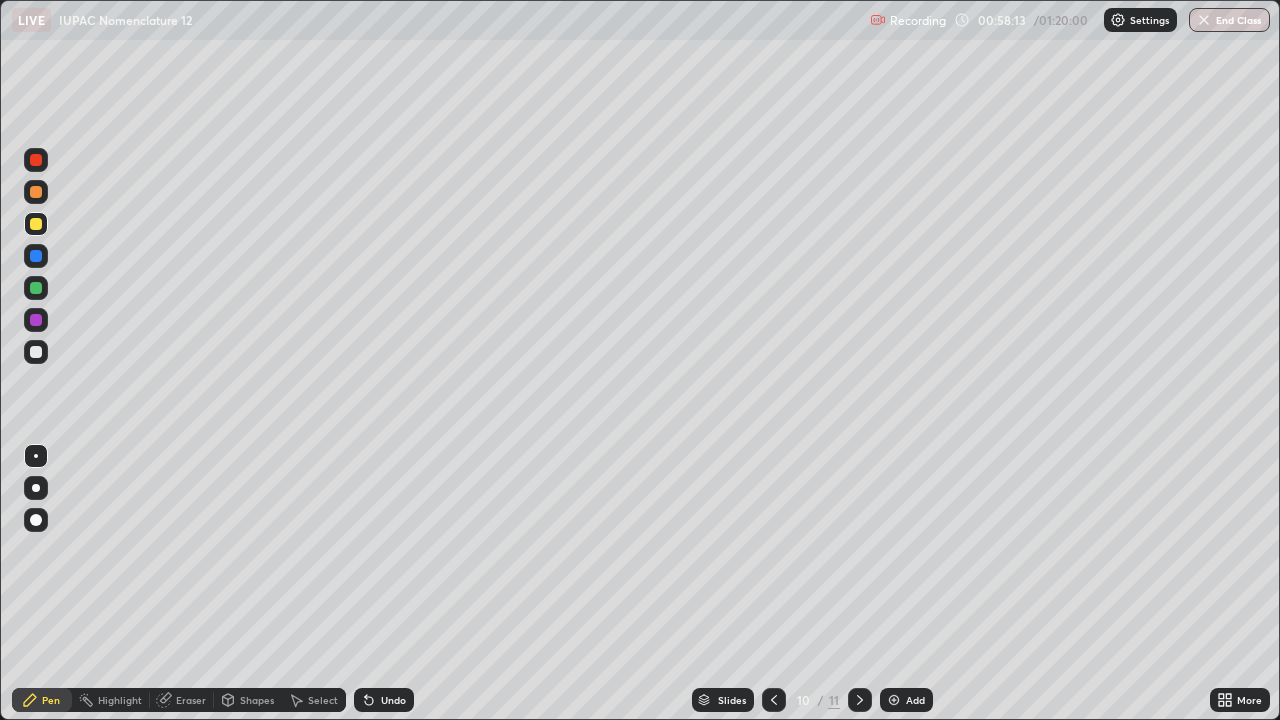 click 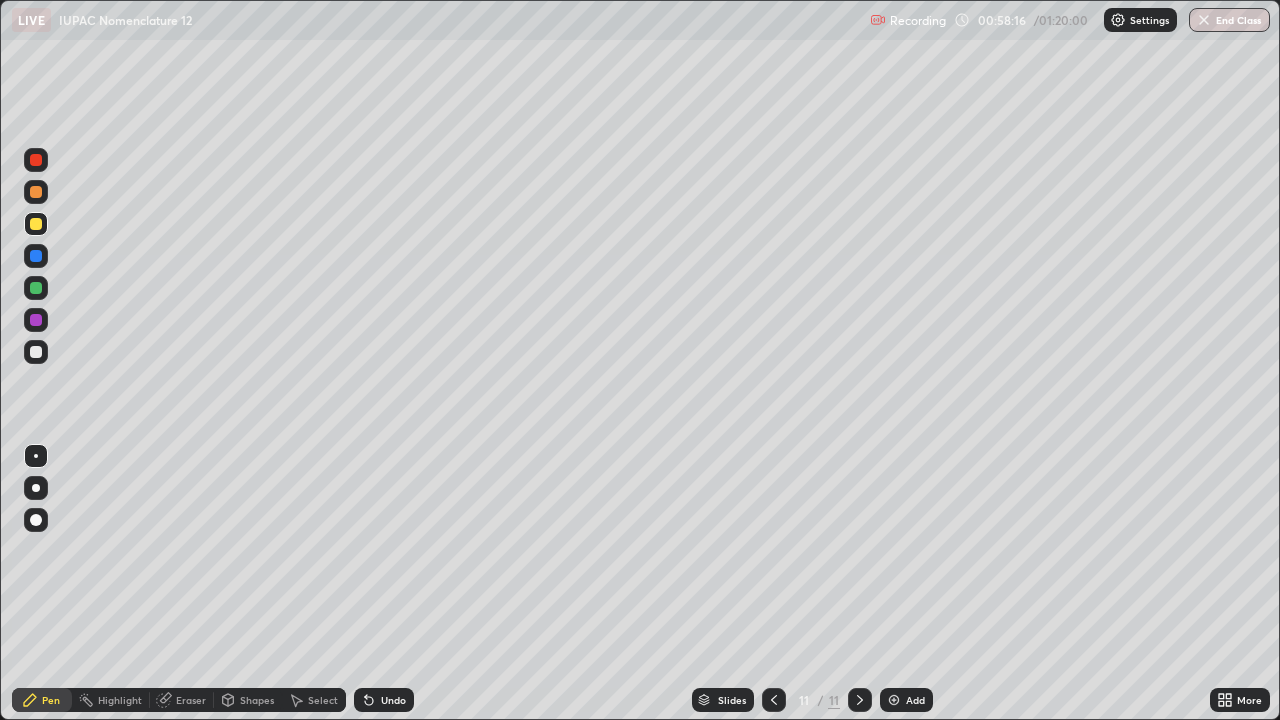 click on "Add" at bounding box center [906, 700] 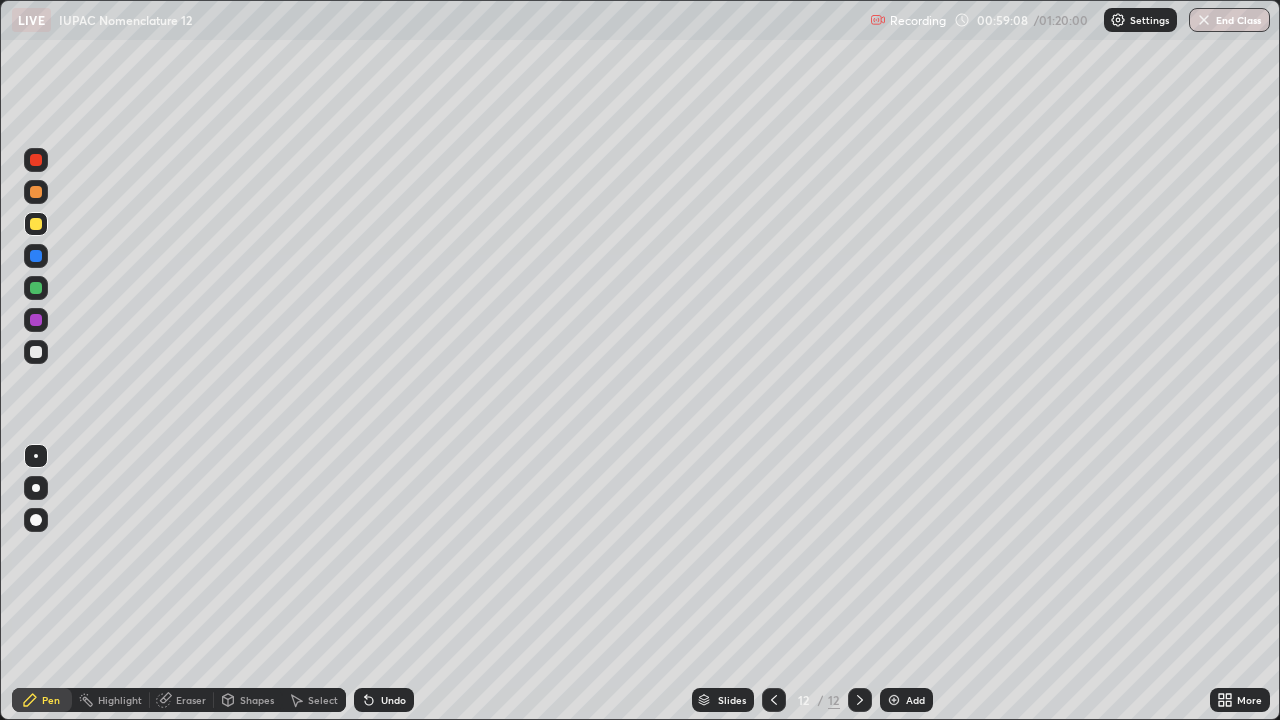 click at bounding box center (36, 352) 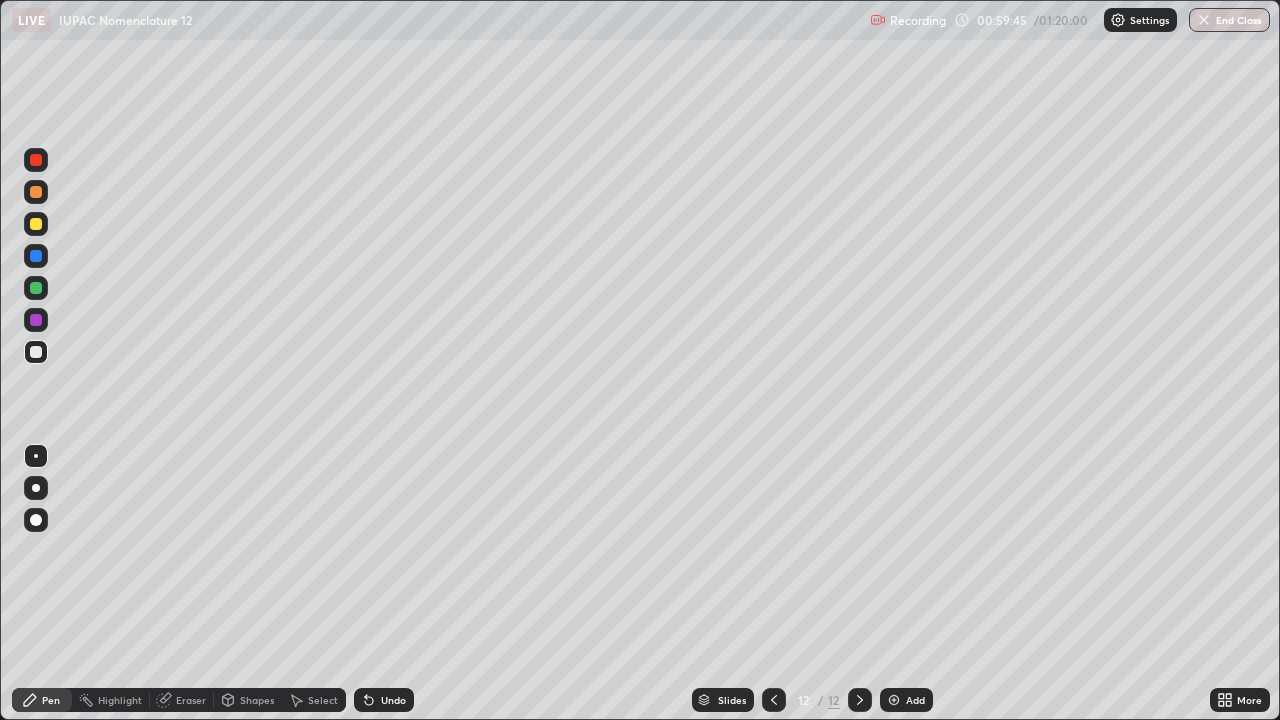 click on "Undo" at bounding box center (384, 700) 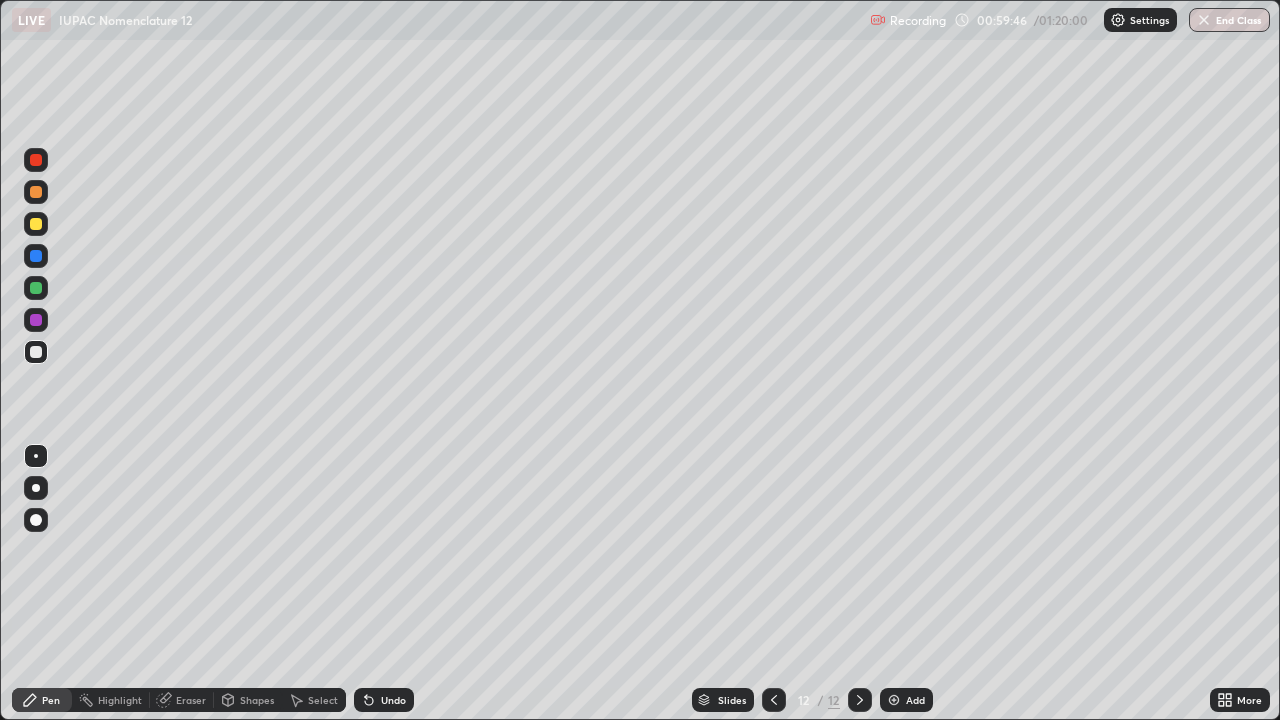 click on "Undo" at bounding box center (393, 700) 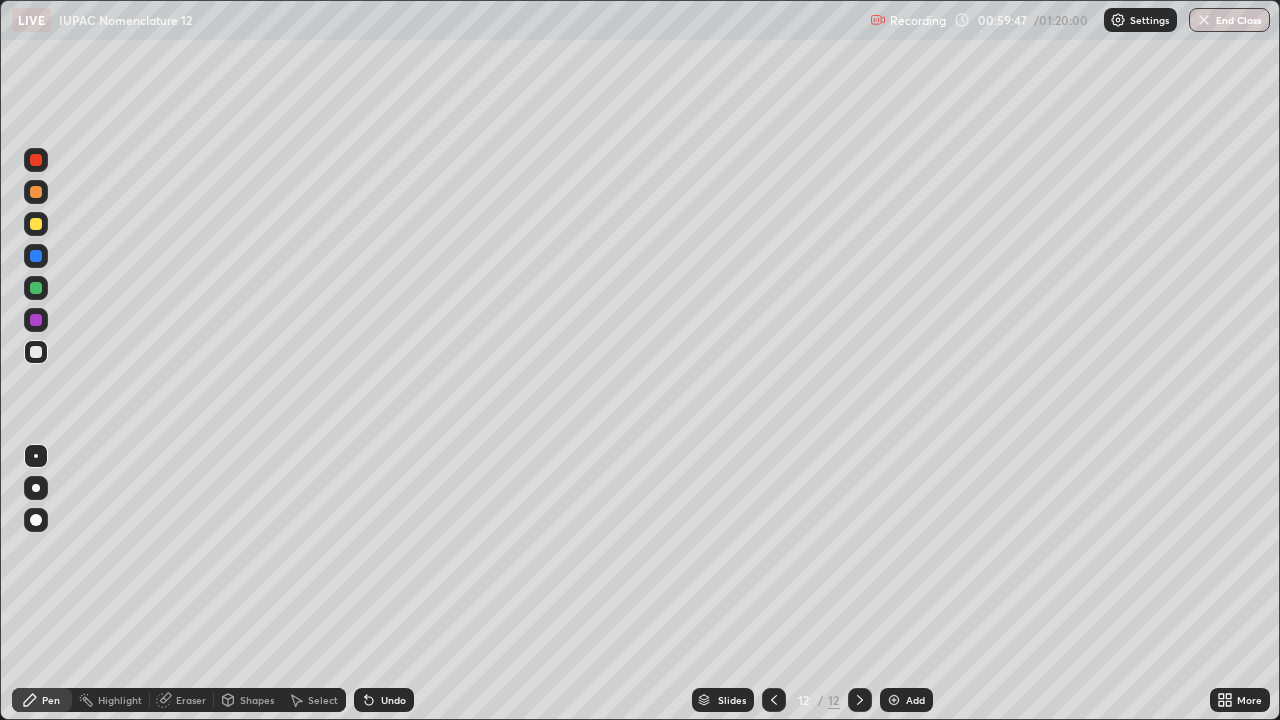 click on "Undo" at bounding box center [393, 700] 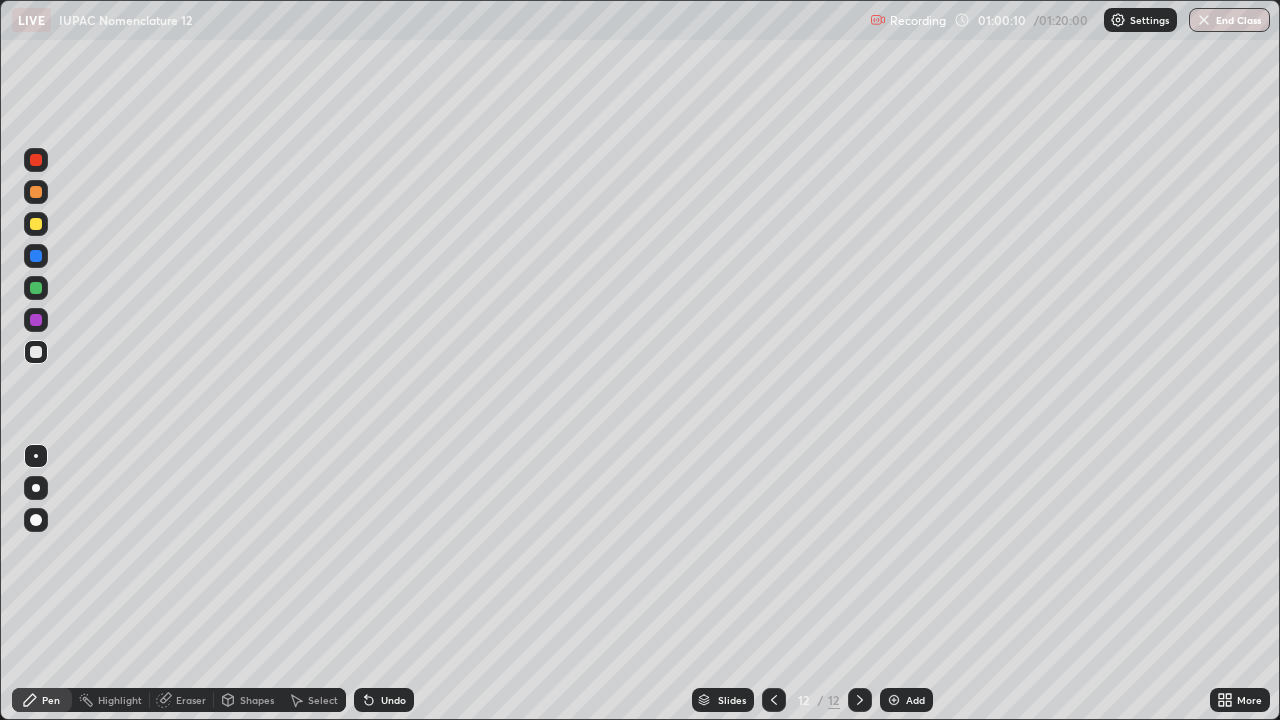 click on "Undo" at bounding box center (393, 700) 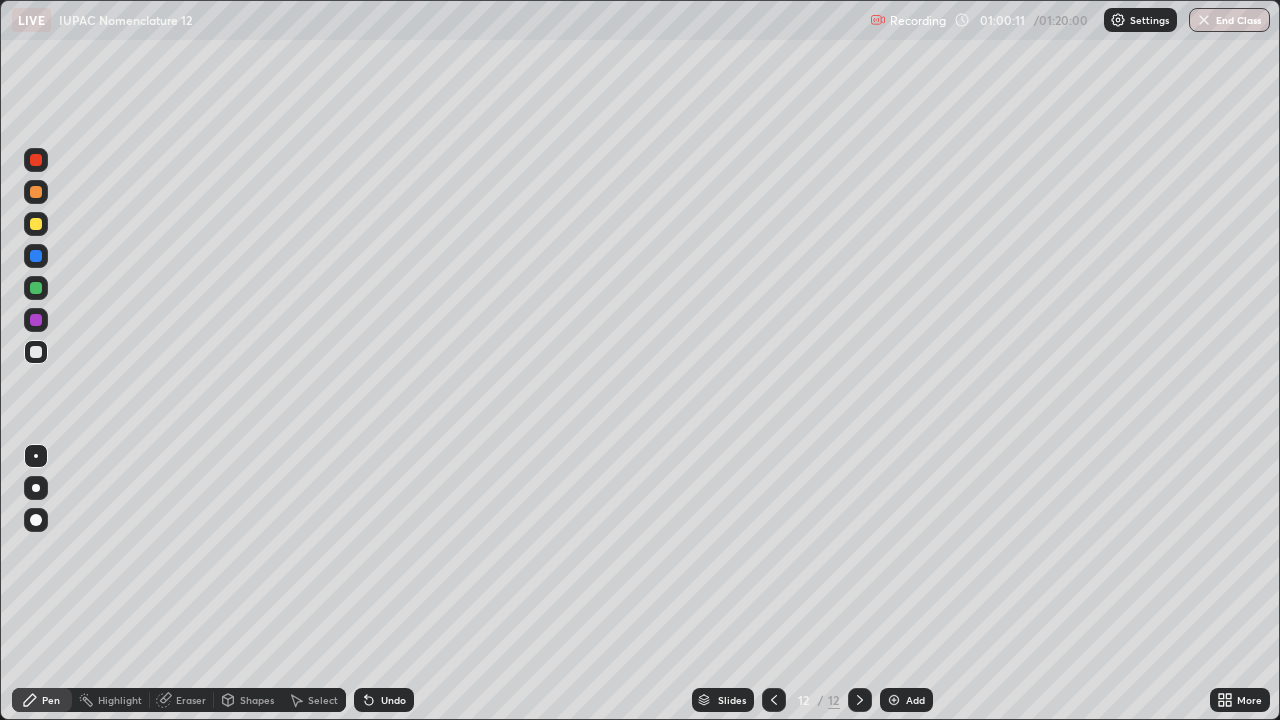 click on "Undo" at bounding box center (393, 700) 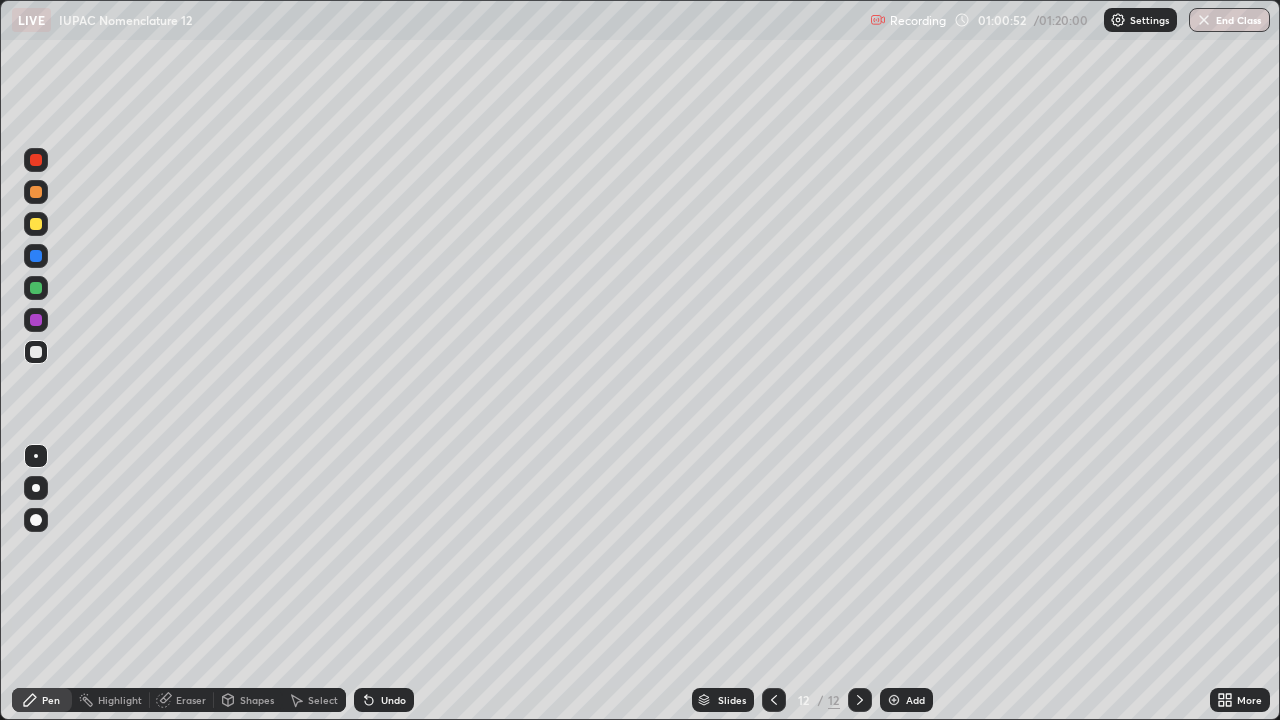 click on "Undo" at bounding box center [393, 700] 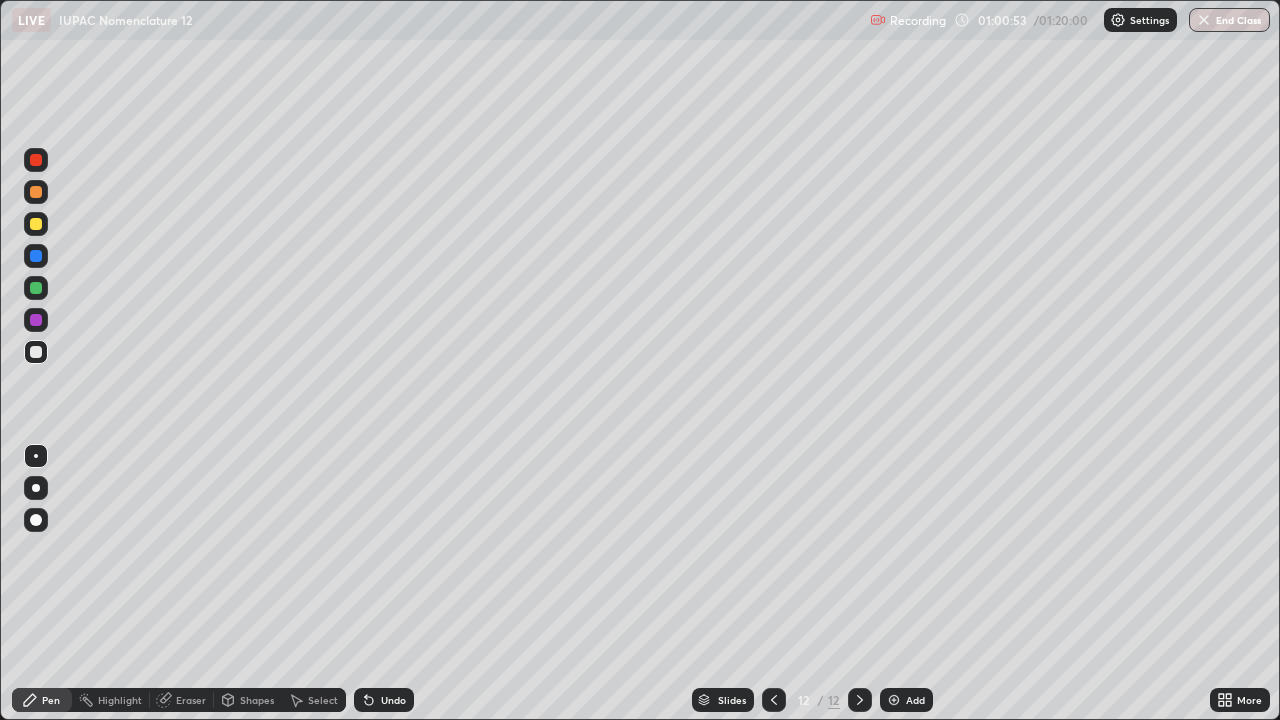 click on "Undo" at bounding box center [384, 700] 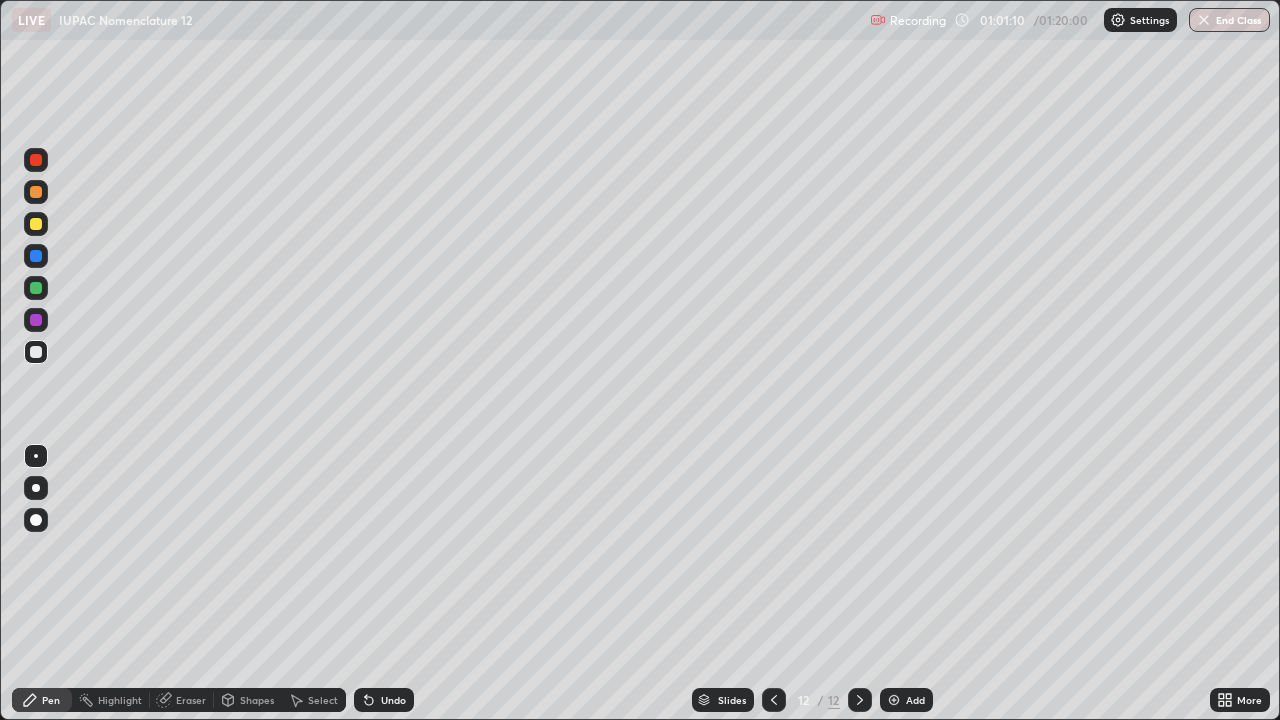 click 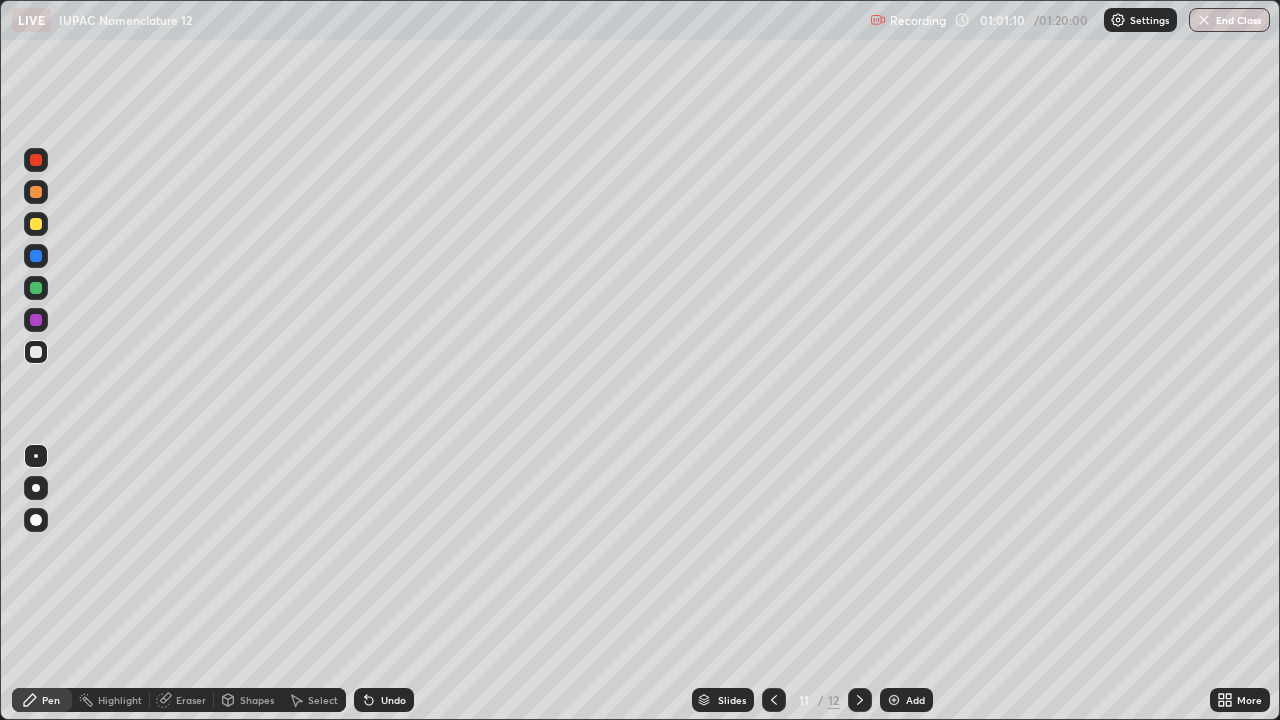 click 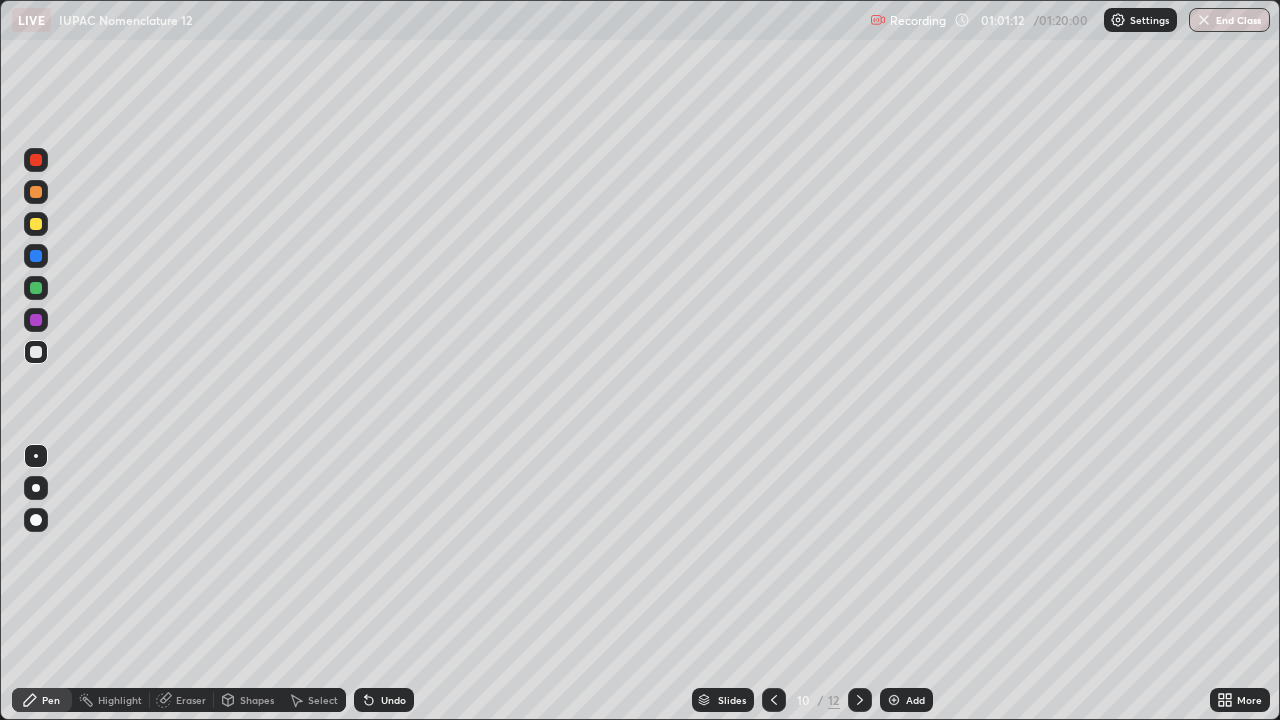 click 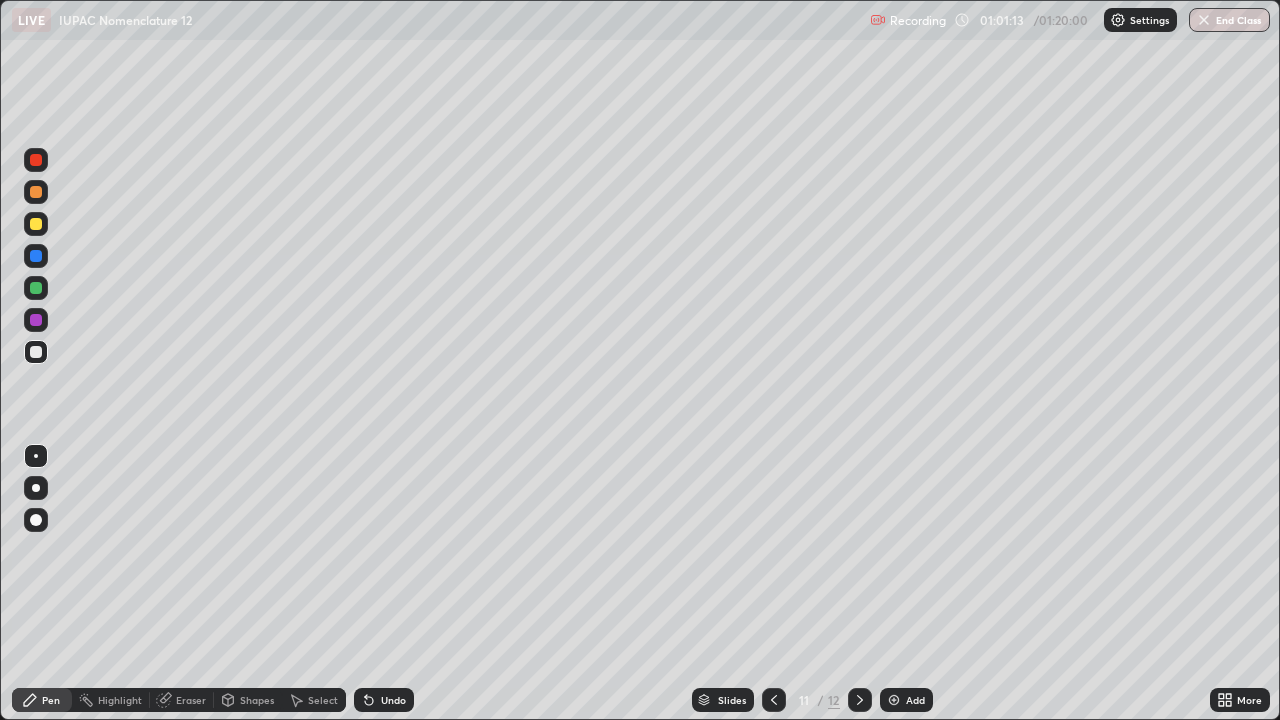 click 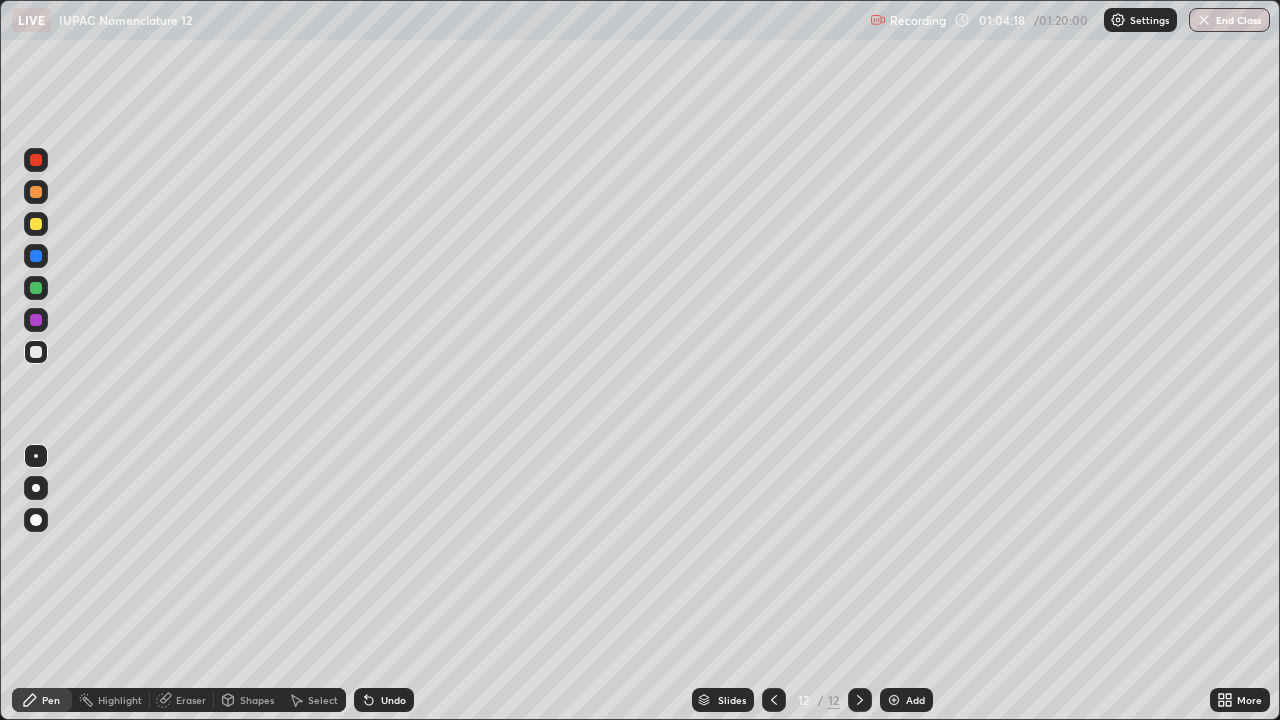click on "Undo" at bounding box center (393, 700) 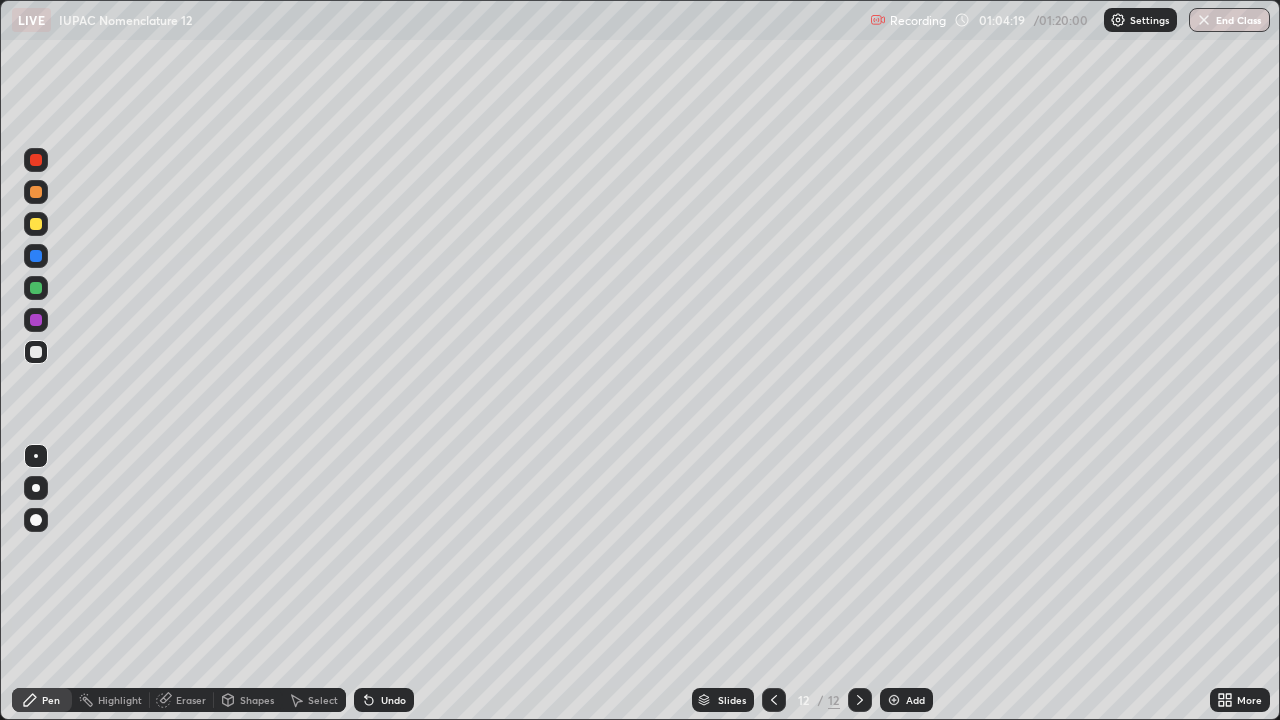 click on "Undo" at bounding box center [393, 700] 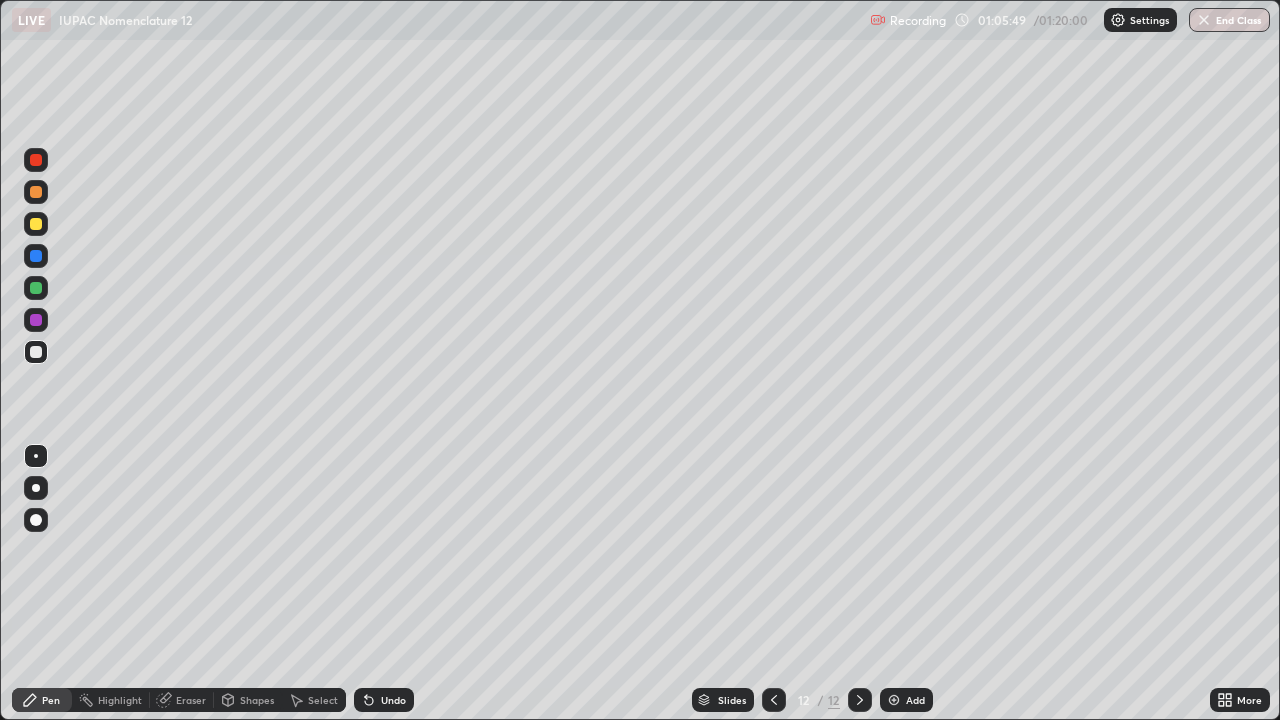 click at bounding box center (36, 224) 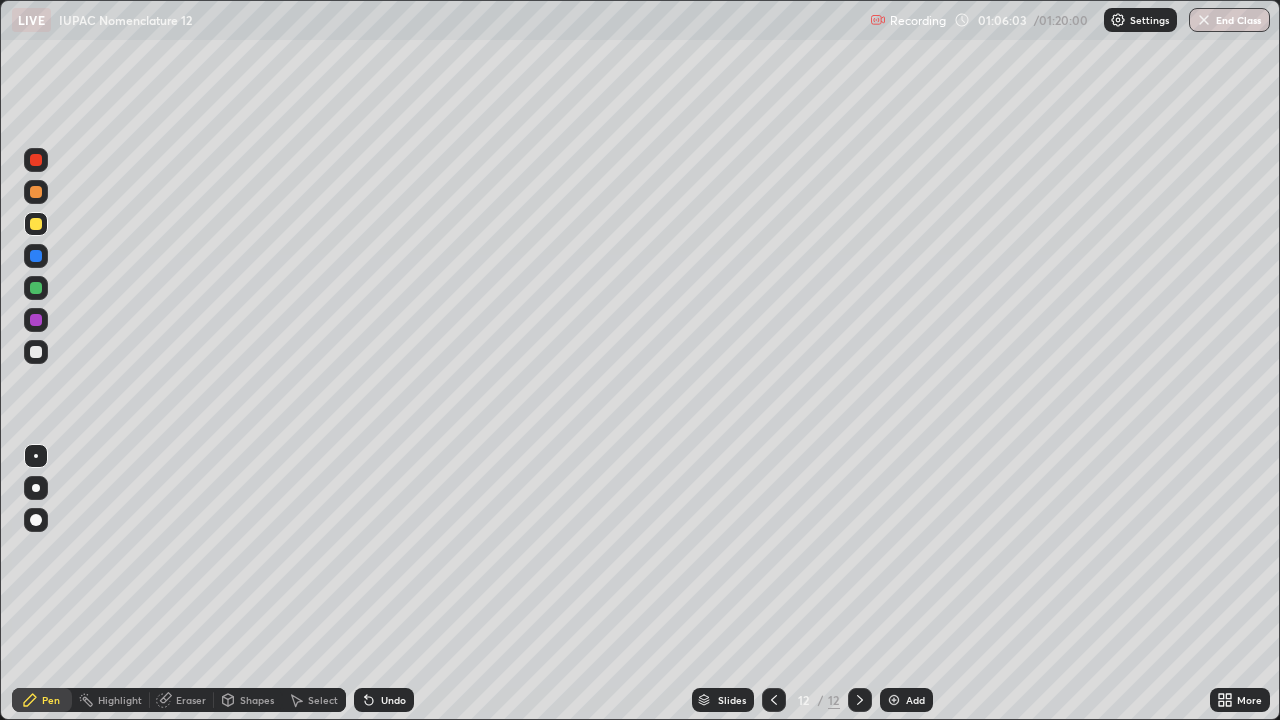 click 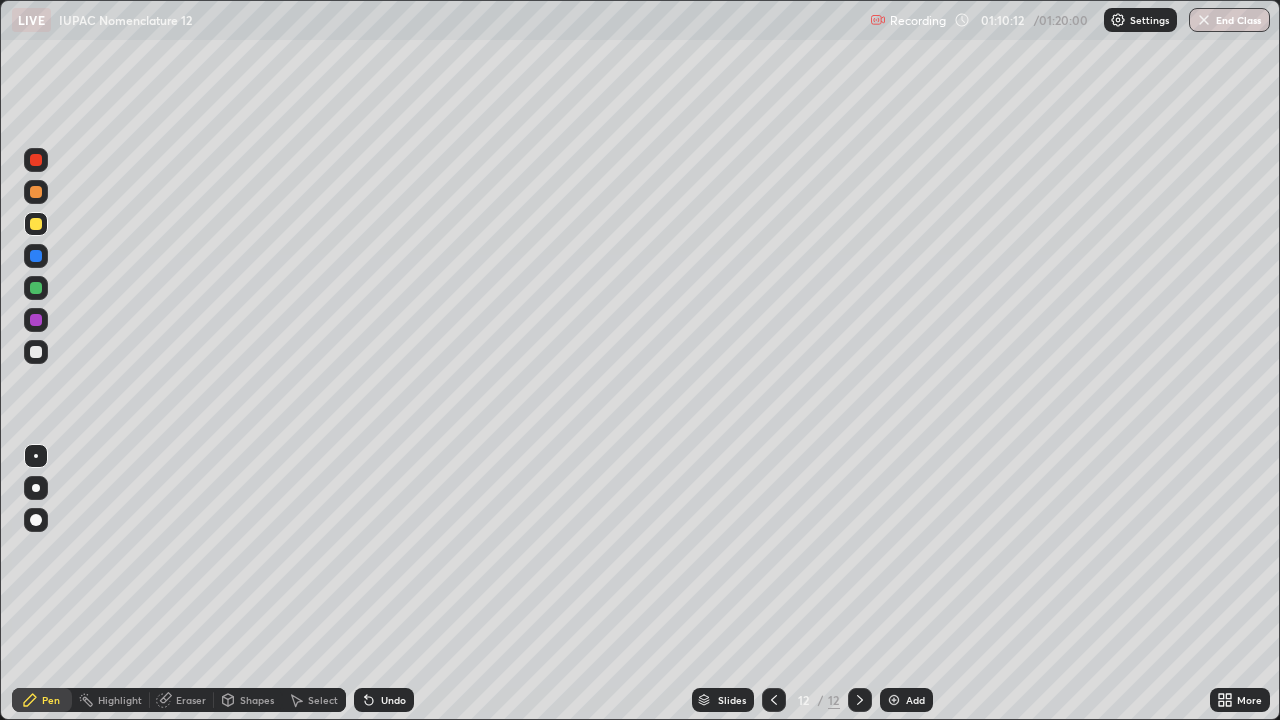 click on "Add" at bounding box center [906, 700] 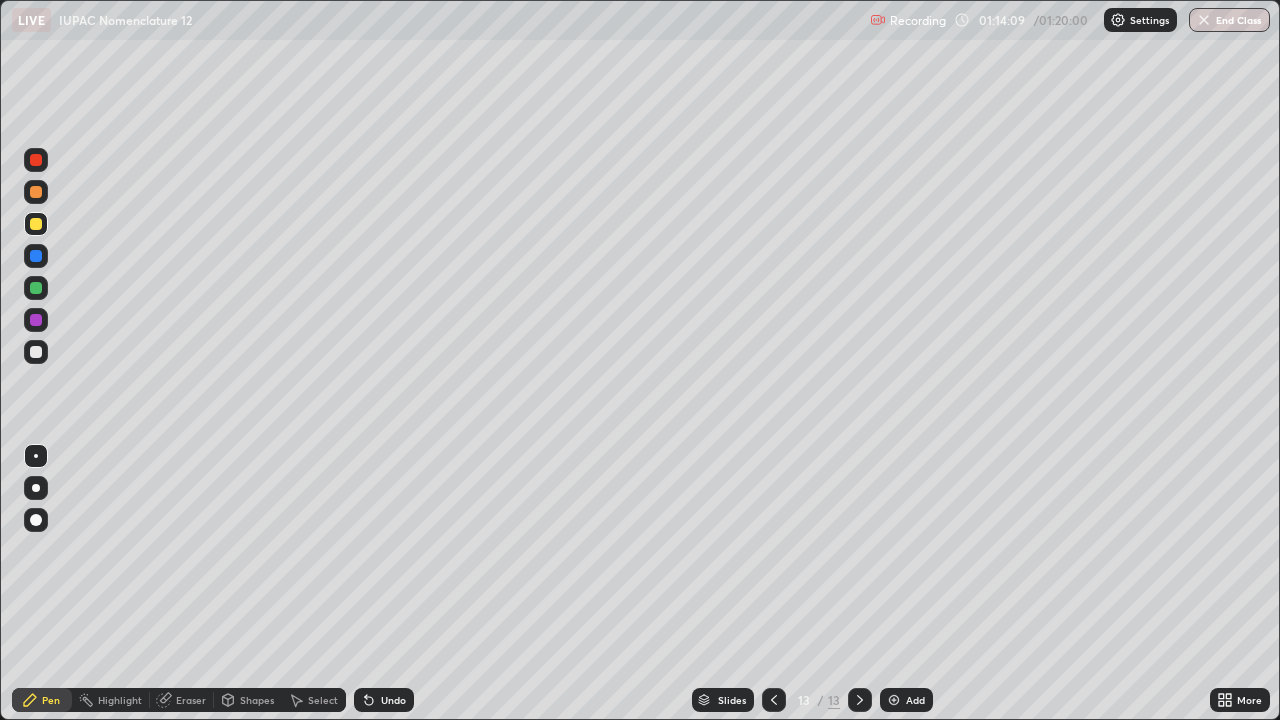 click on "End Class" at bounding box center [1229, 20] 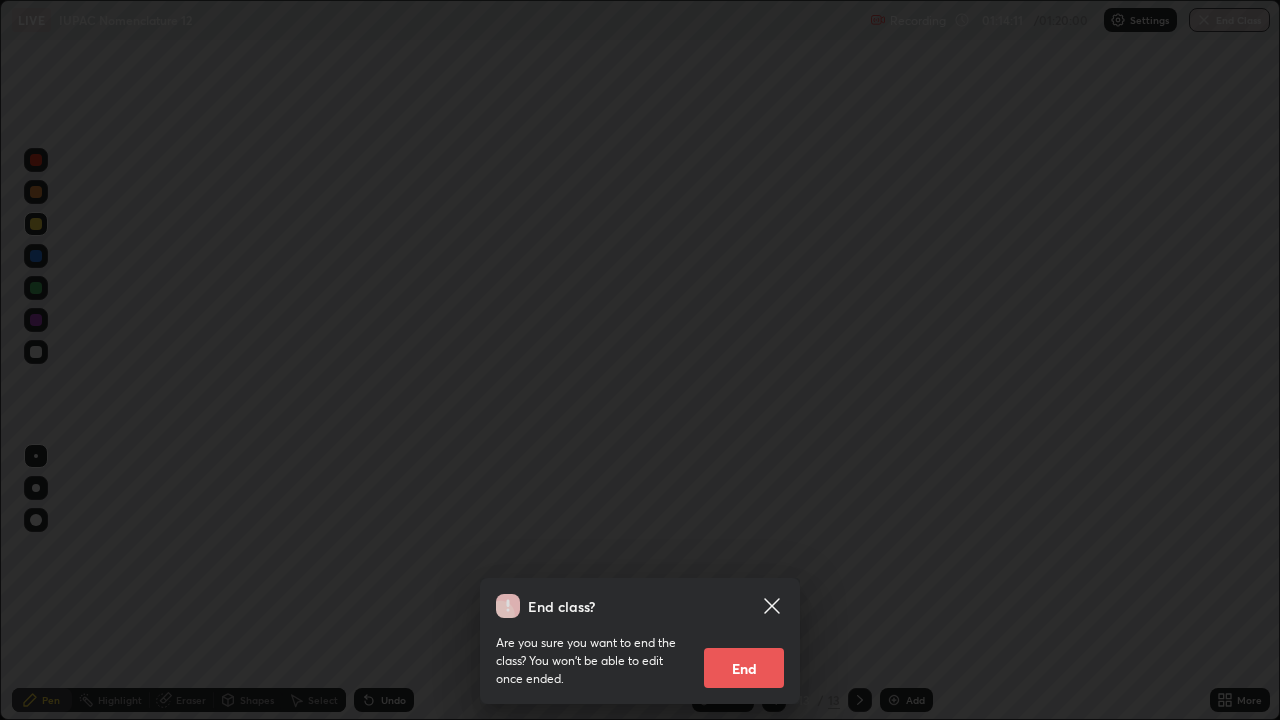 click on "End" at bounding box center [744, 668] 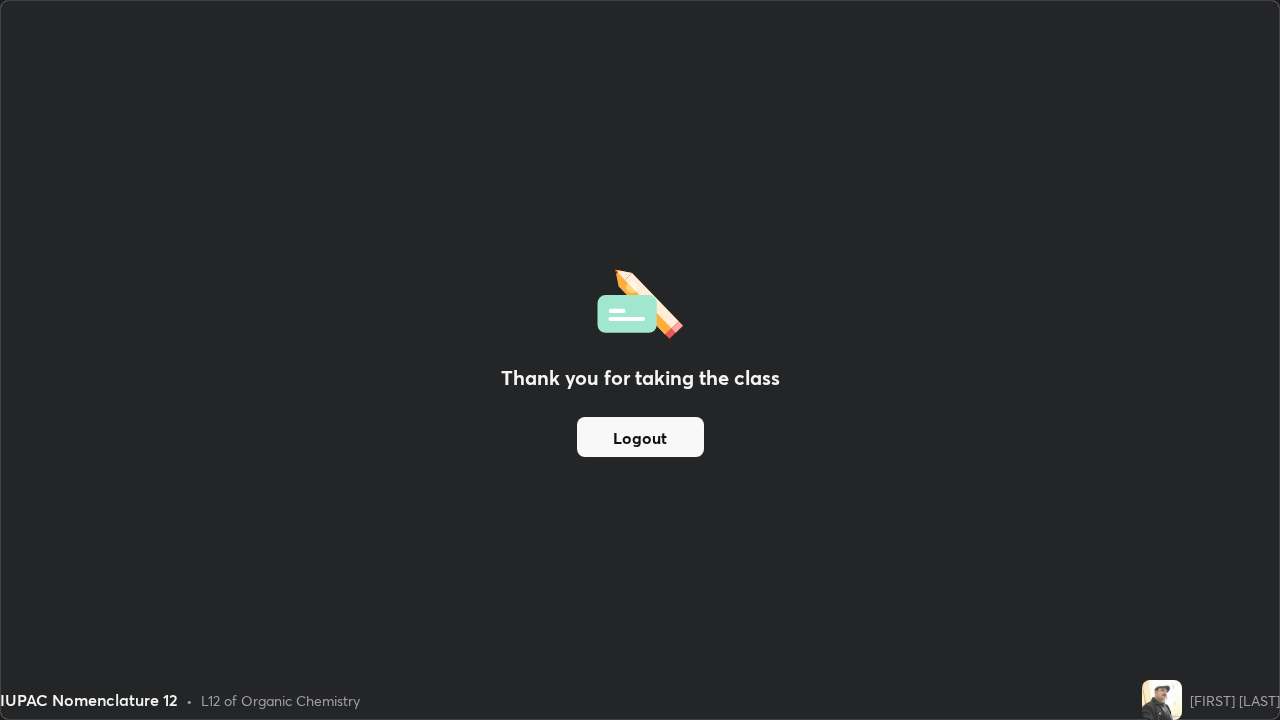 click on "Logout" at bounding box center [640, 437] 